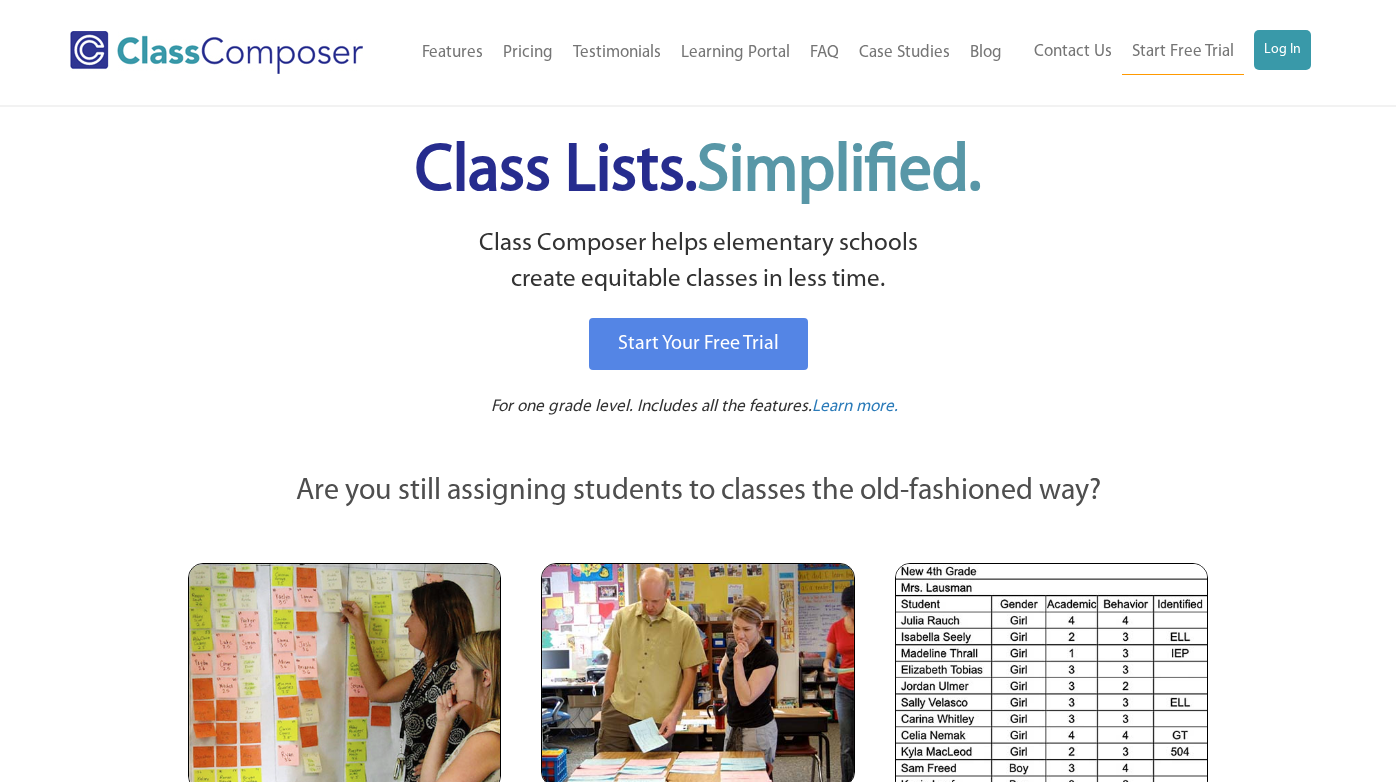 scroll, scrollTop: 0, scrollLeft: 0, axis: both 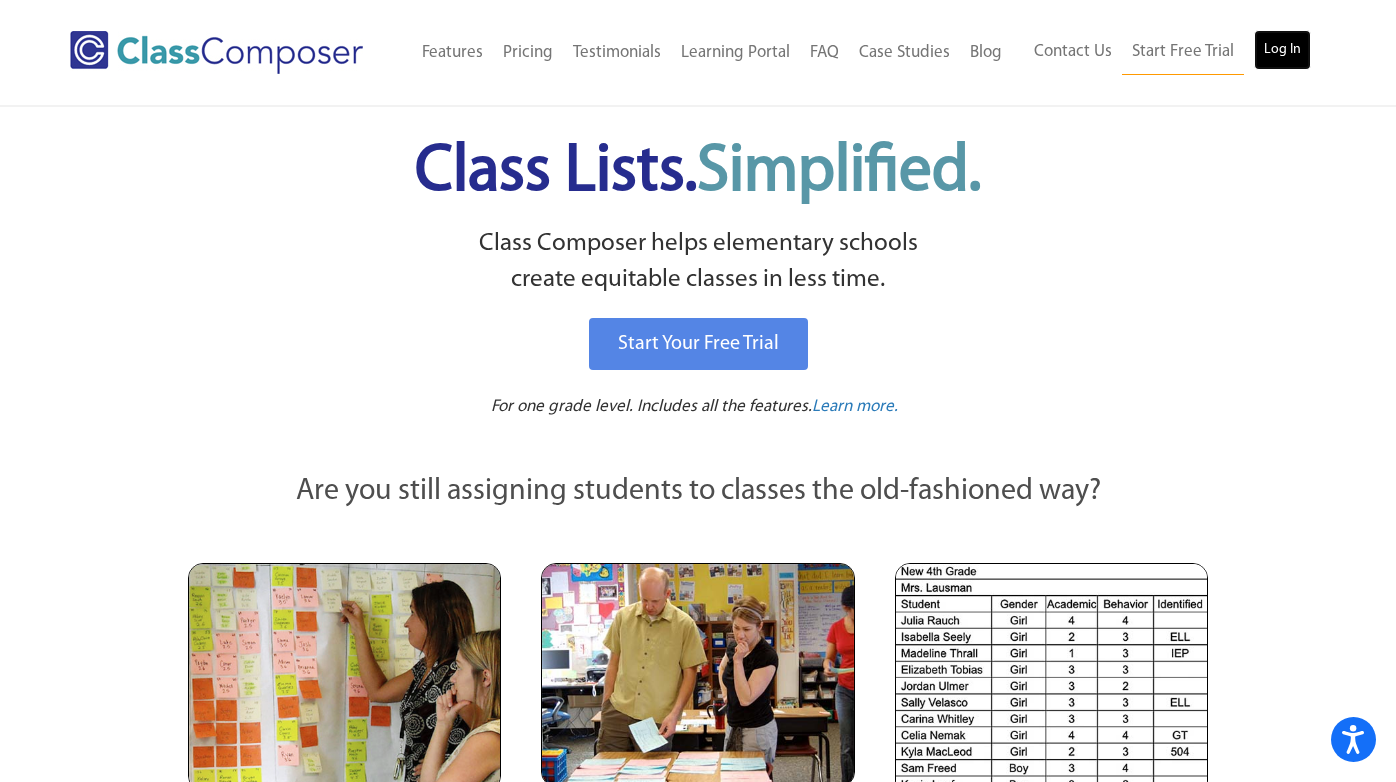 click on "Log In" at bounding box center [1282, 50] 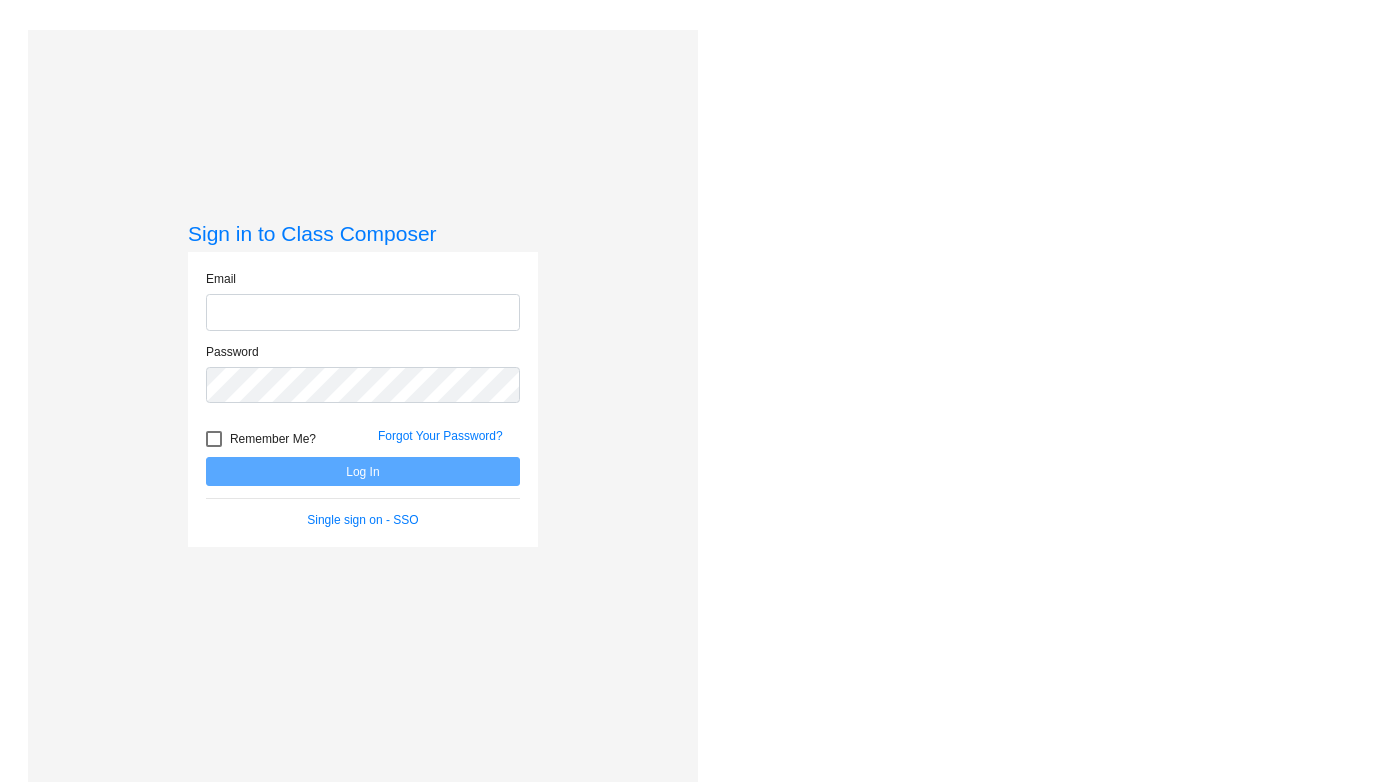 scroll, scrollTop: 0, scrollLeft: 0, axis: both 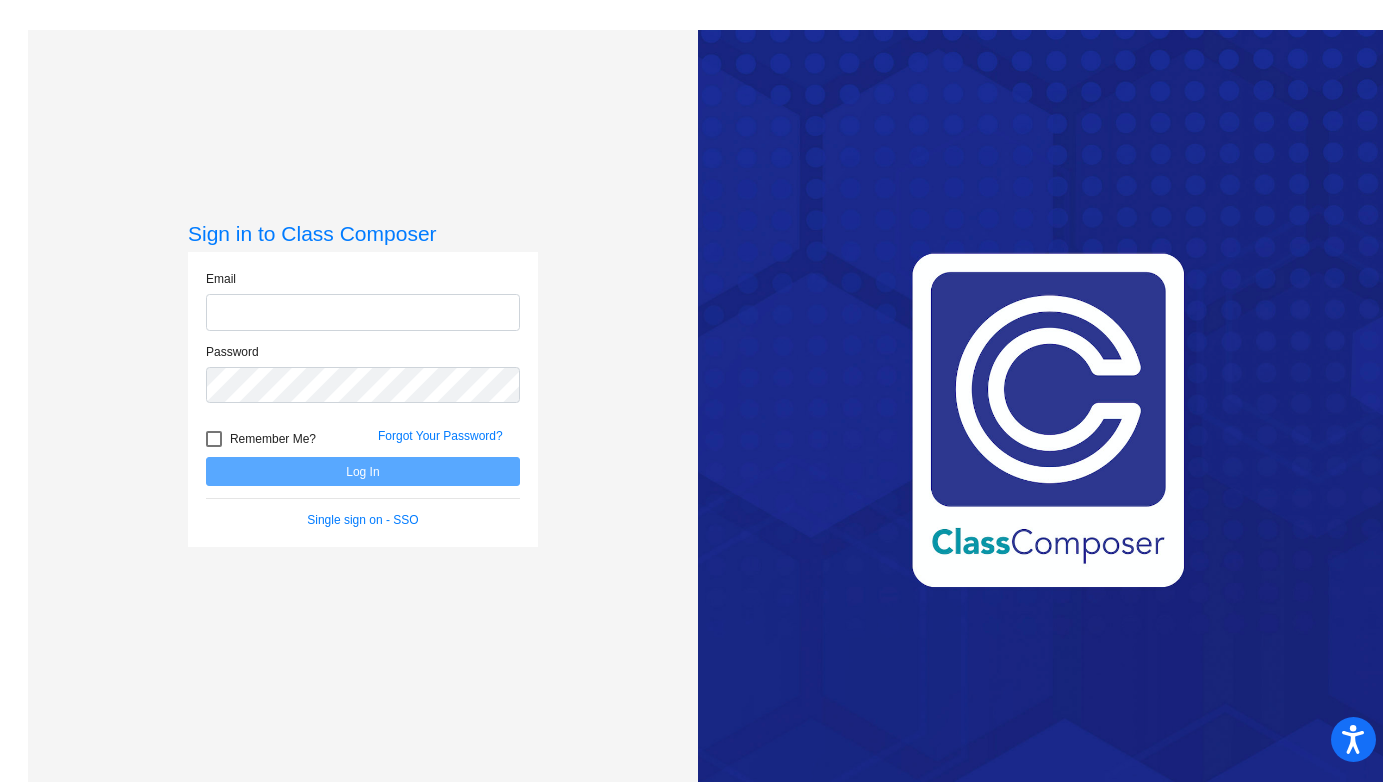 type on "kristen.ludington@lcps.org" 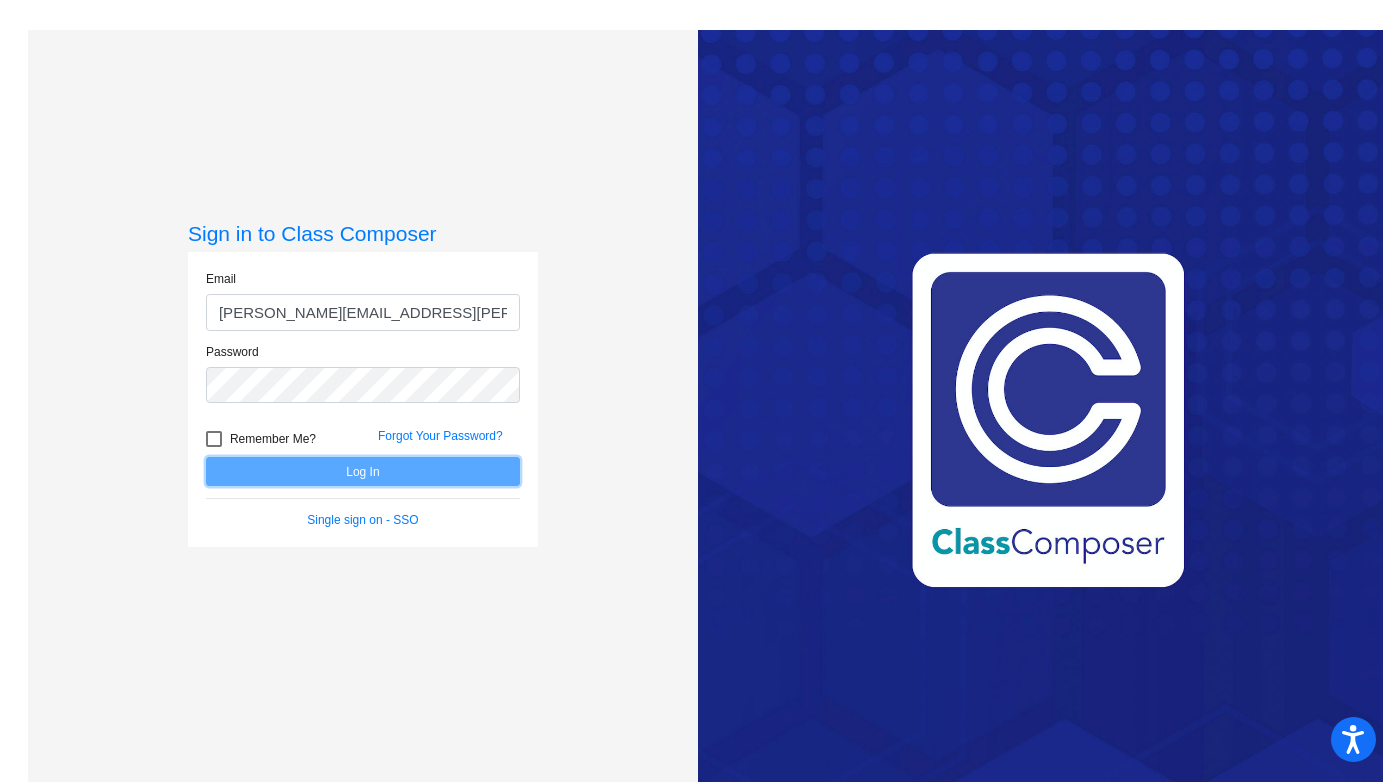 click on "Log In" 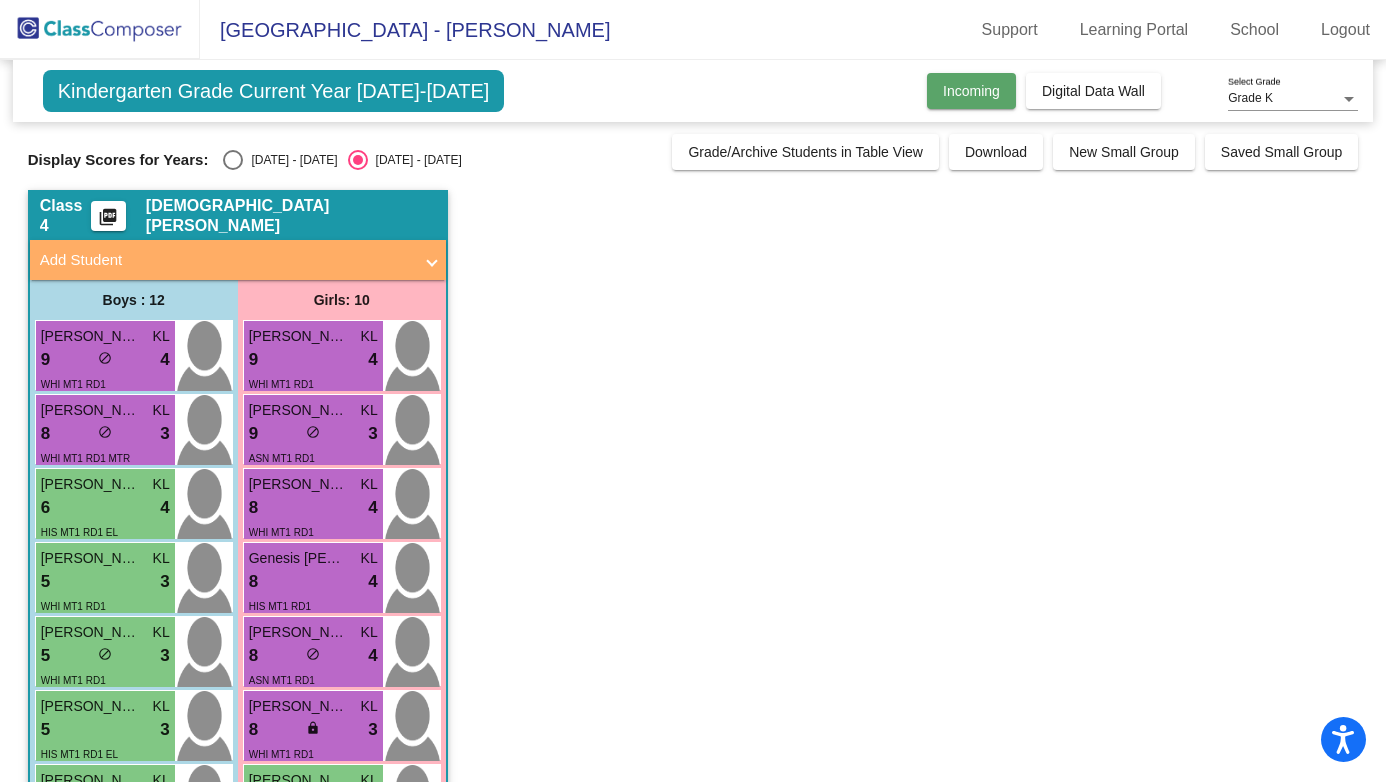 click on "Incoming" 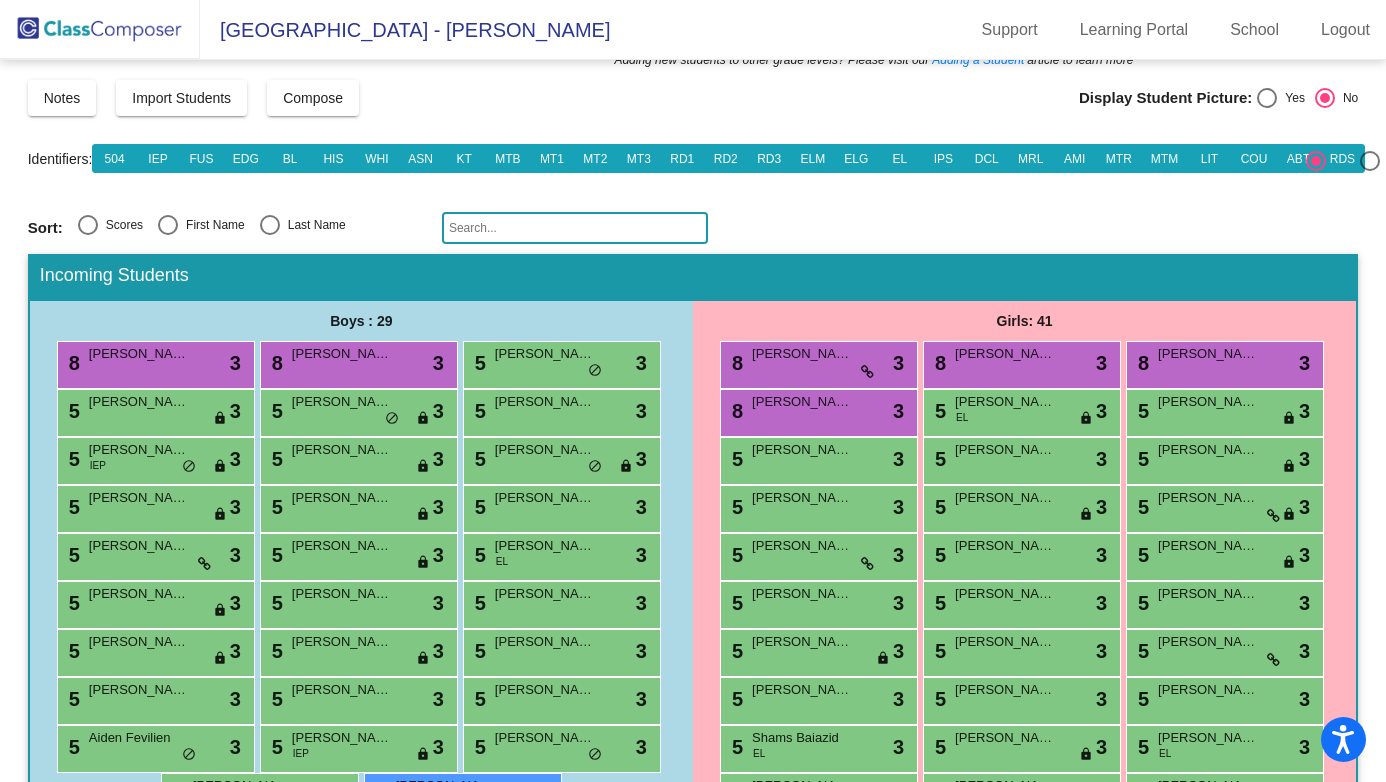 scroll, scrollTop: 0, scrollLeft: 0, axis: both 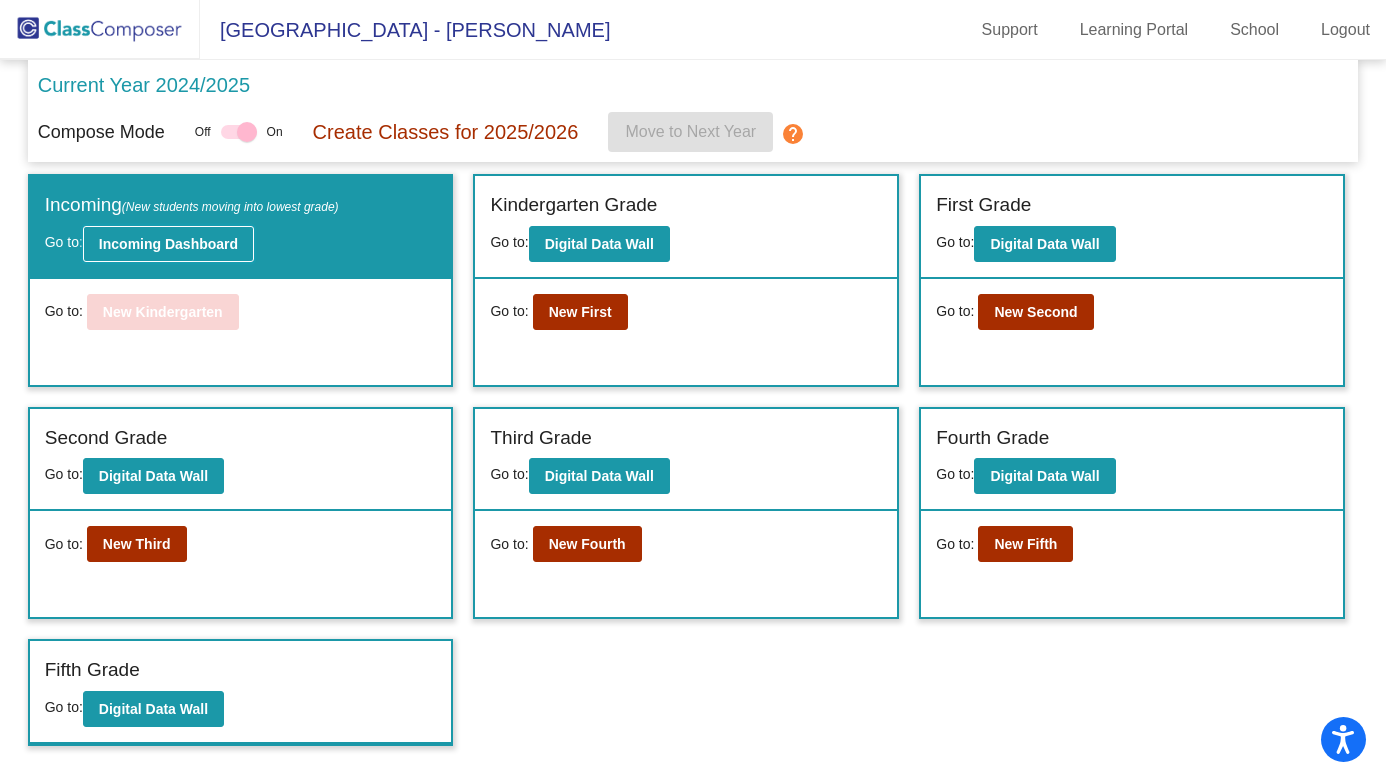 click on "Incoming Dashboard" 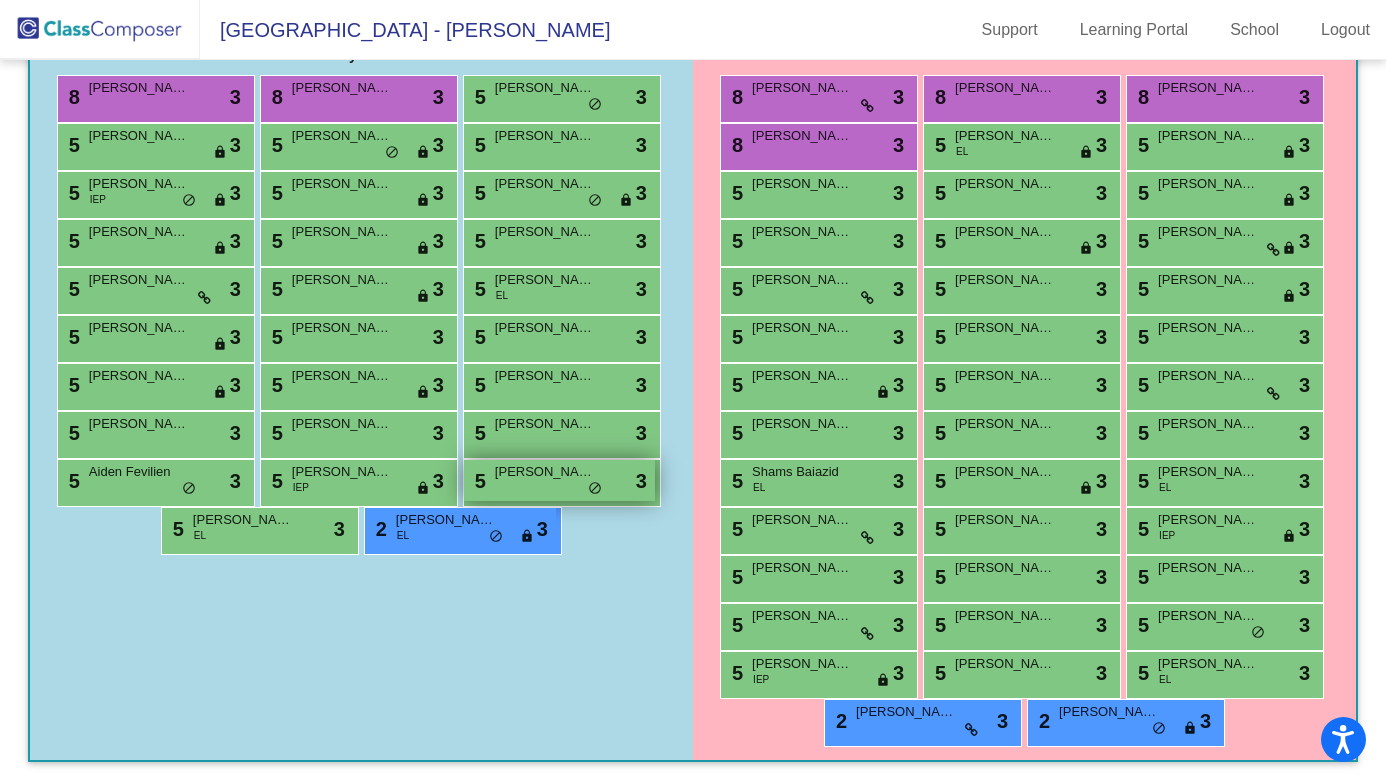scroll, scrollTop: 280, scrollLeft: 0, axis: vertical 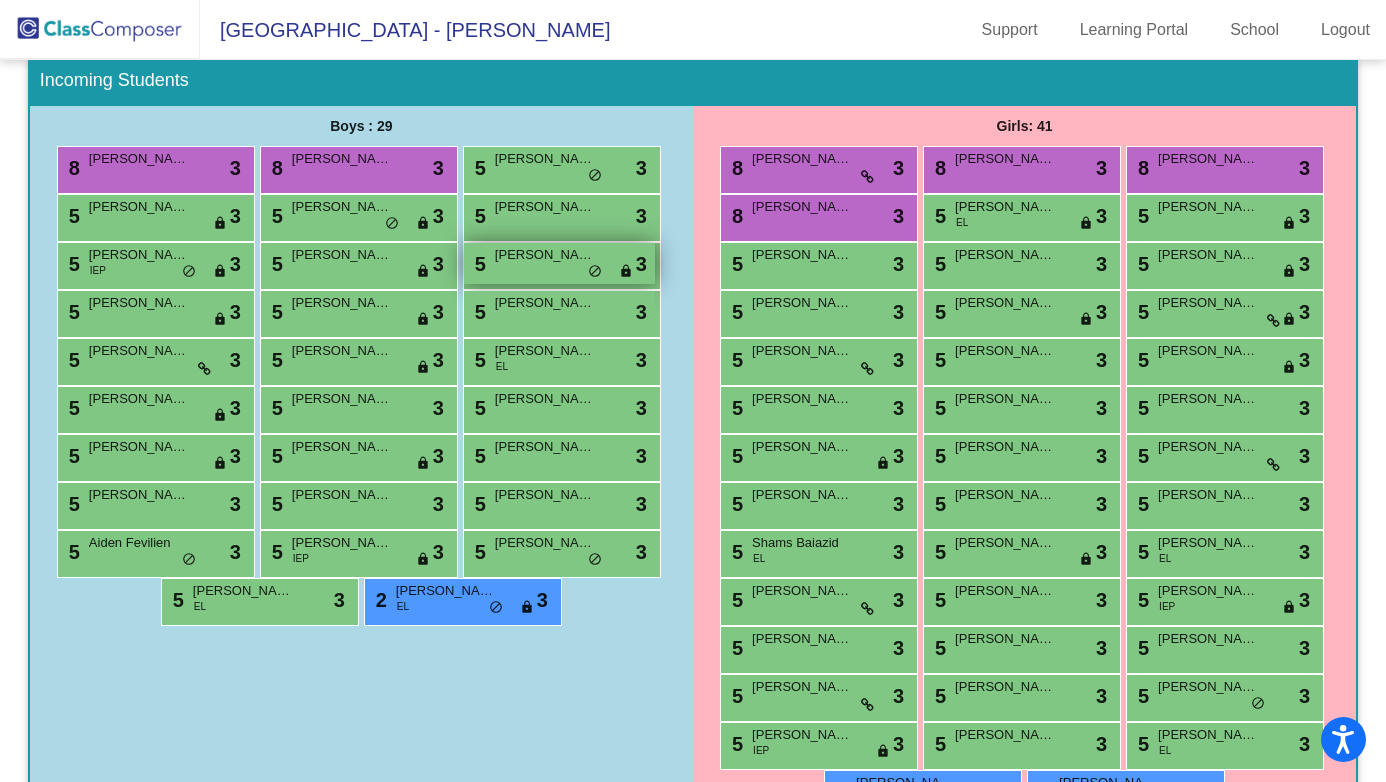 click on "5 Parker Davis lock do_not_disturb_alt 3" at bounding box center [559, 263] 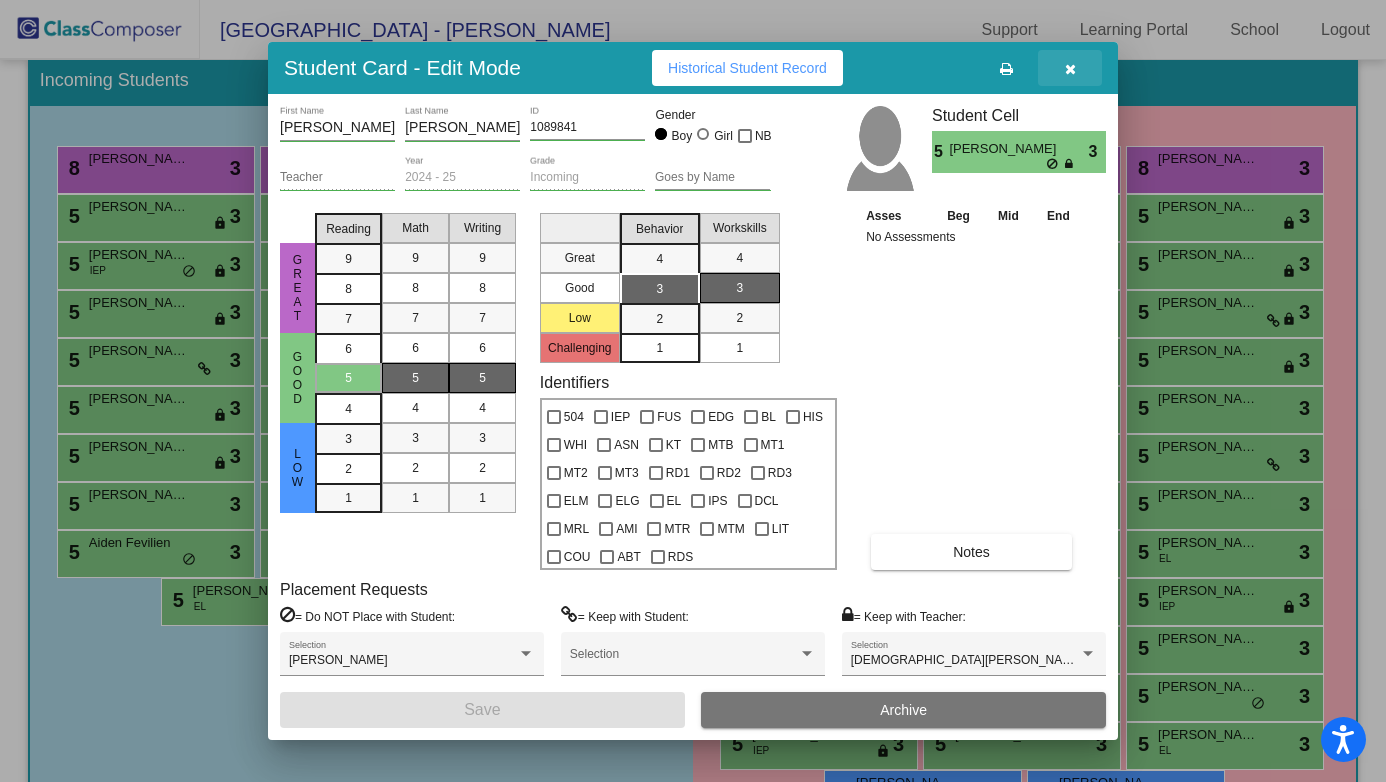 click at bounding box center (1070, 69) 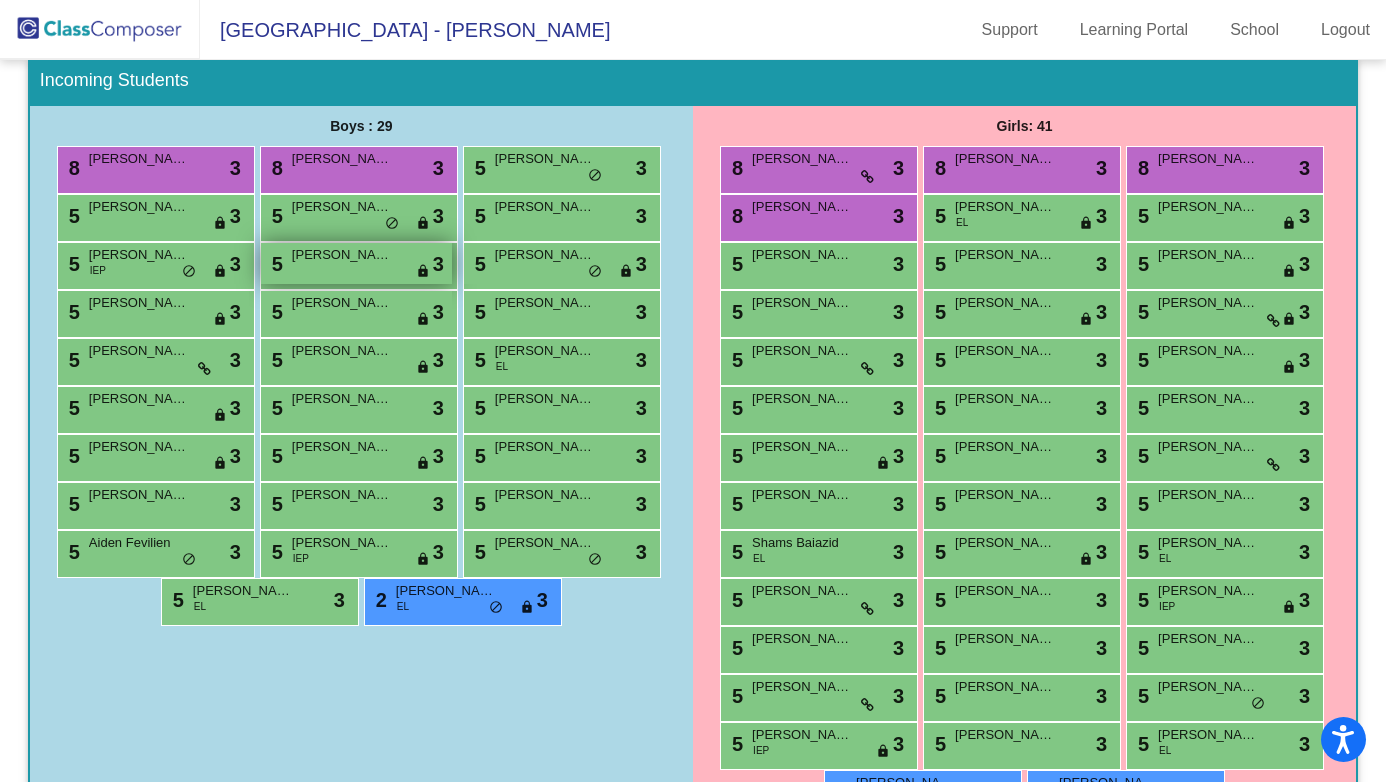 click on "5 Remy Nickle lock do_not_disturb_alt 3" at bounding box center (356, 263) 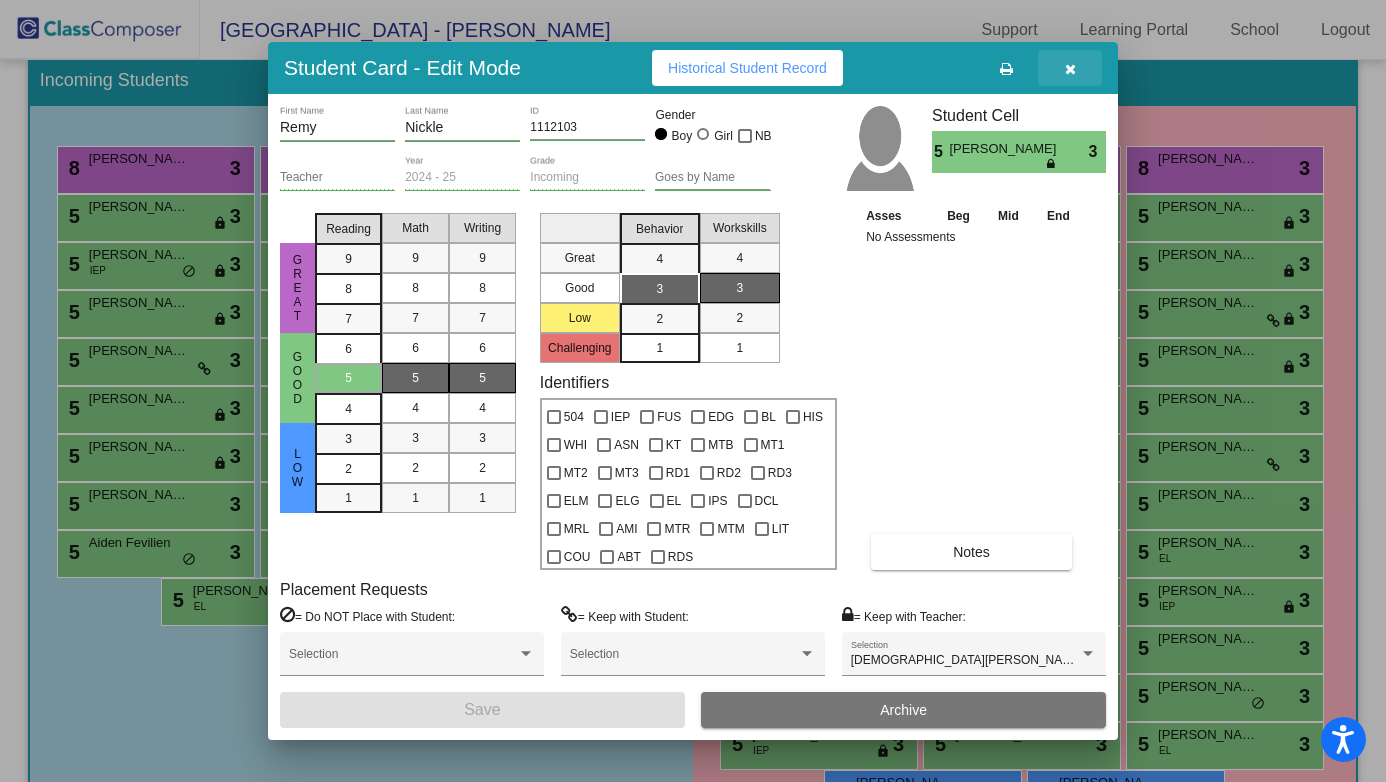 click at bounding box center [1070, 68] 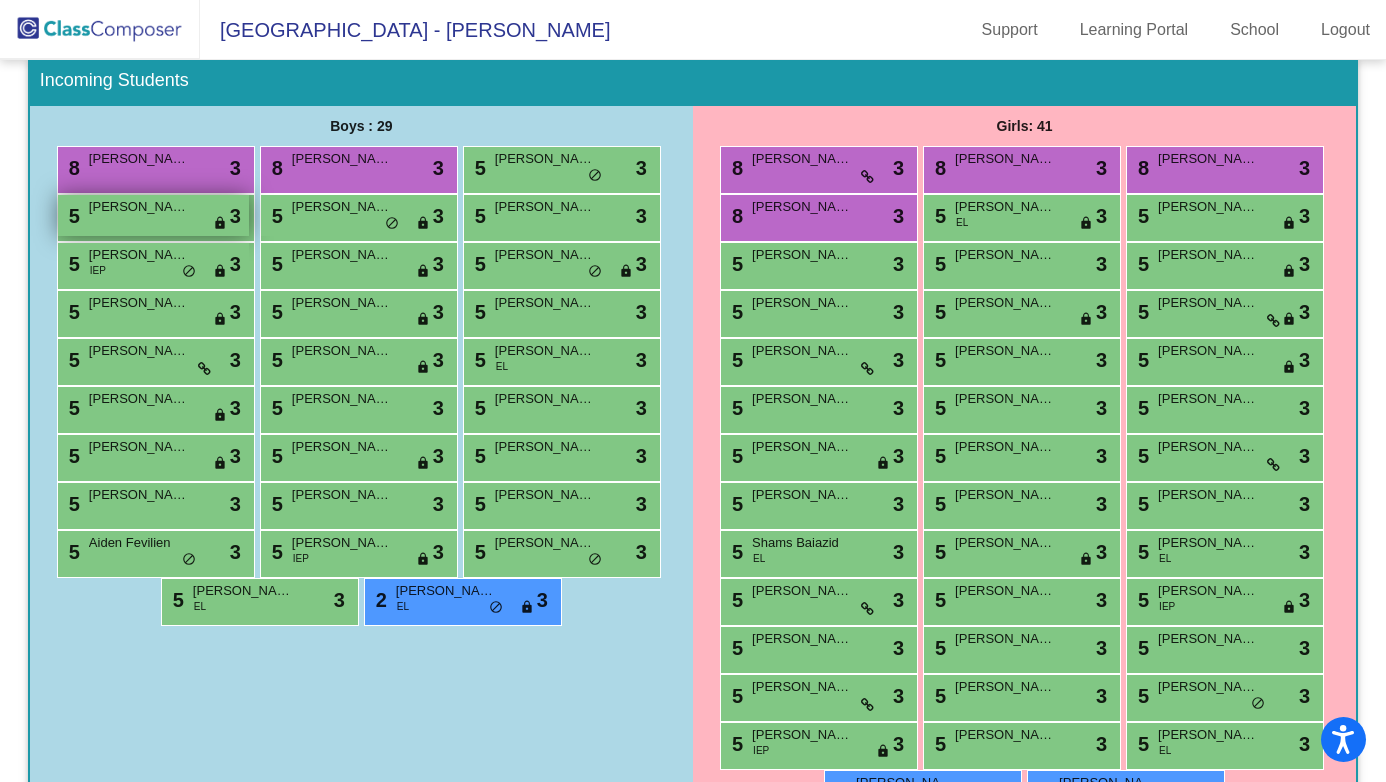 click on "5 Otis Senkowski lock do_not_disturb_alt 3" at bounding box center [153, 215] 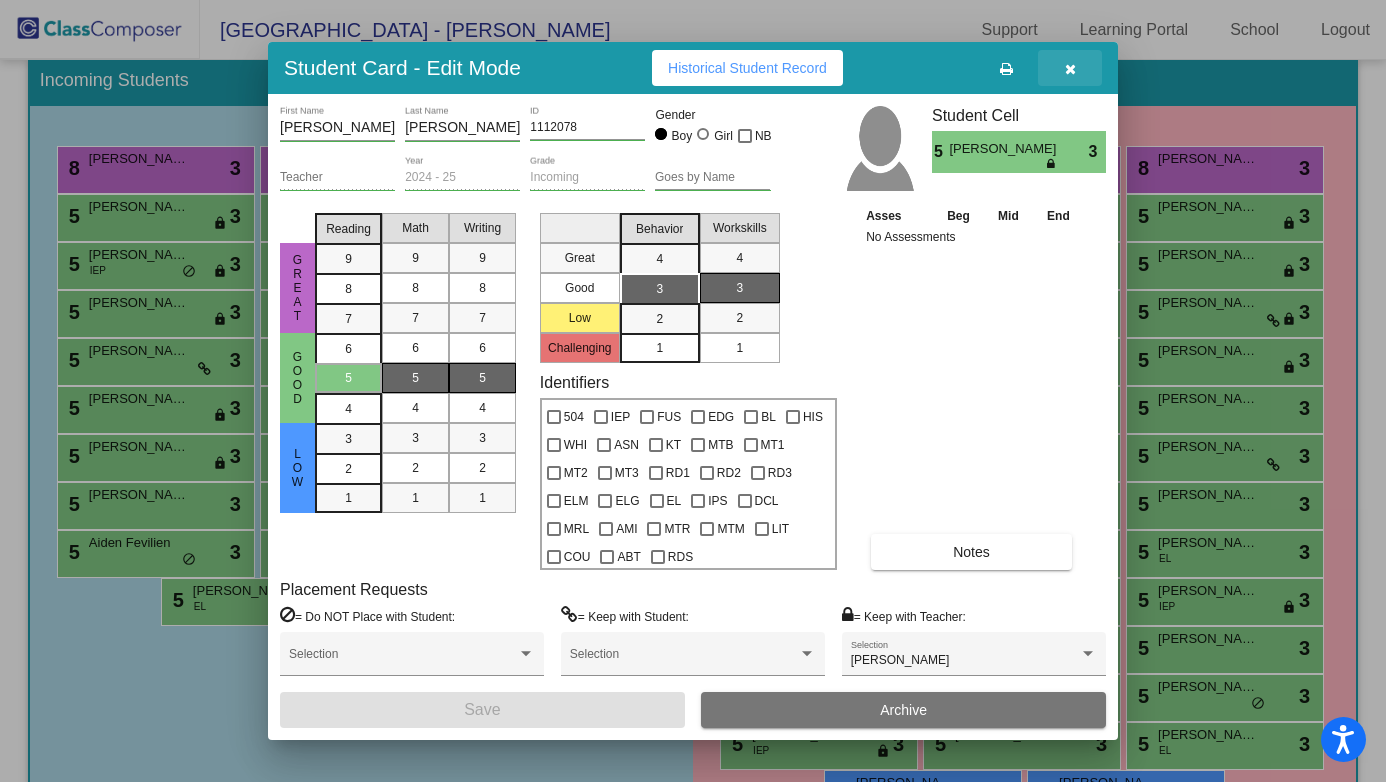 click at bounding box center (1070, 69) 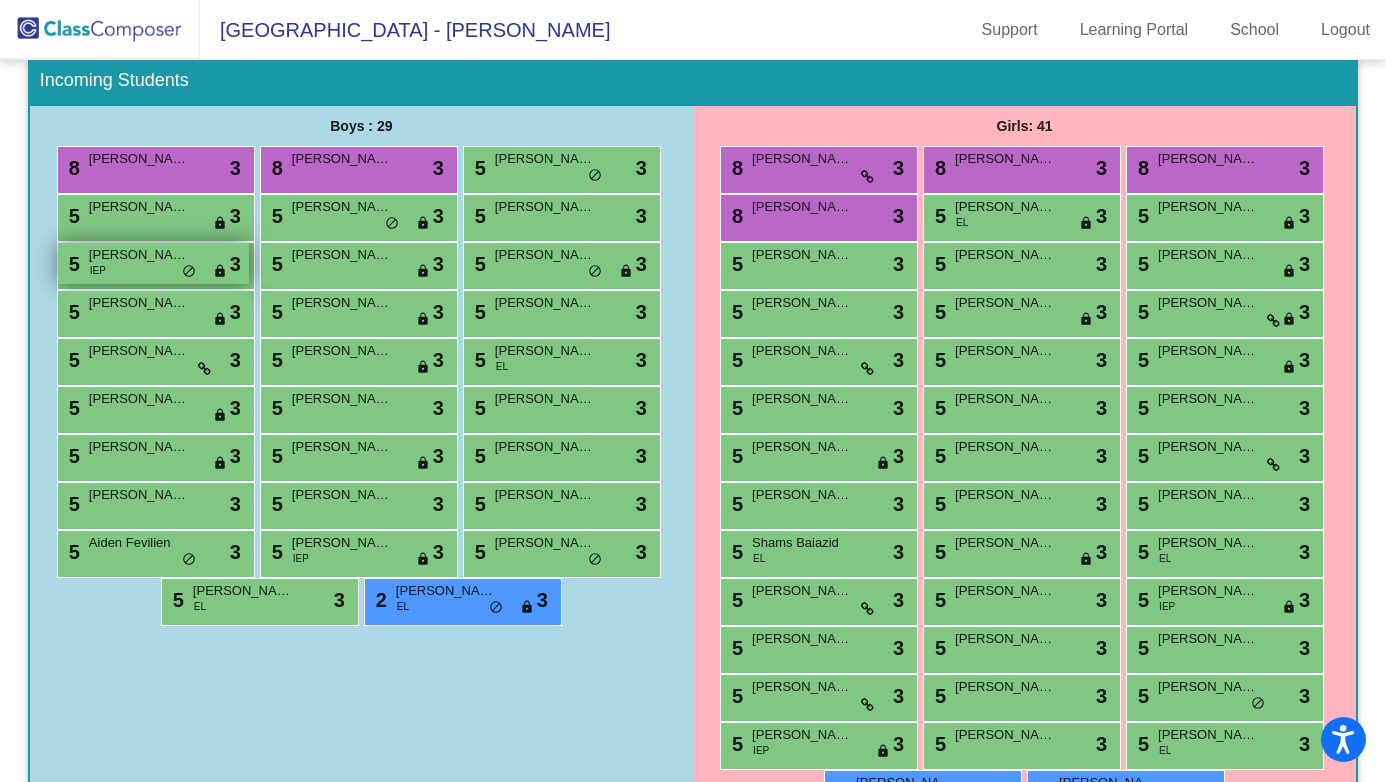 click on "5 Amari Walker IEP lock do_not_disturb_alt 3" at bounding box center (153, 263) 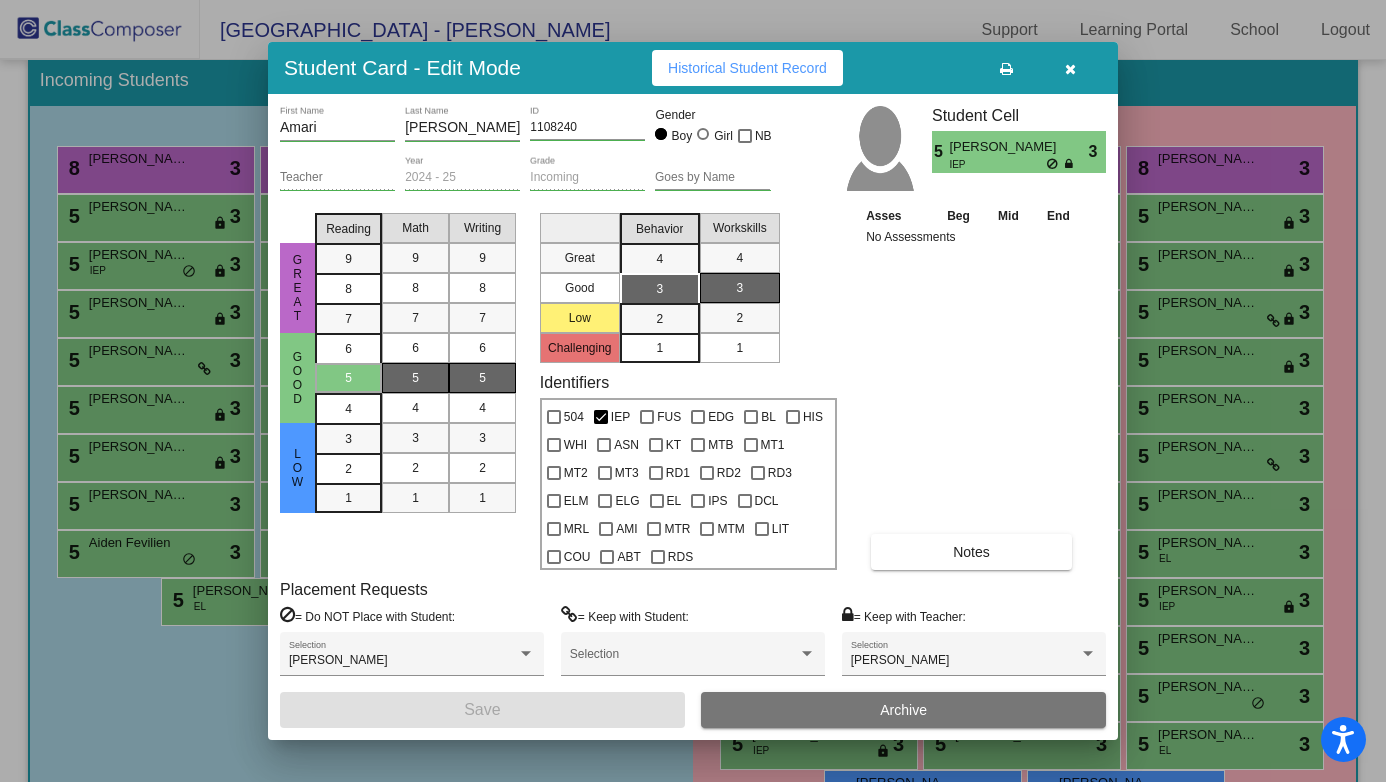 click at bounding box center [1070, 69] 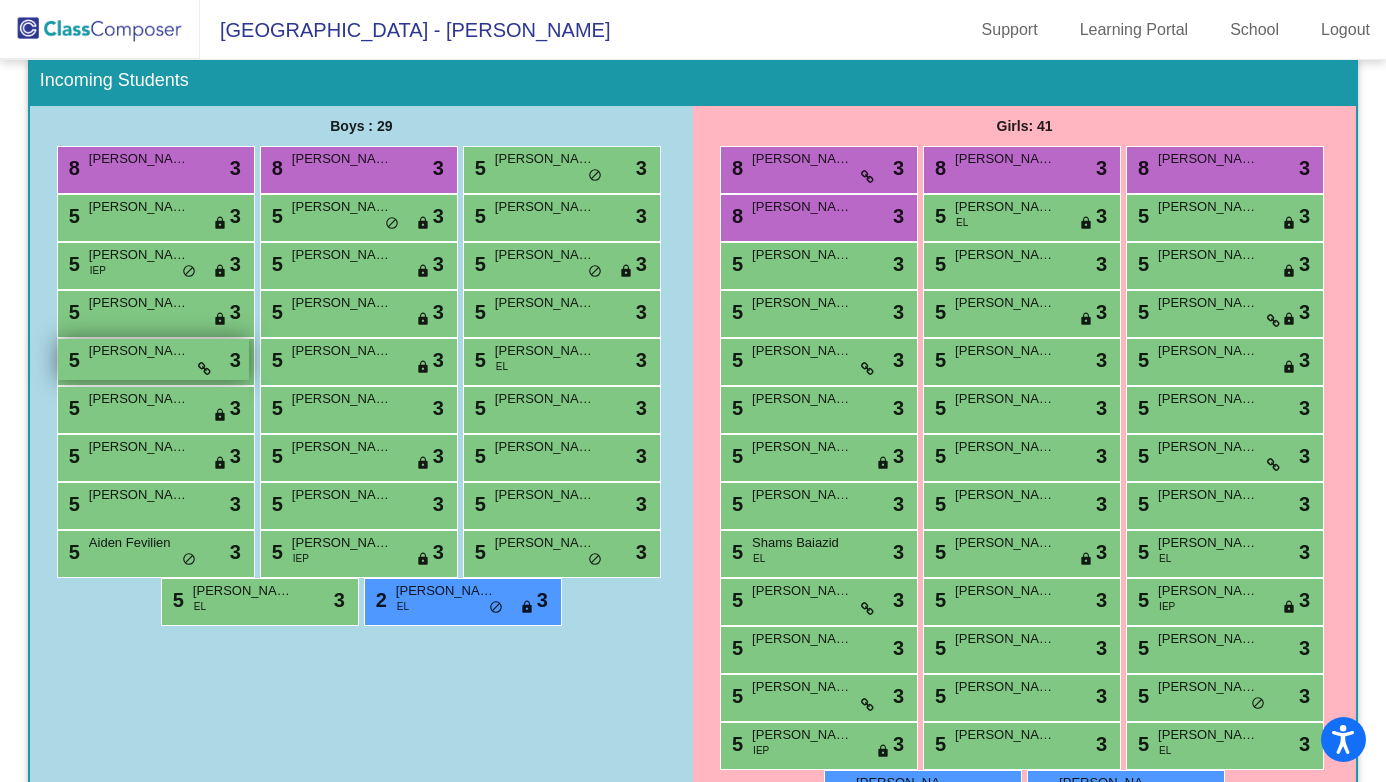 click on "5 Hunter Texier lock do_not_disturb_alt 3" at bounding box center [153, 359] 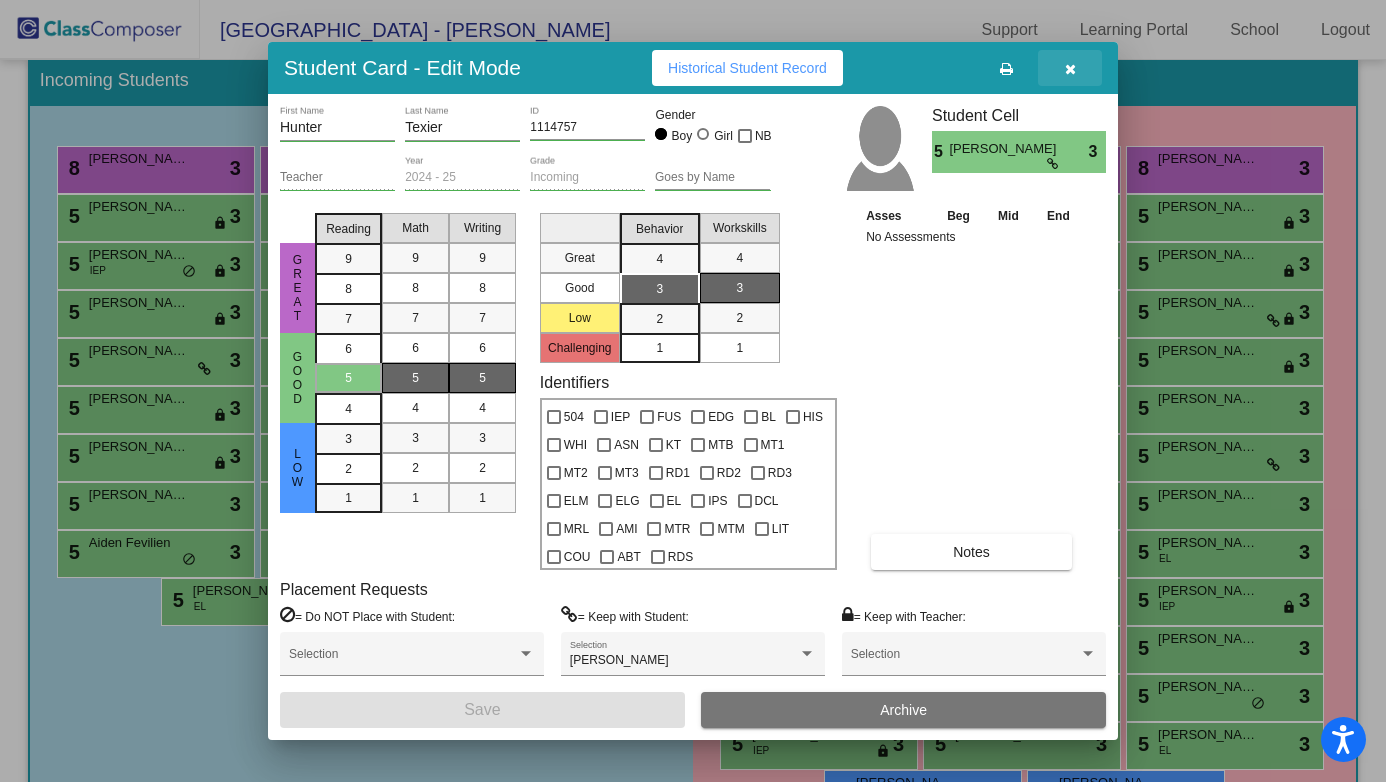 click at bounding box center [1070, 68] 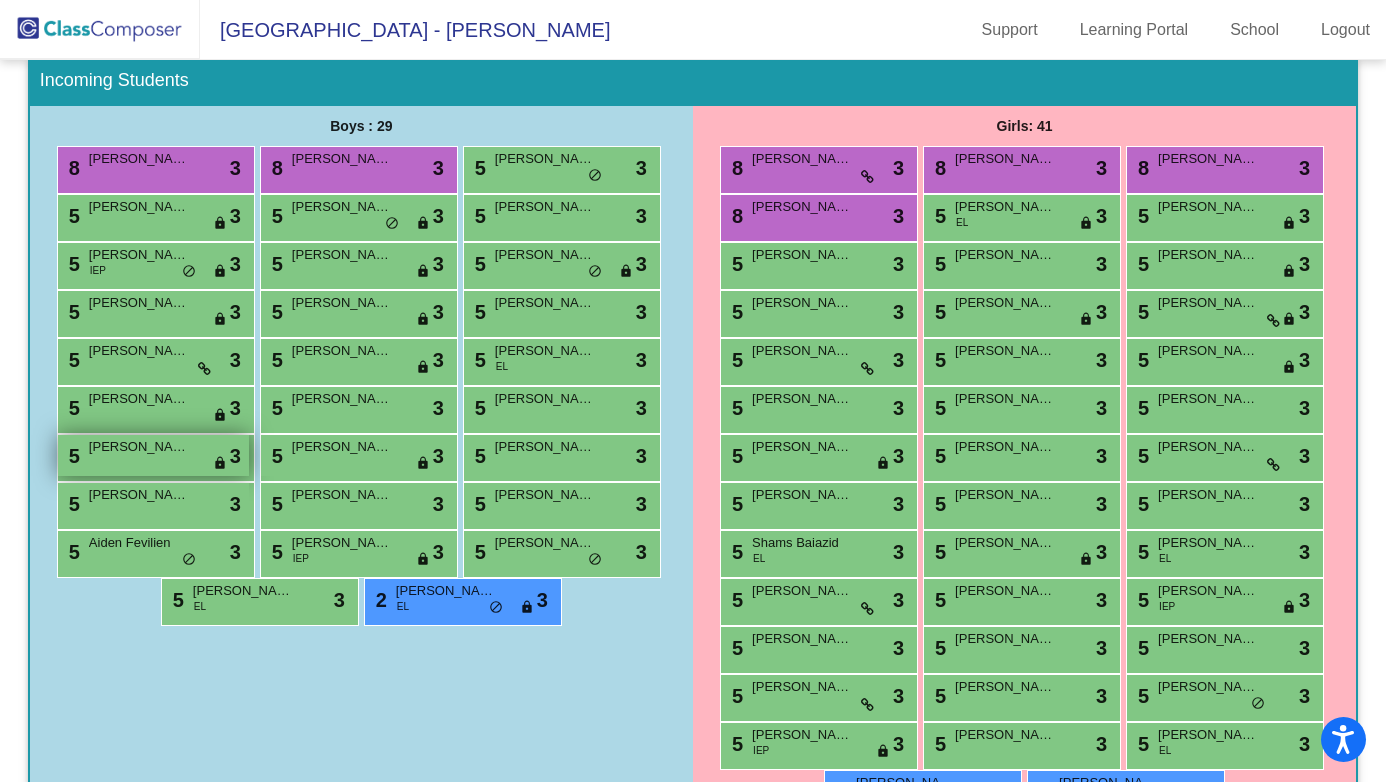 click on "5 Nicholas Saa lock do_not_disturb_alt 3" at bounding box center [153, 455] 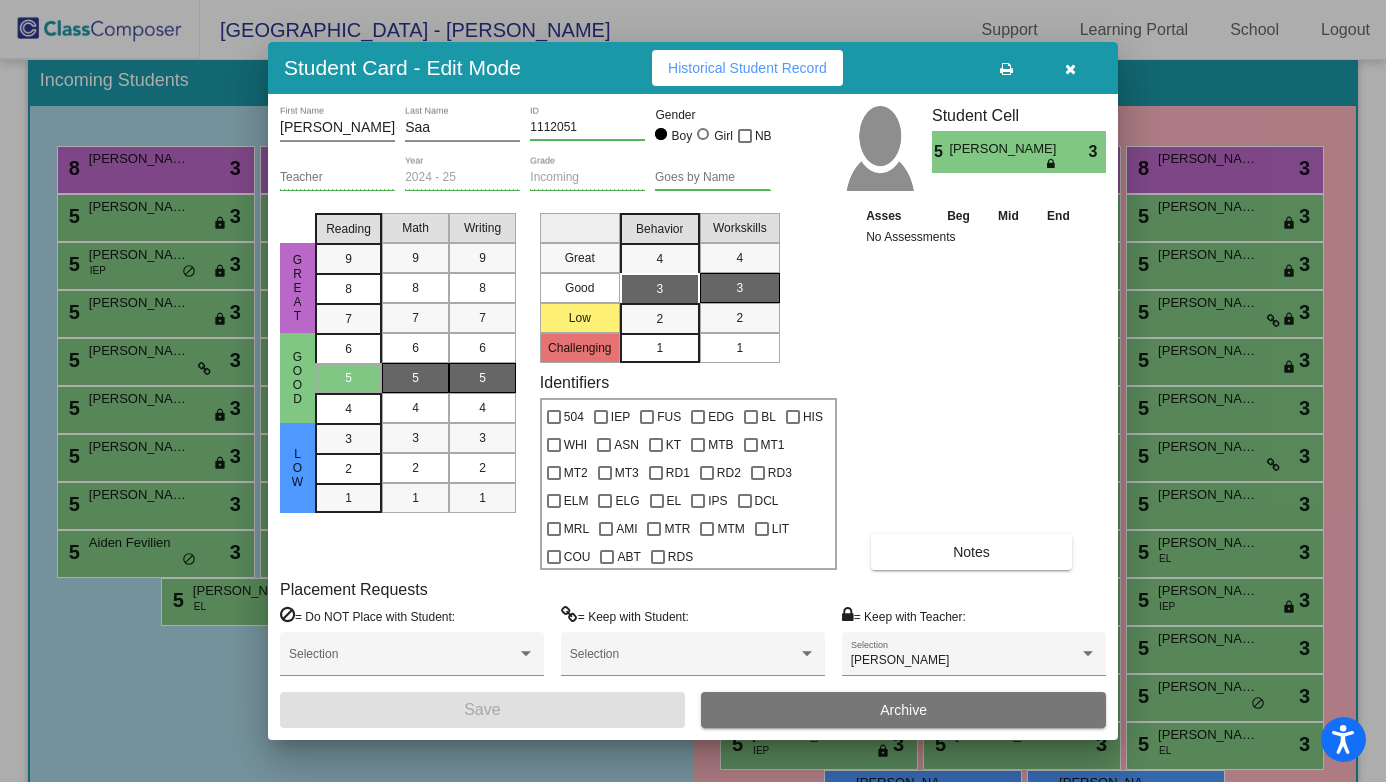 click at bounding box center (1070, 69) 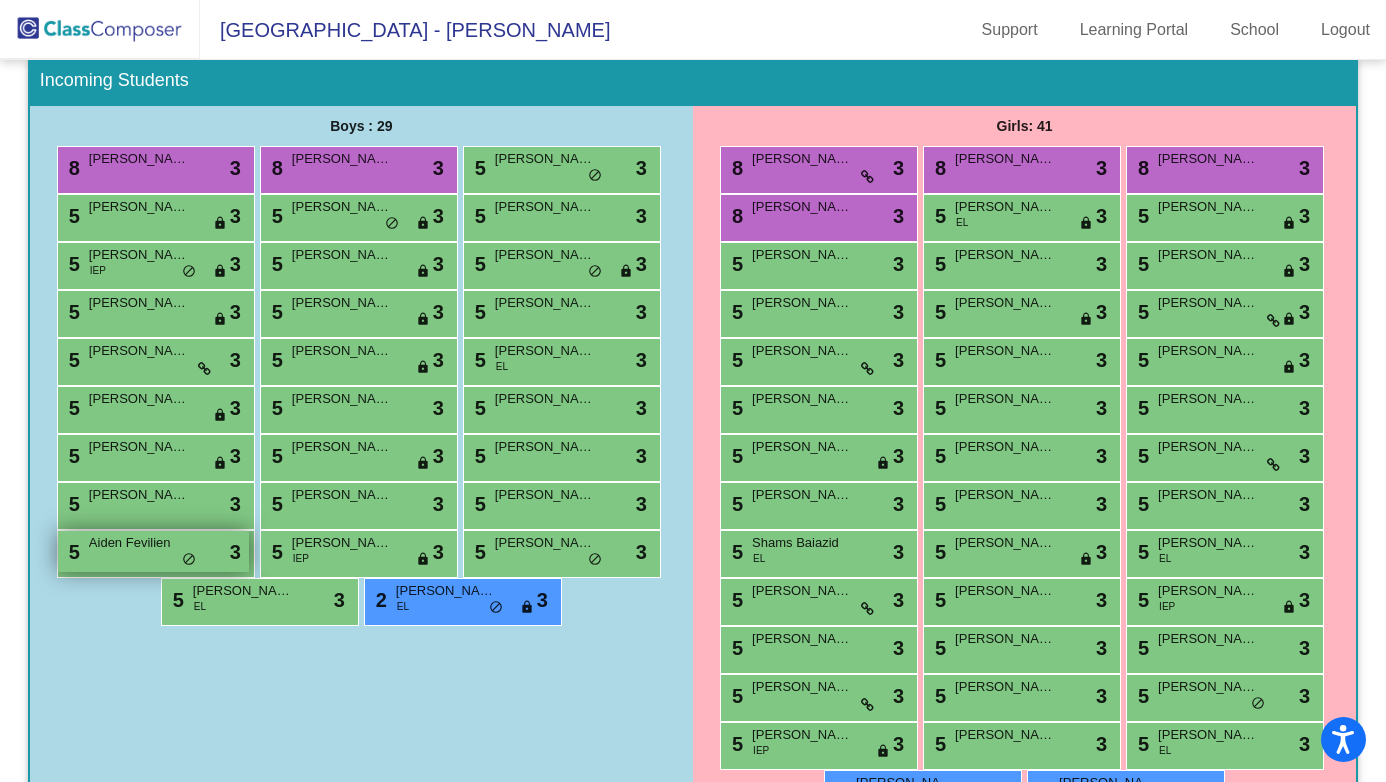 click on "5 Aiden Fevilien lock do_not_disturb_alt 3" at bounding box center [153, 551] 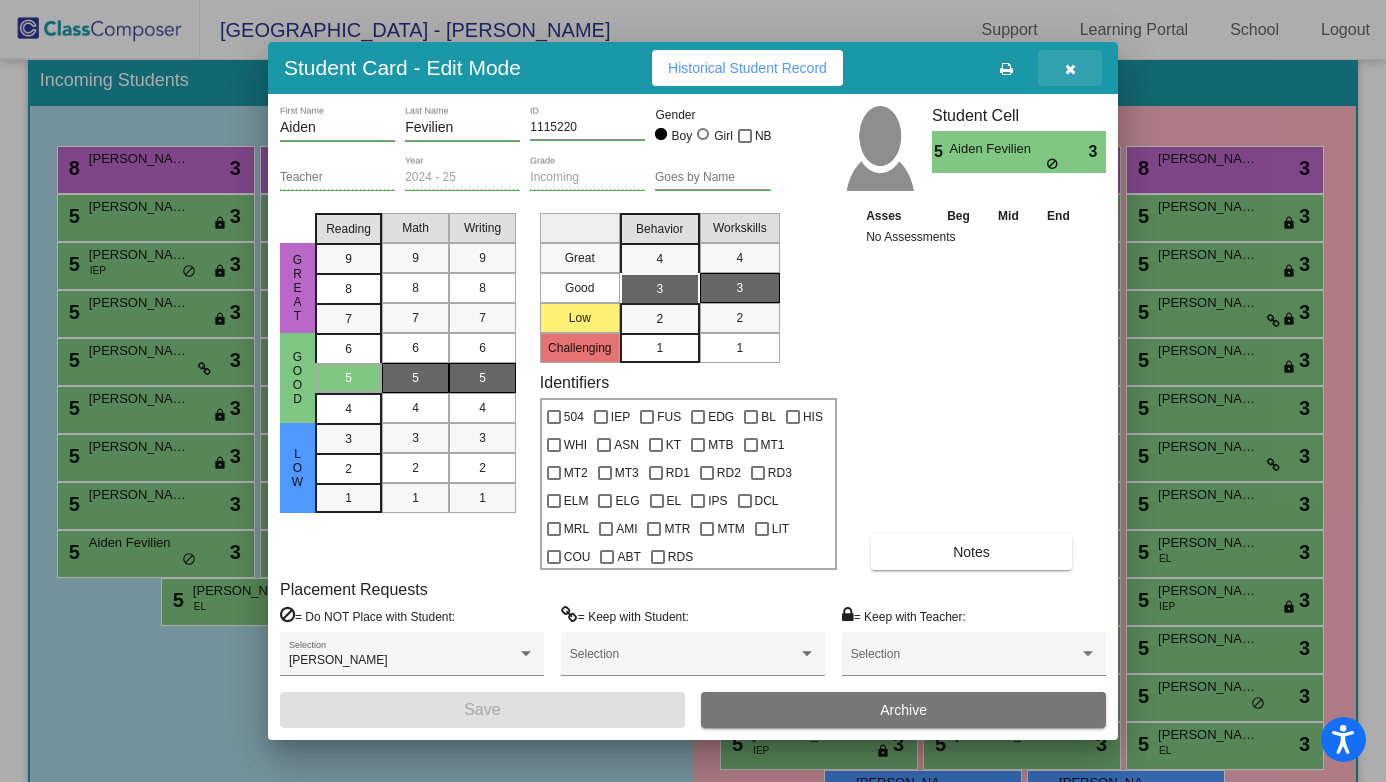 click at bounding box center [1070, 68] 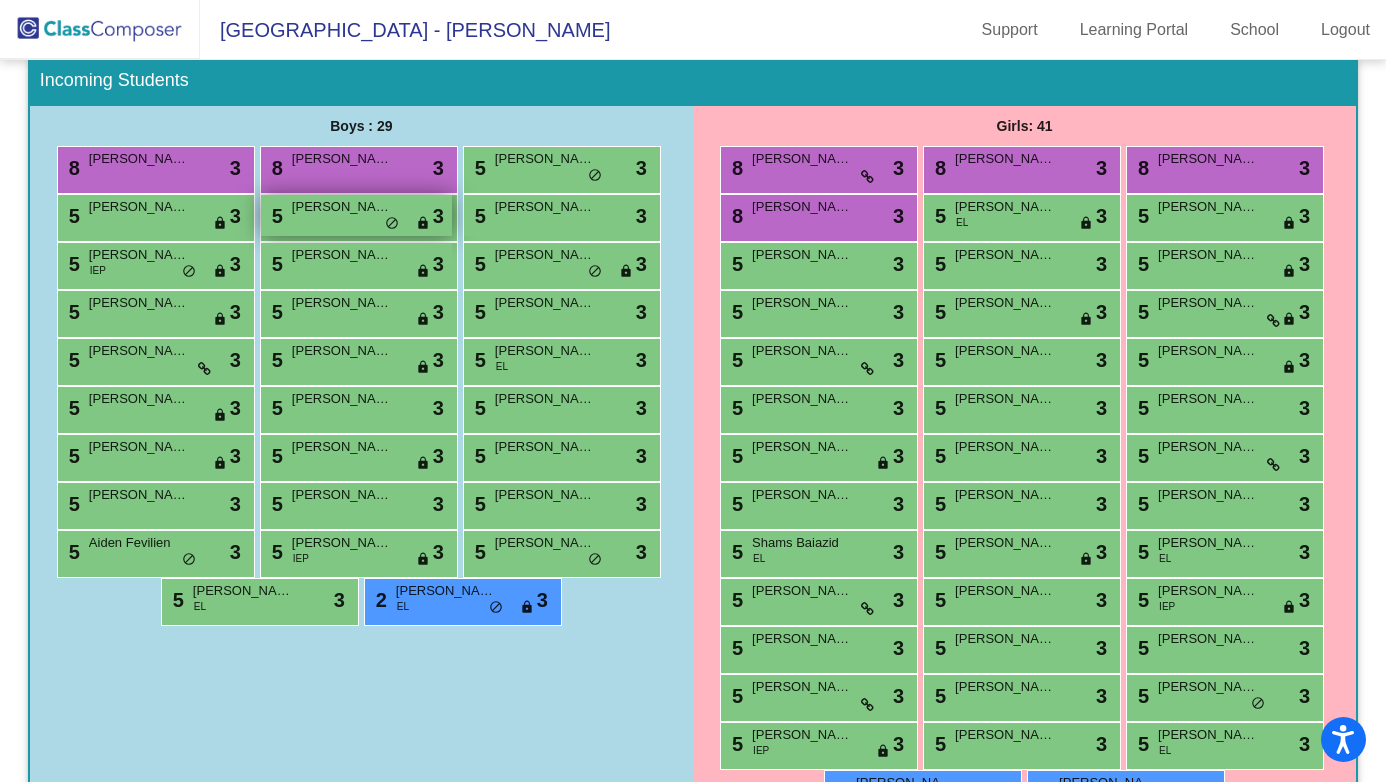 click on "5 Brooks Weyant lock do_not_disturb_alt 3" at bounding box center [356, 215] 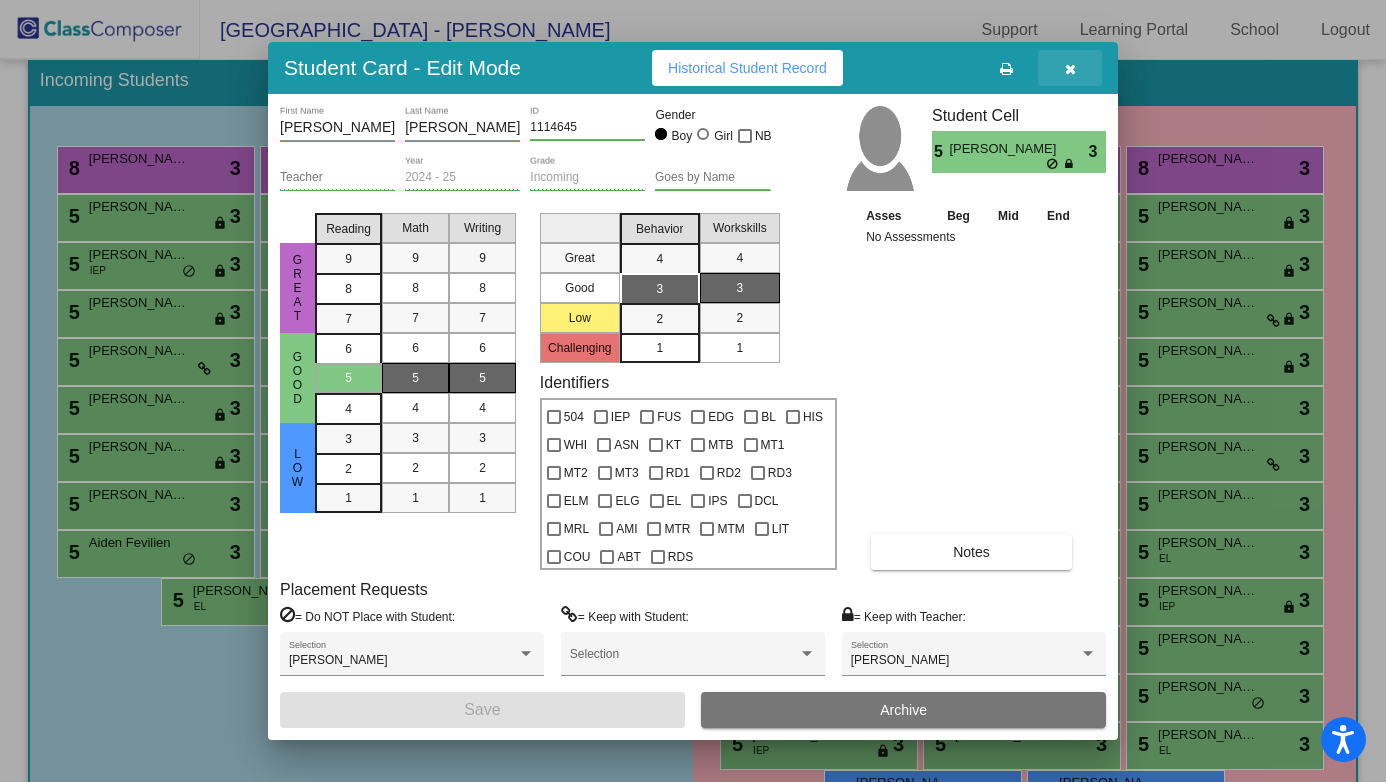 click at bounding box center [1070, 69] 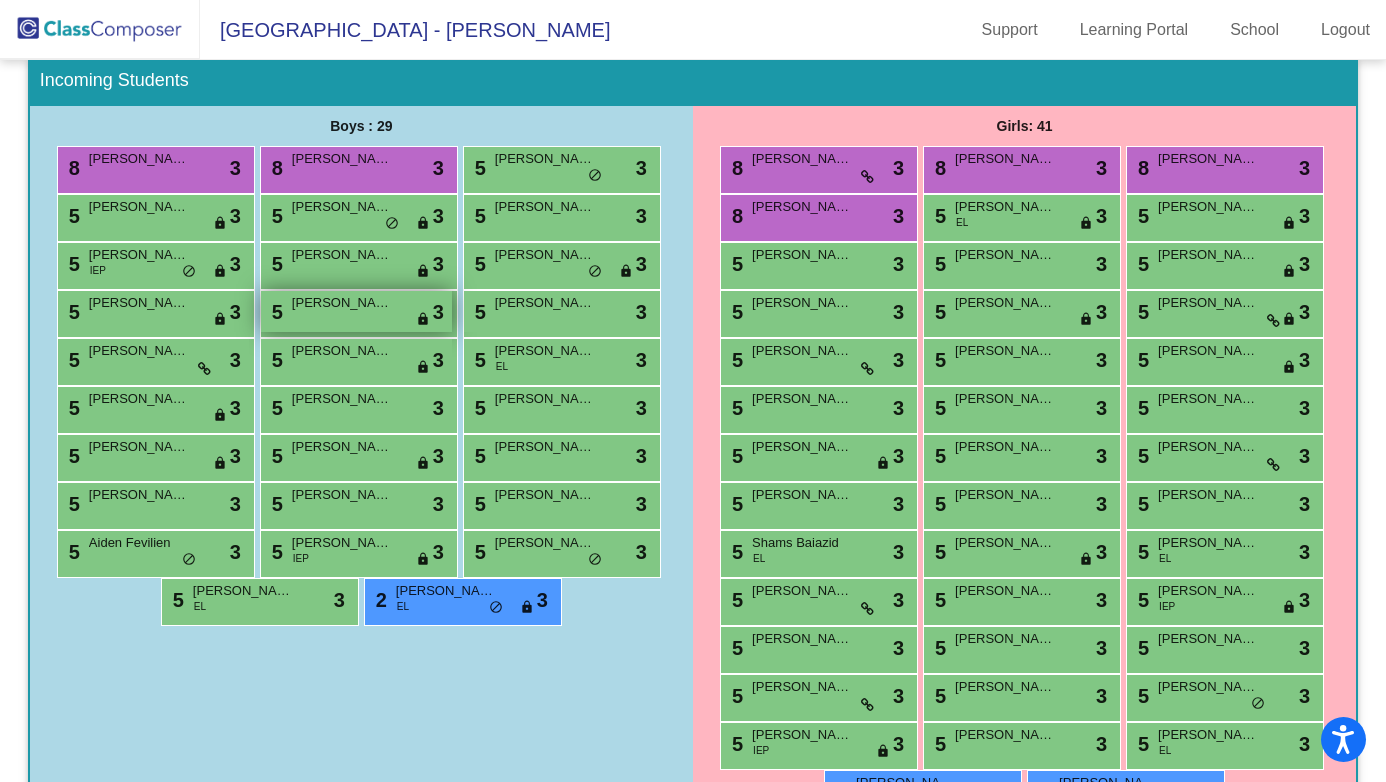 click on "5 Tyson Donehoo lock do_not_disturb_alt 3" at bounding box center (356, 311) 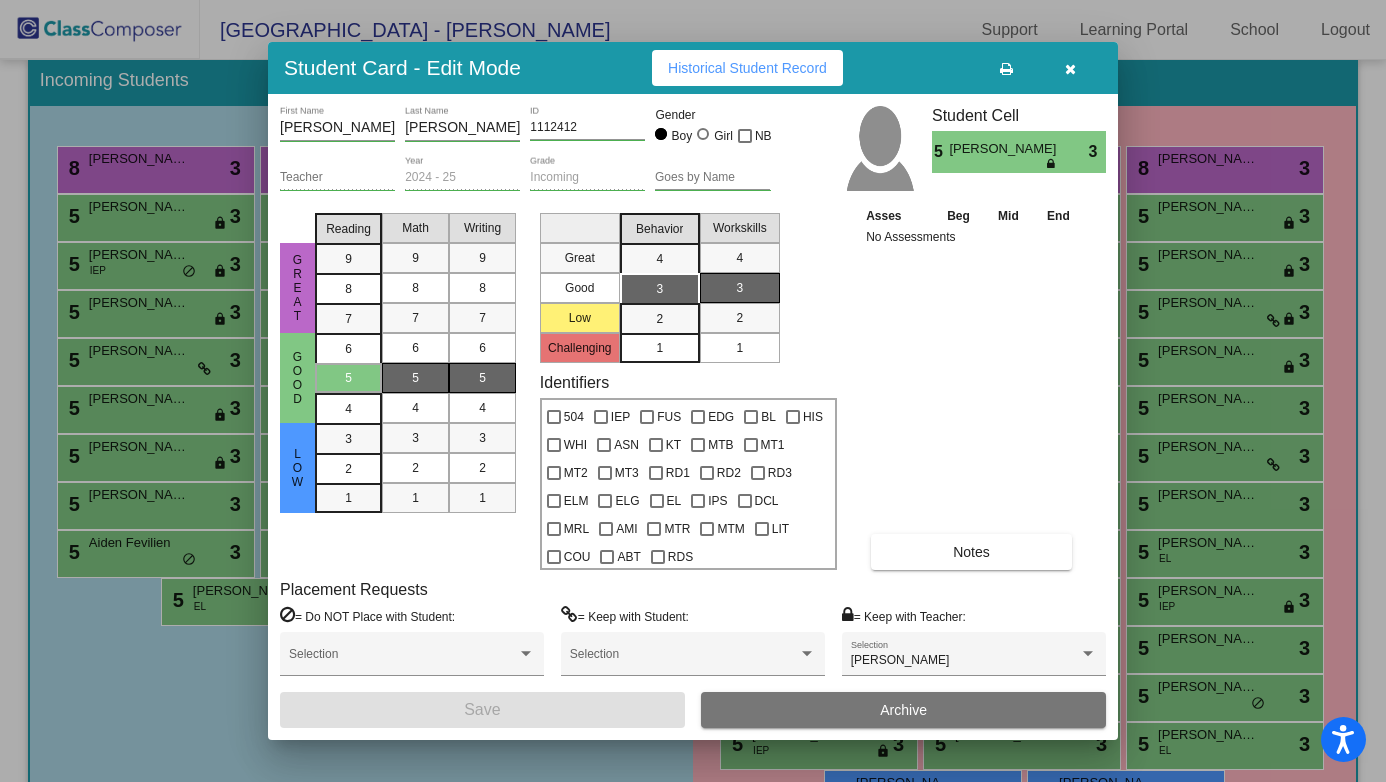 click at bounding box center [1070, 68] 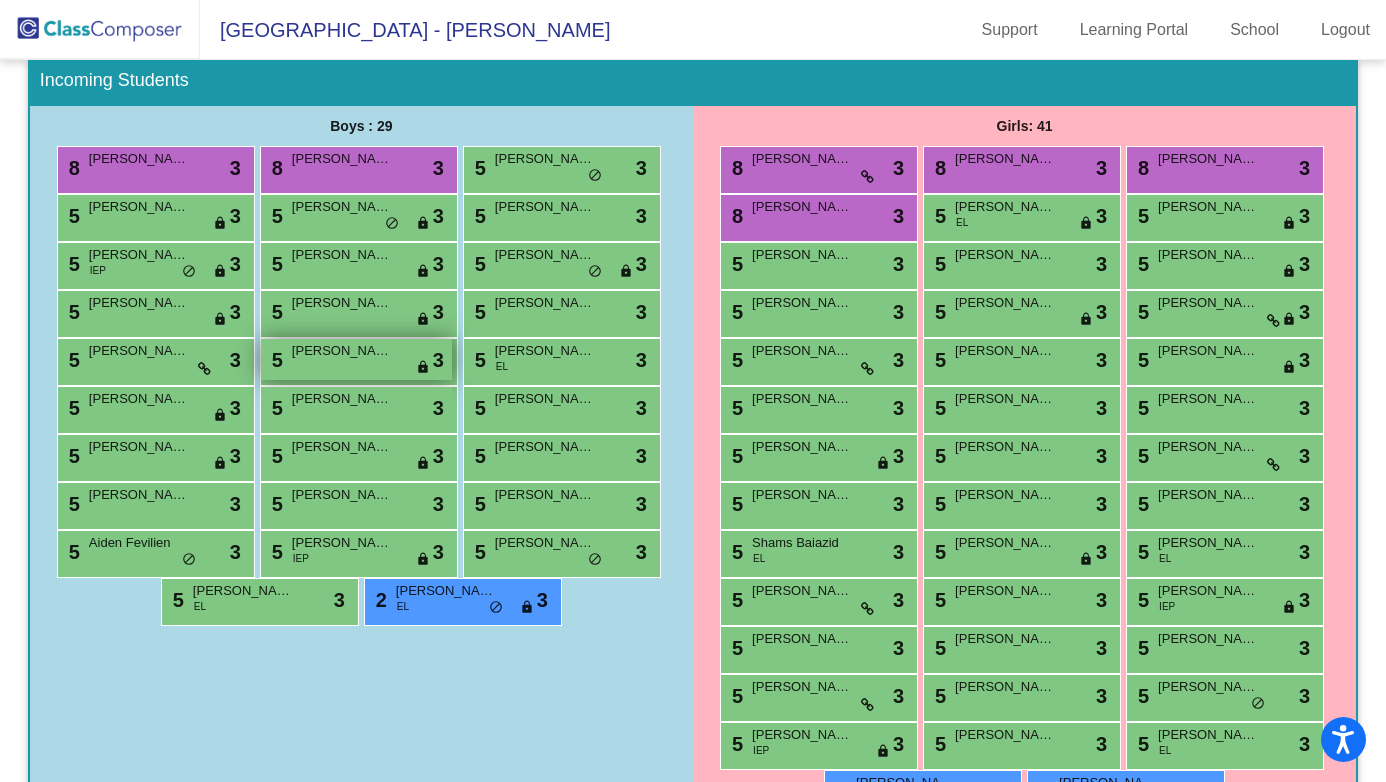 click on "5 Sullivan Ford lock do_not_disturb_alt 3" at bounding box center [356, 359] 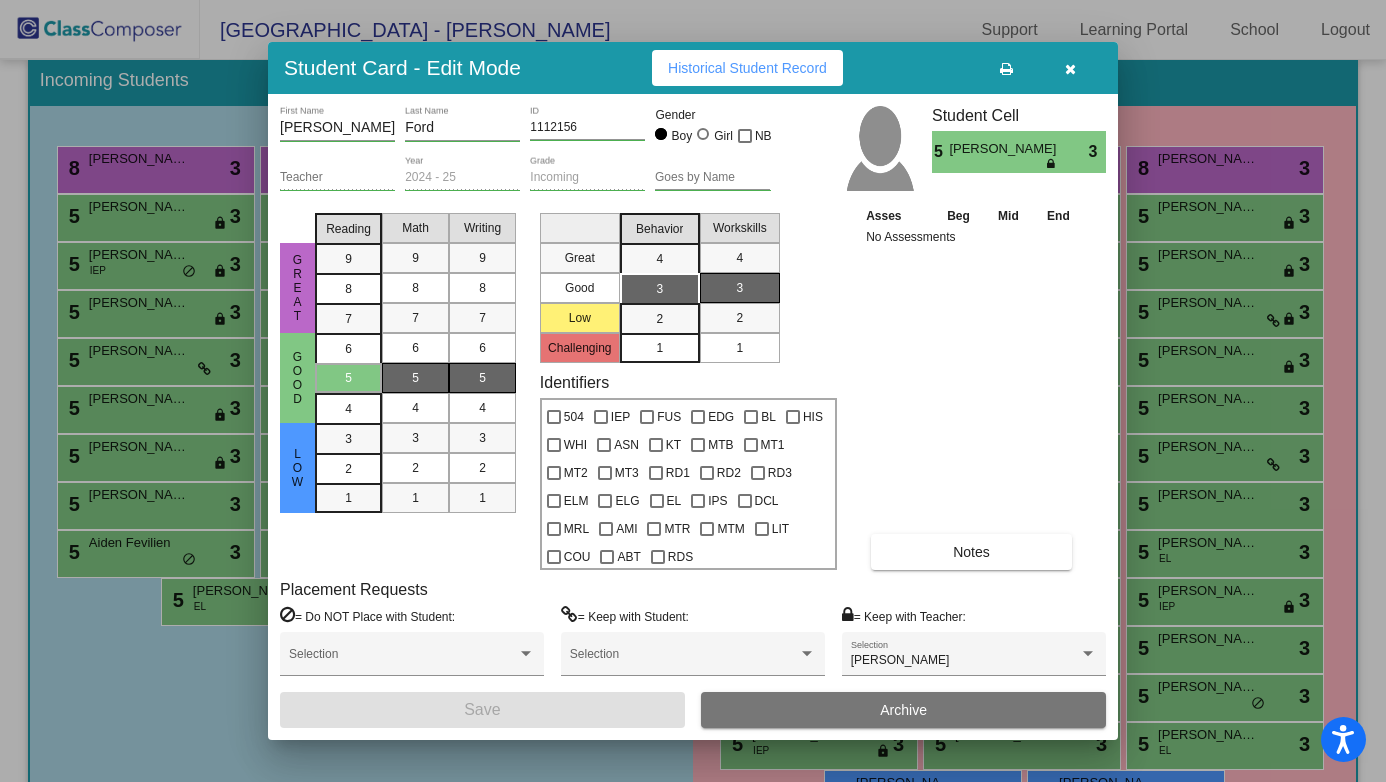 click at bounding box center [1070, 69] 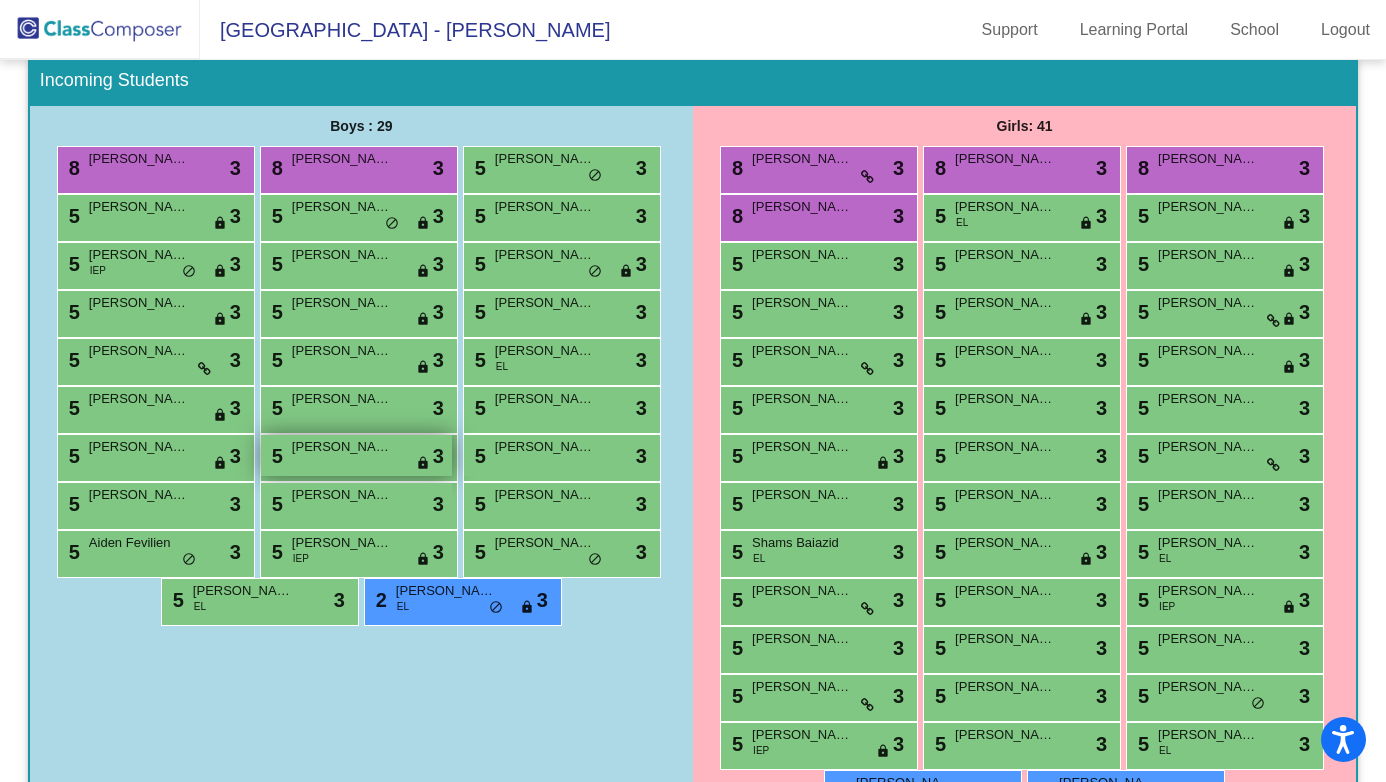 click on "5 Remy Lane lock do_not_disturb_alt 3" at bounding box center [356, 455] 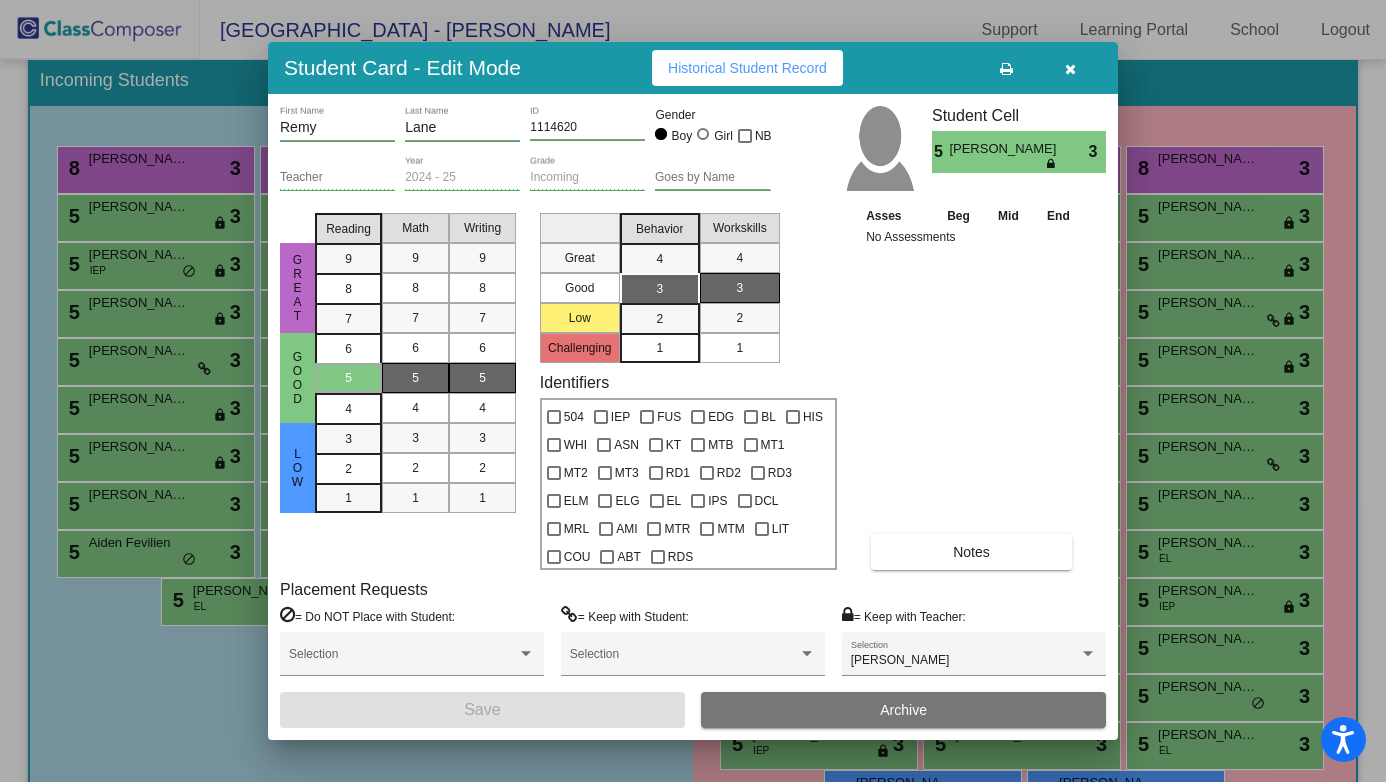 click at bounding box center [1070, 69] 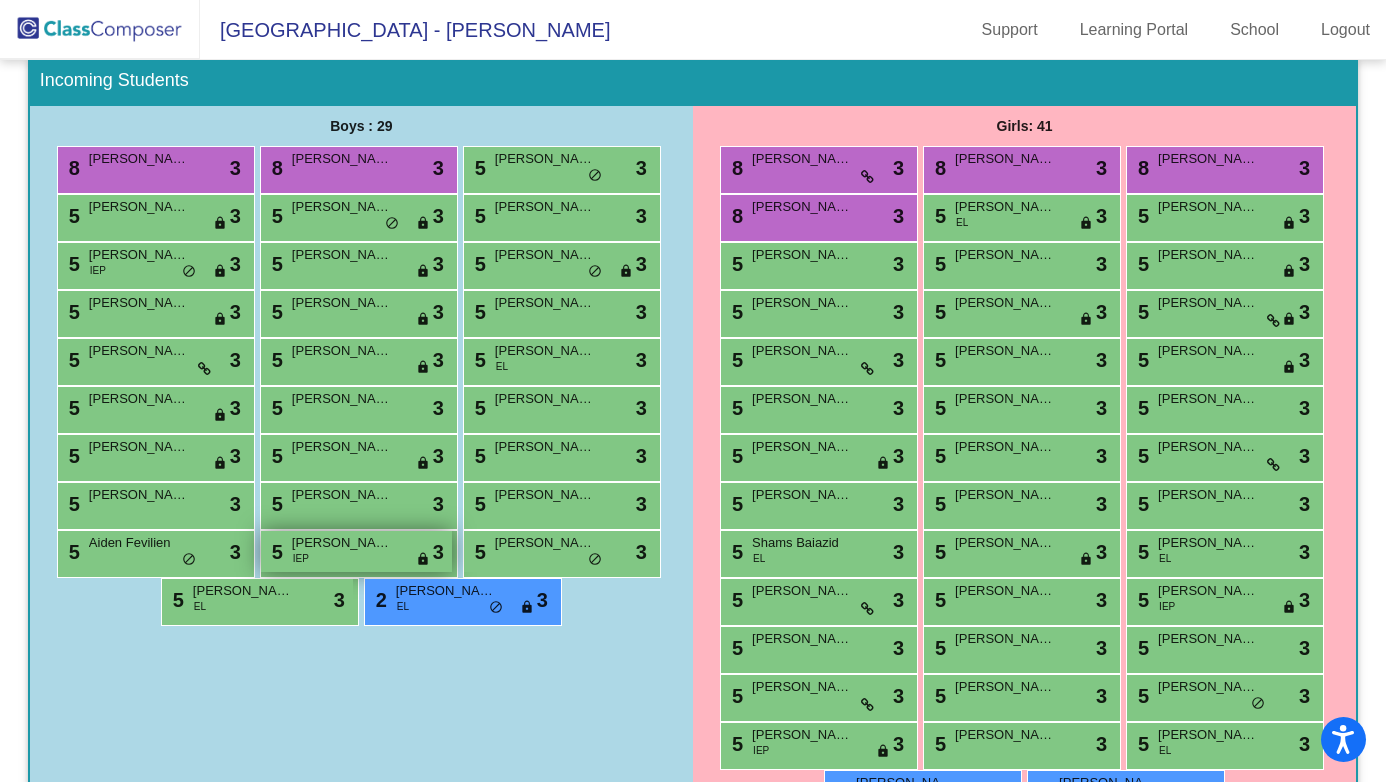 click on "Archer Hatch" at bounding box center (342, 543) 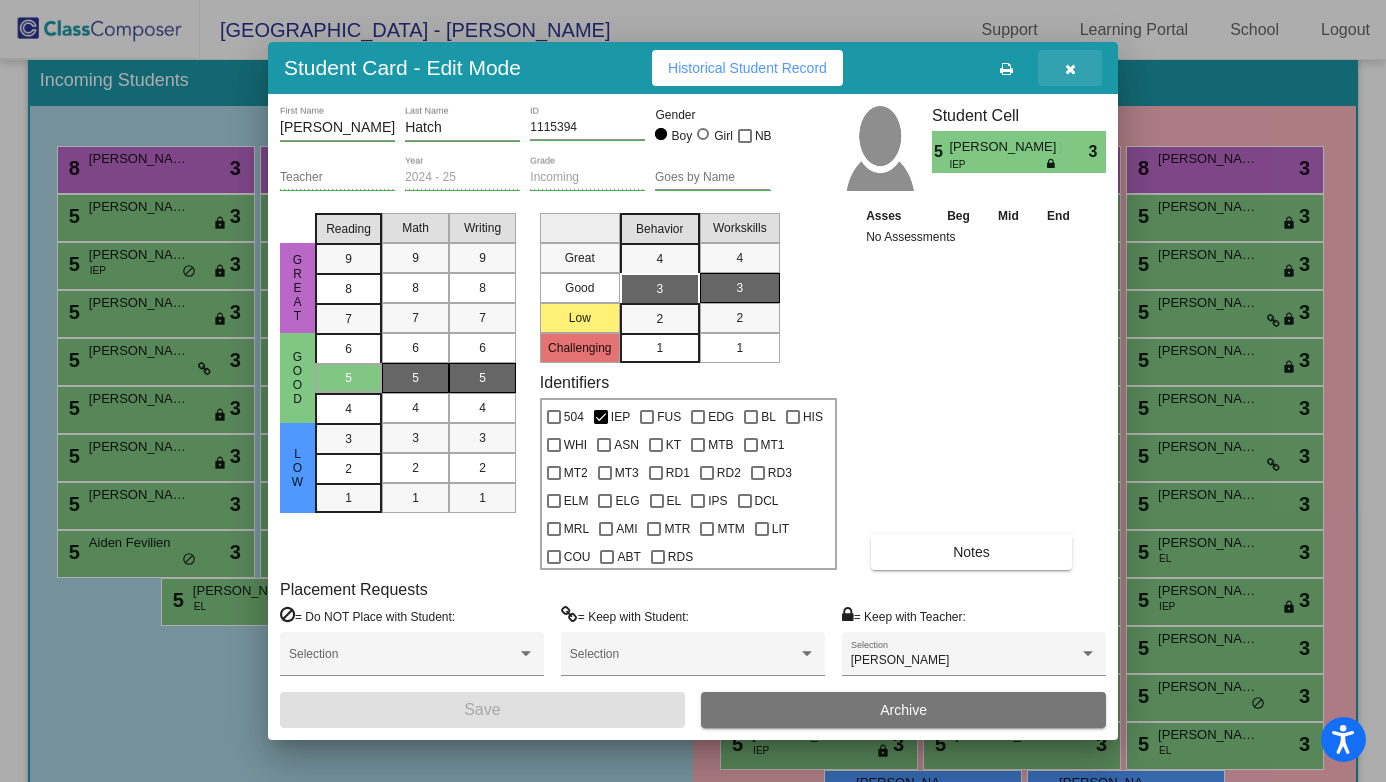 click at bounding box center [1070, 69] 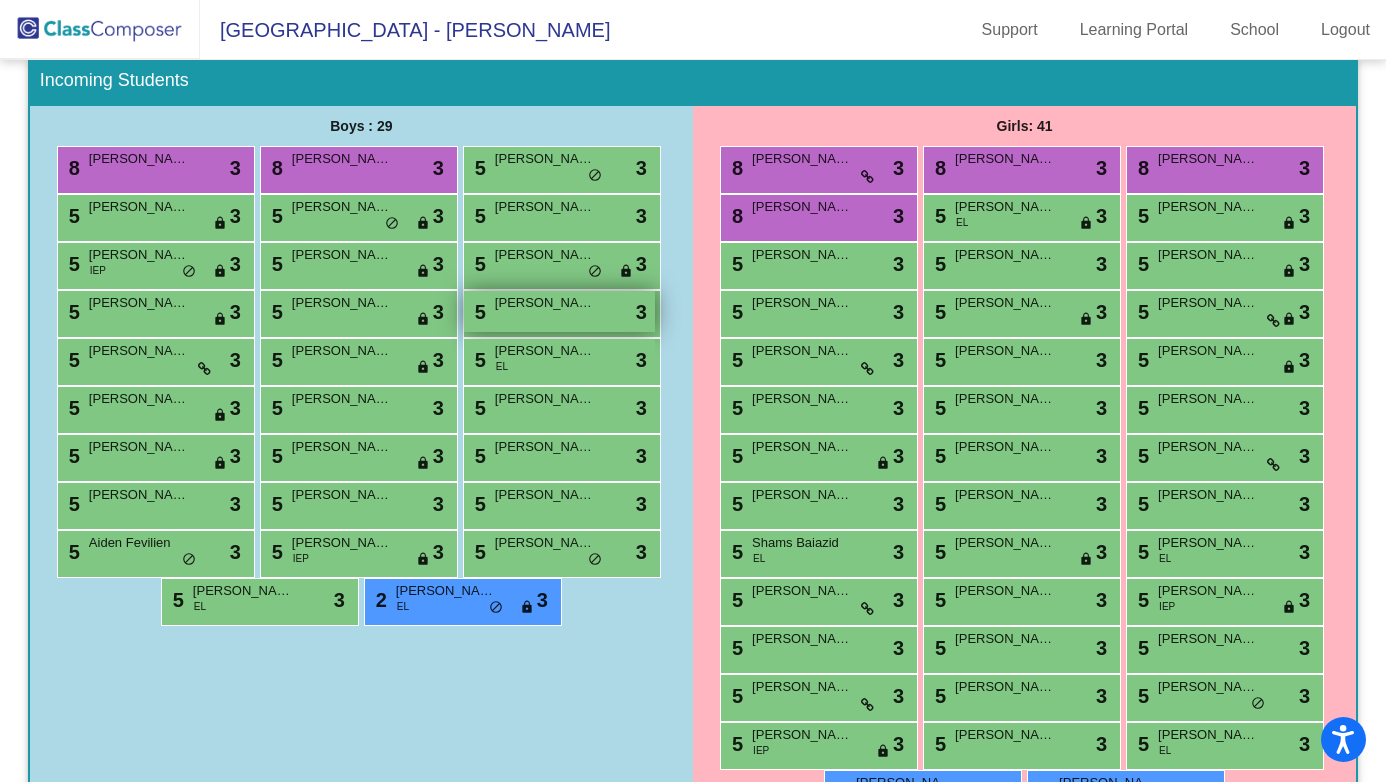 click on "Ryder Bonsiero" at bounding box center [545, 303] 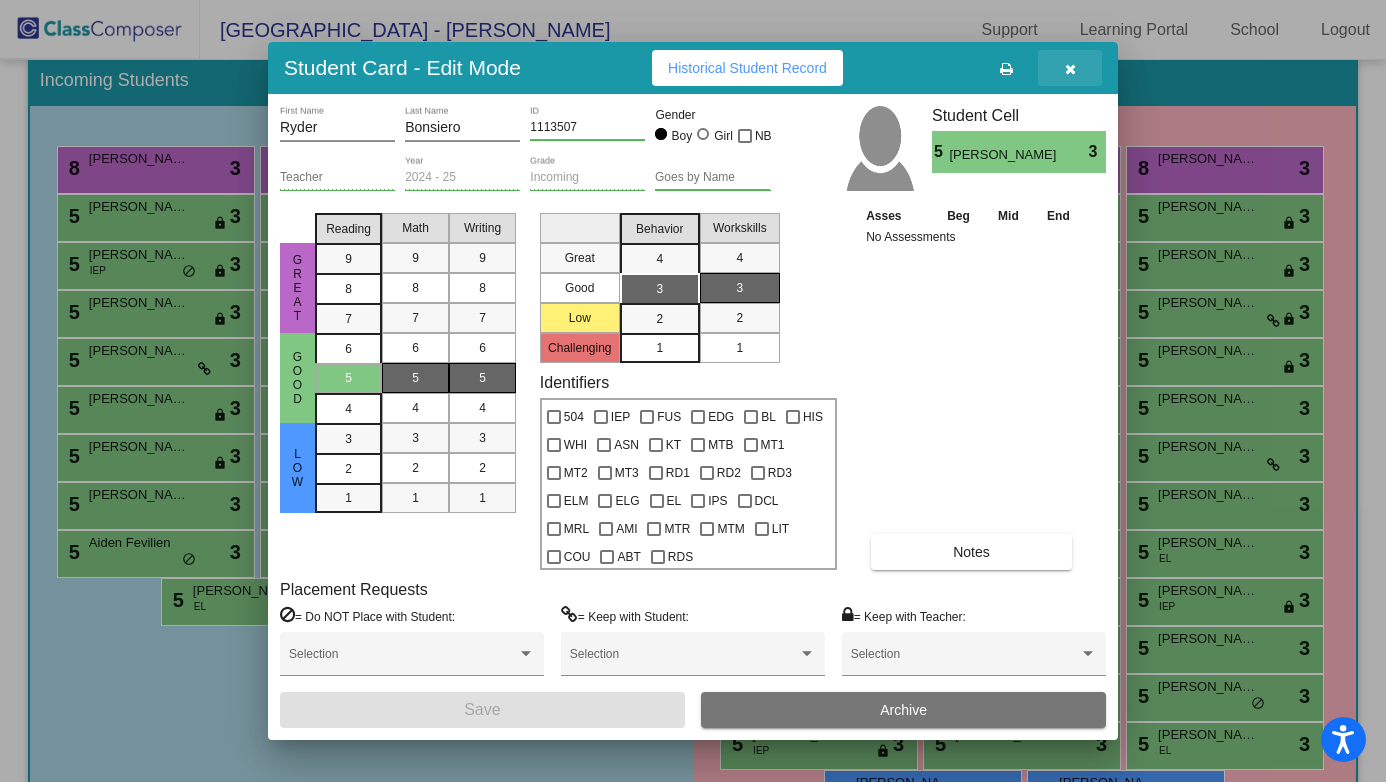 click at bounding box center (1070, 69) 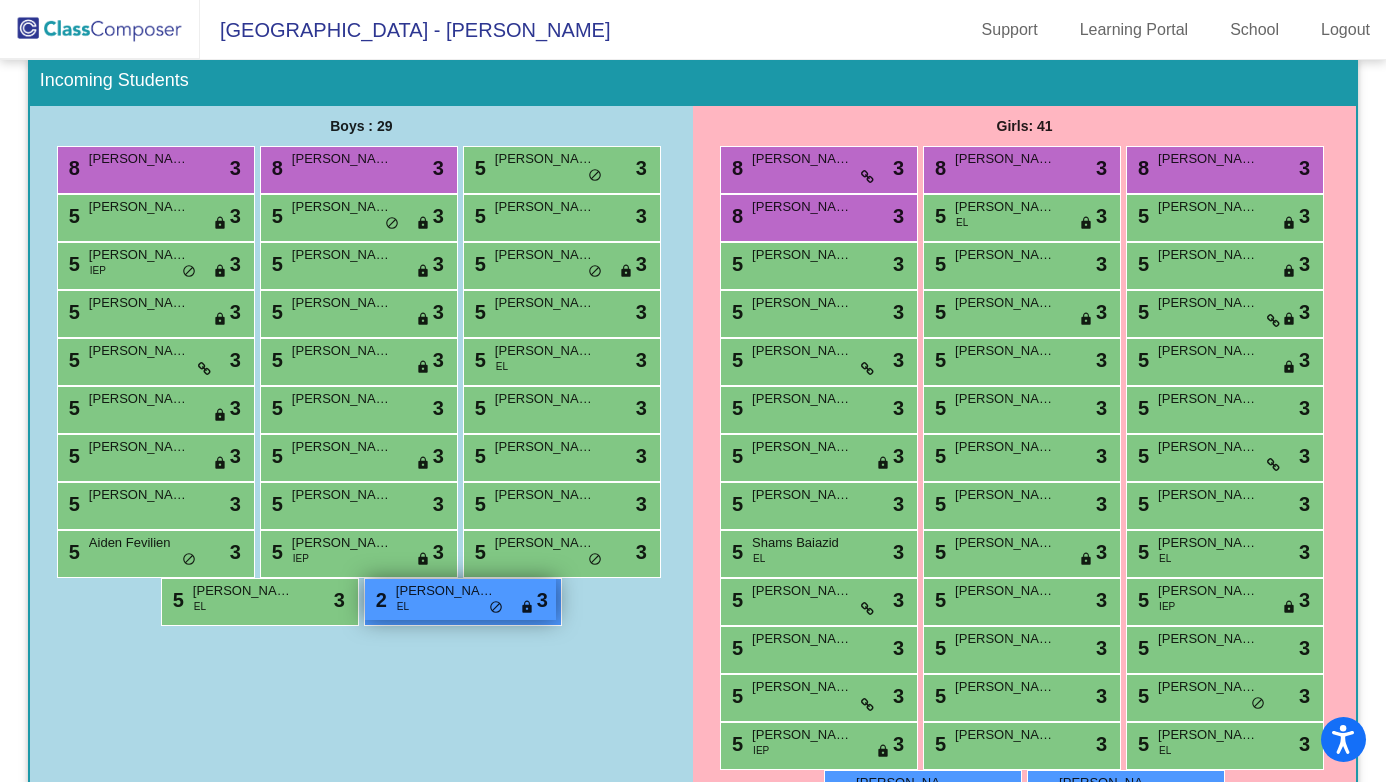click on "Arvin Wahidi" at bounding box center (446, 591) 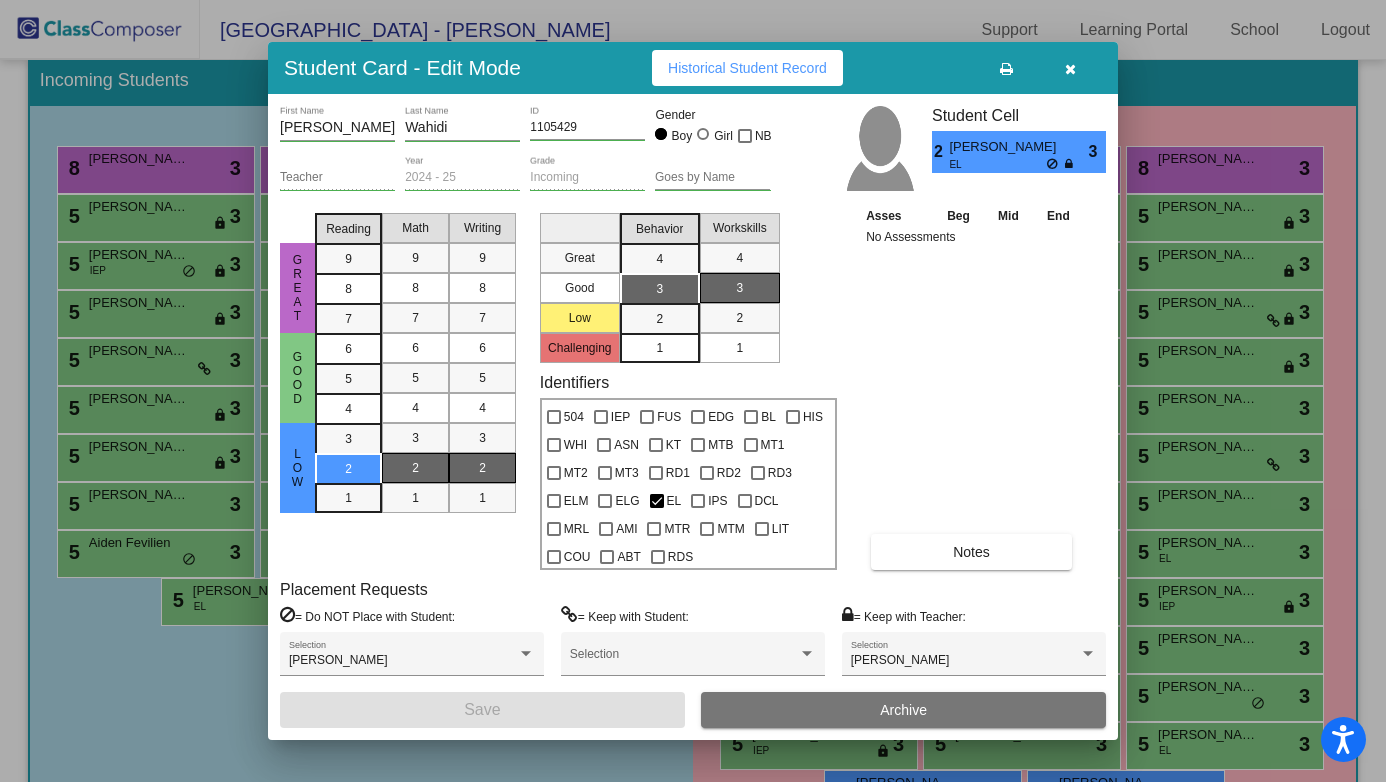 click at bounding box center [1070, 68] 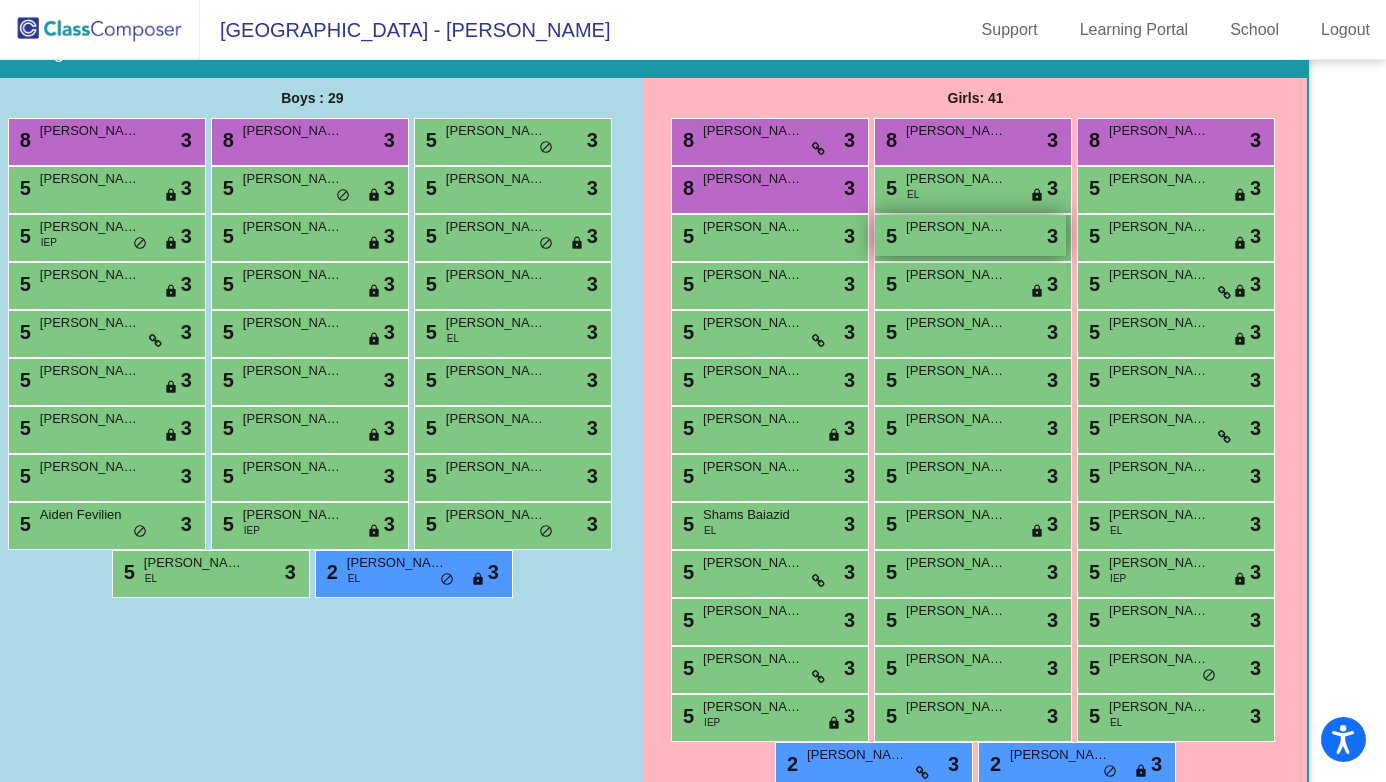 scroll, scrollTop: 316, scrollLeft: 62, axis: both 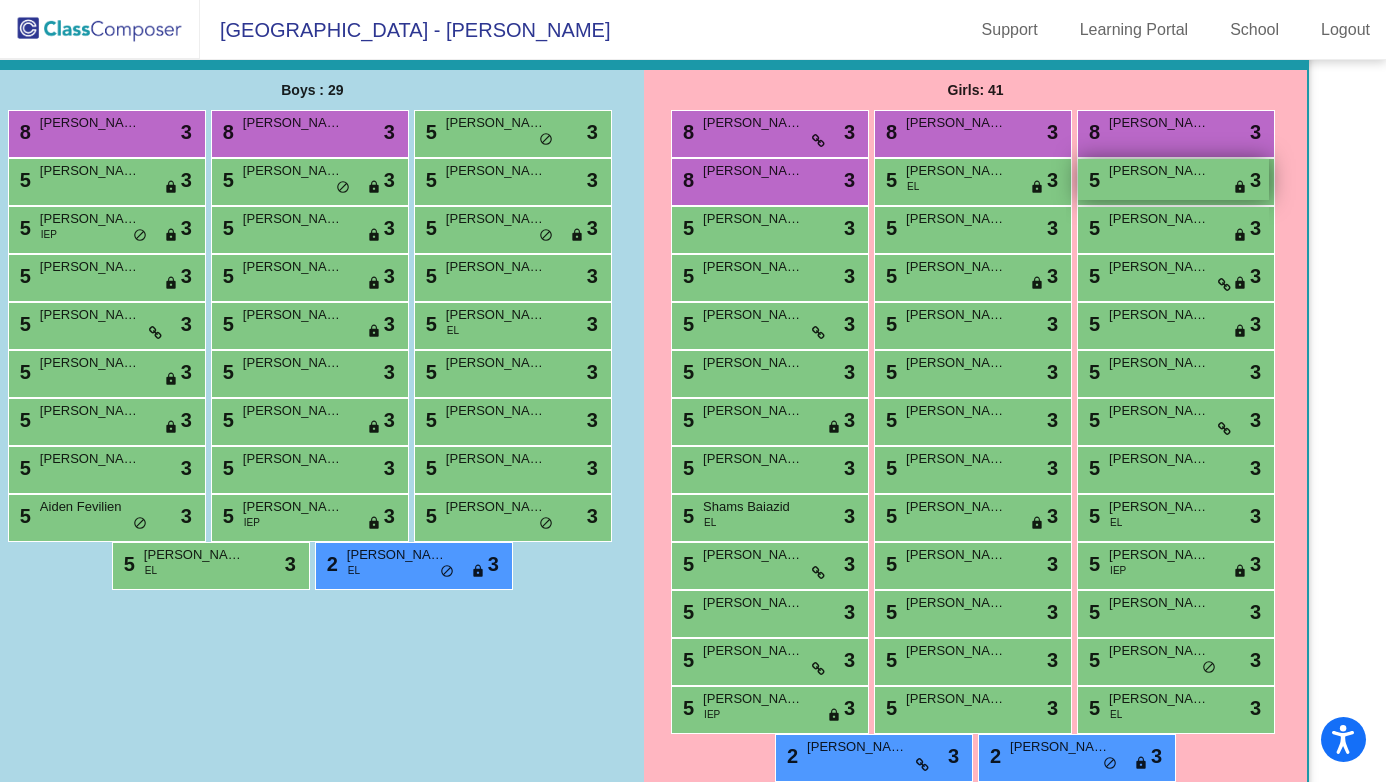click on "5 Kayleigh Alcusky lock do_not_disturb_alt 3" at bounding box center [1173, 179] 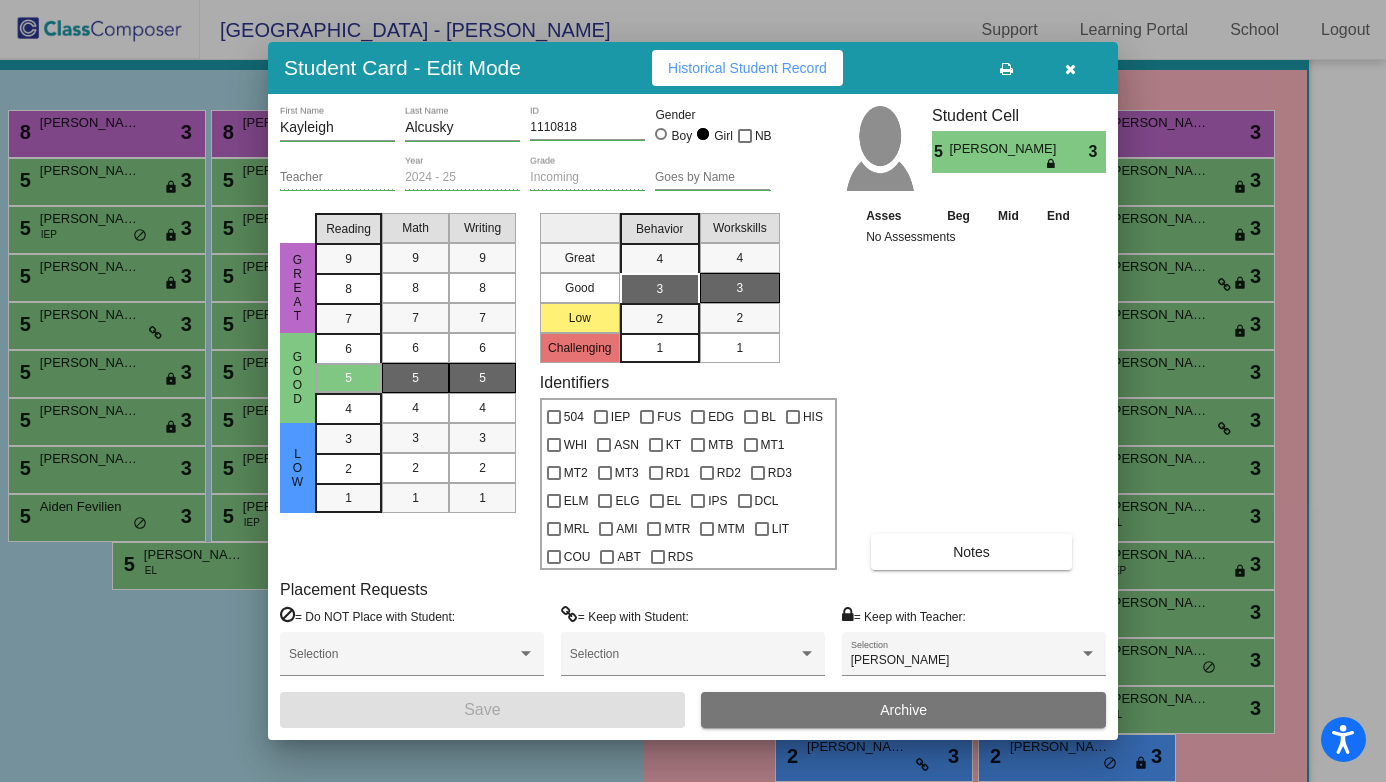 click at bounding box center [1070, 68] 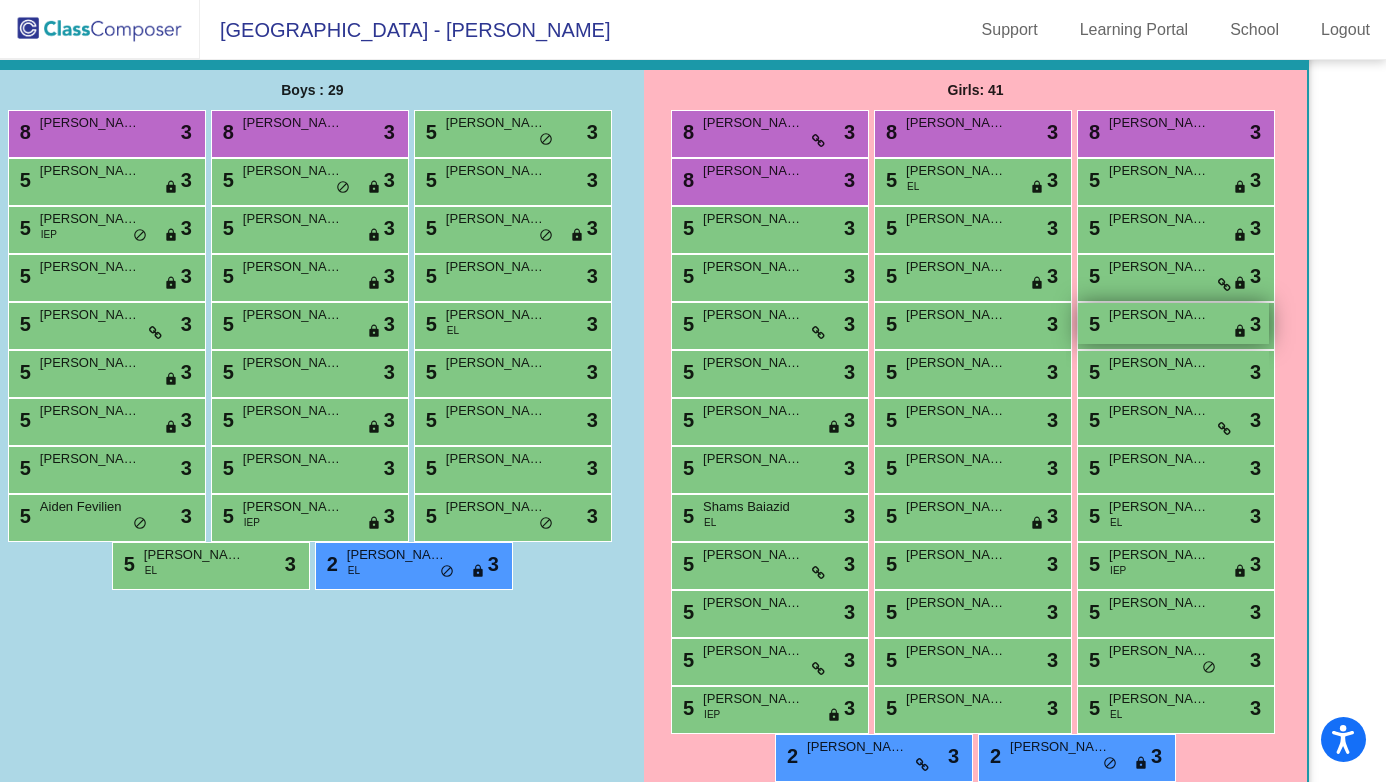 click on "5 Dahlia Buell lock do_not_disturb_alt 3" at bounding box center [1173, 323] 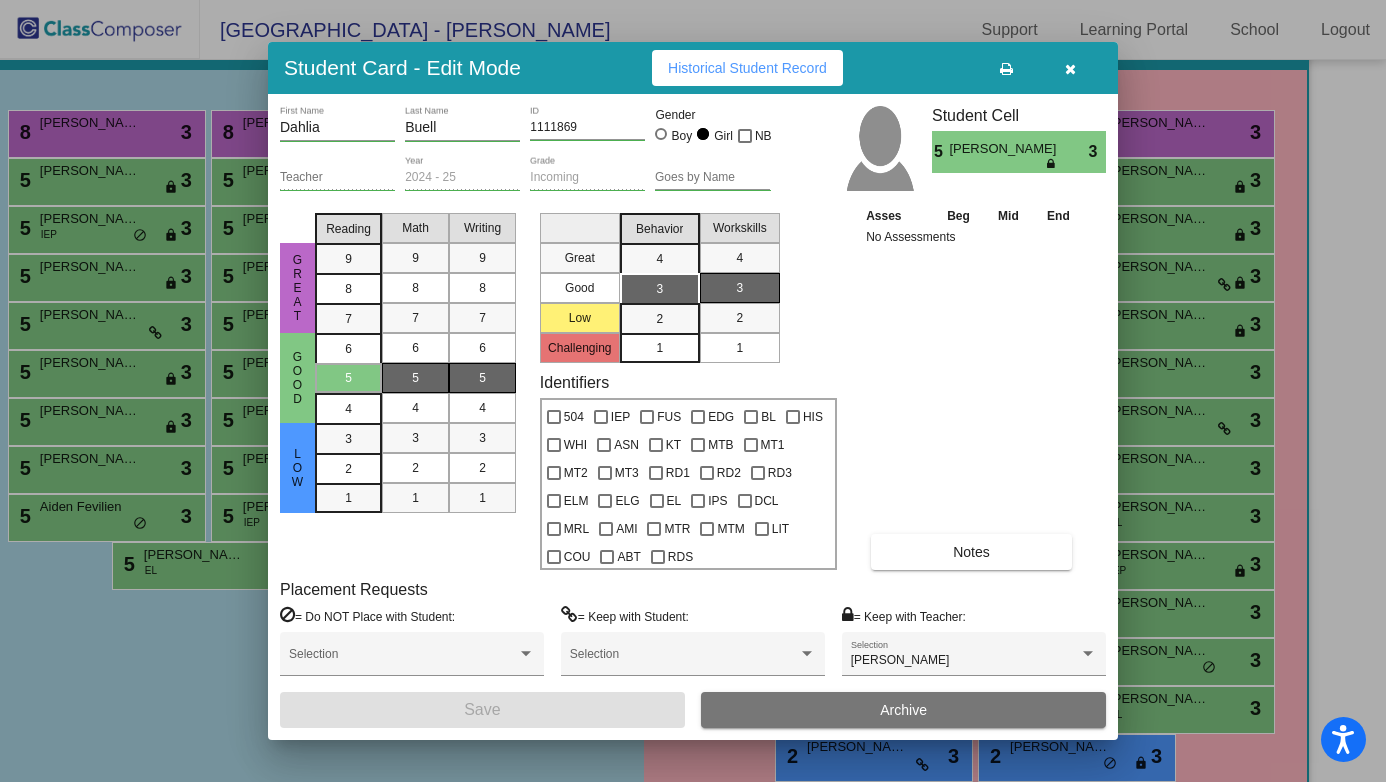 click at bounding box center [1070, 69] 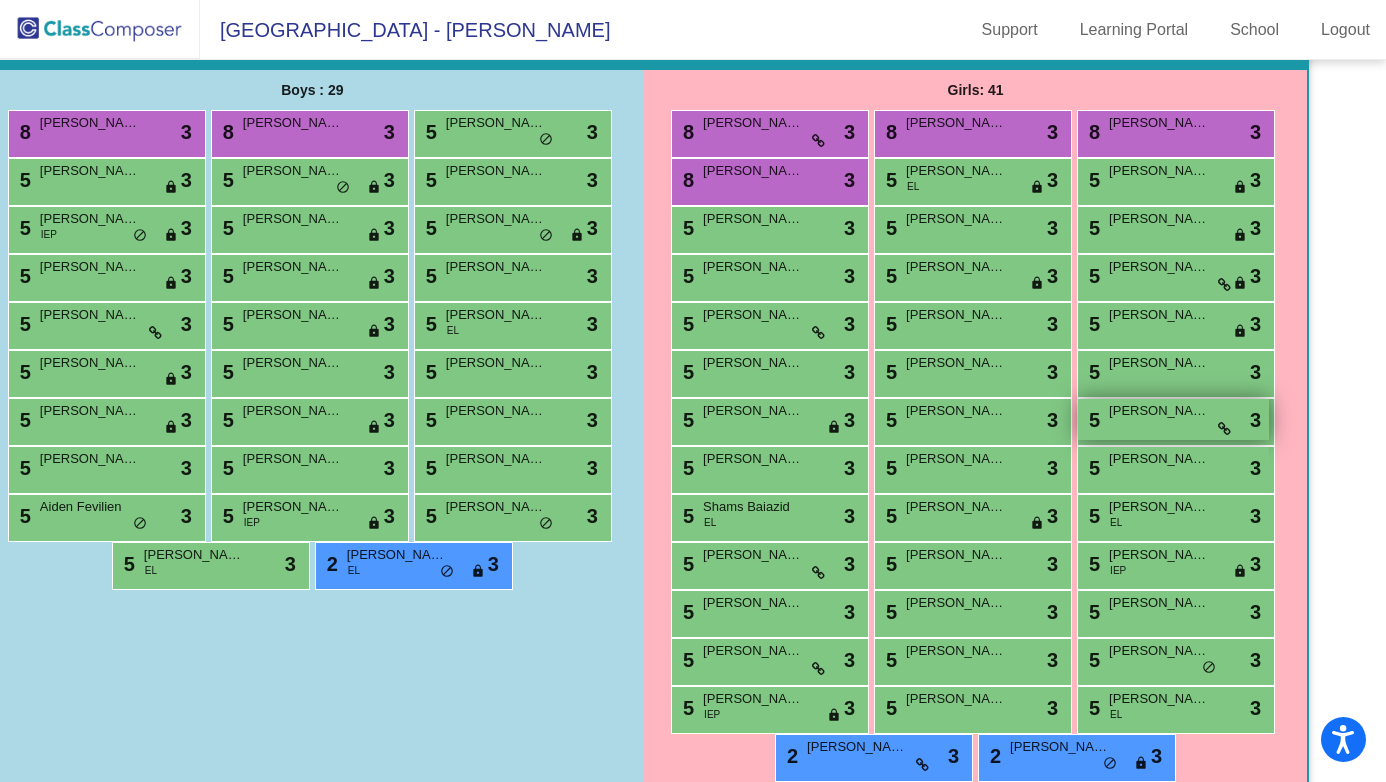 click on "5 Savannah Abravesh lock do_not_disturb_alt 3" at bounding box center [1173, 419] 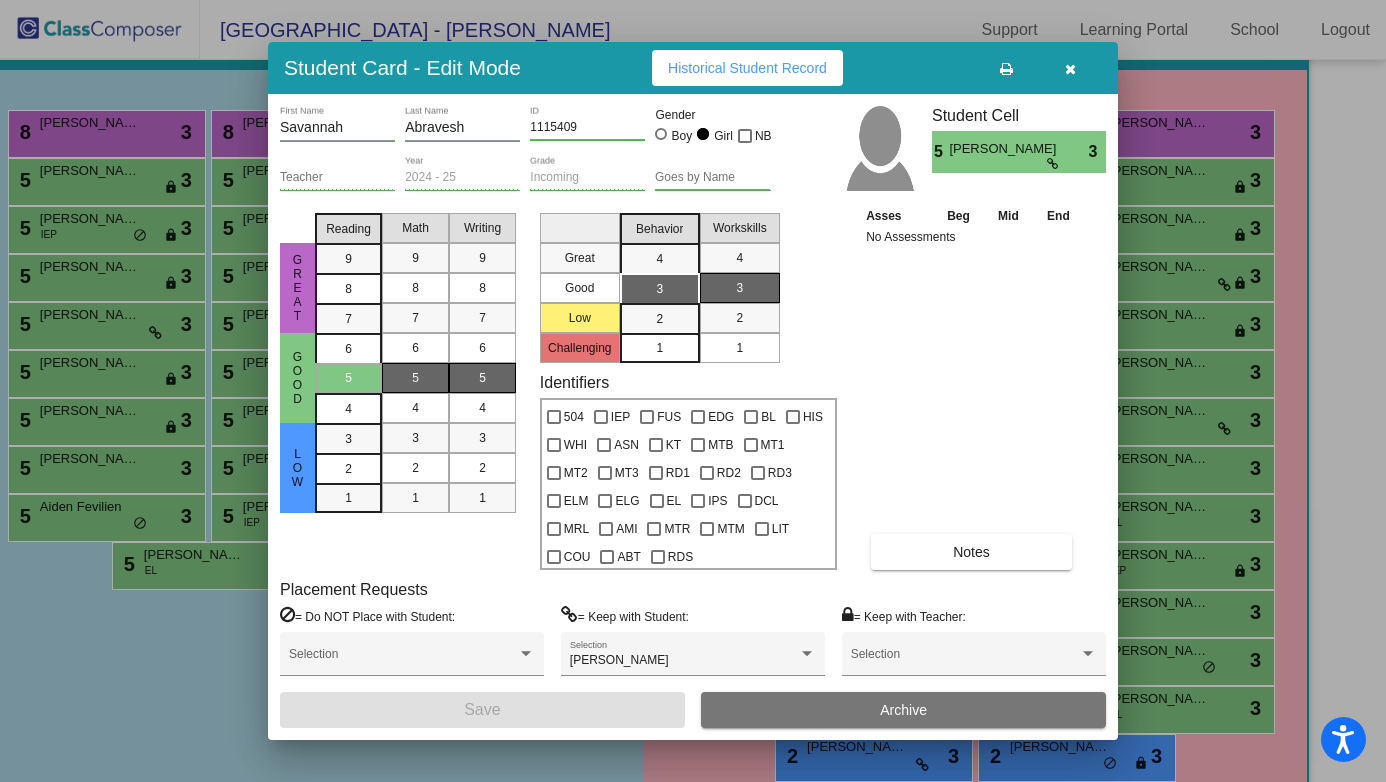 click at bounding box center [1070, 69] 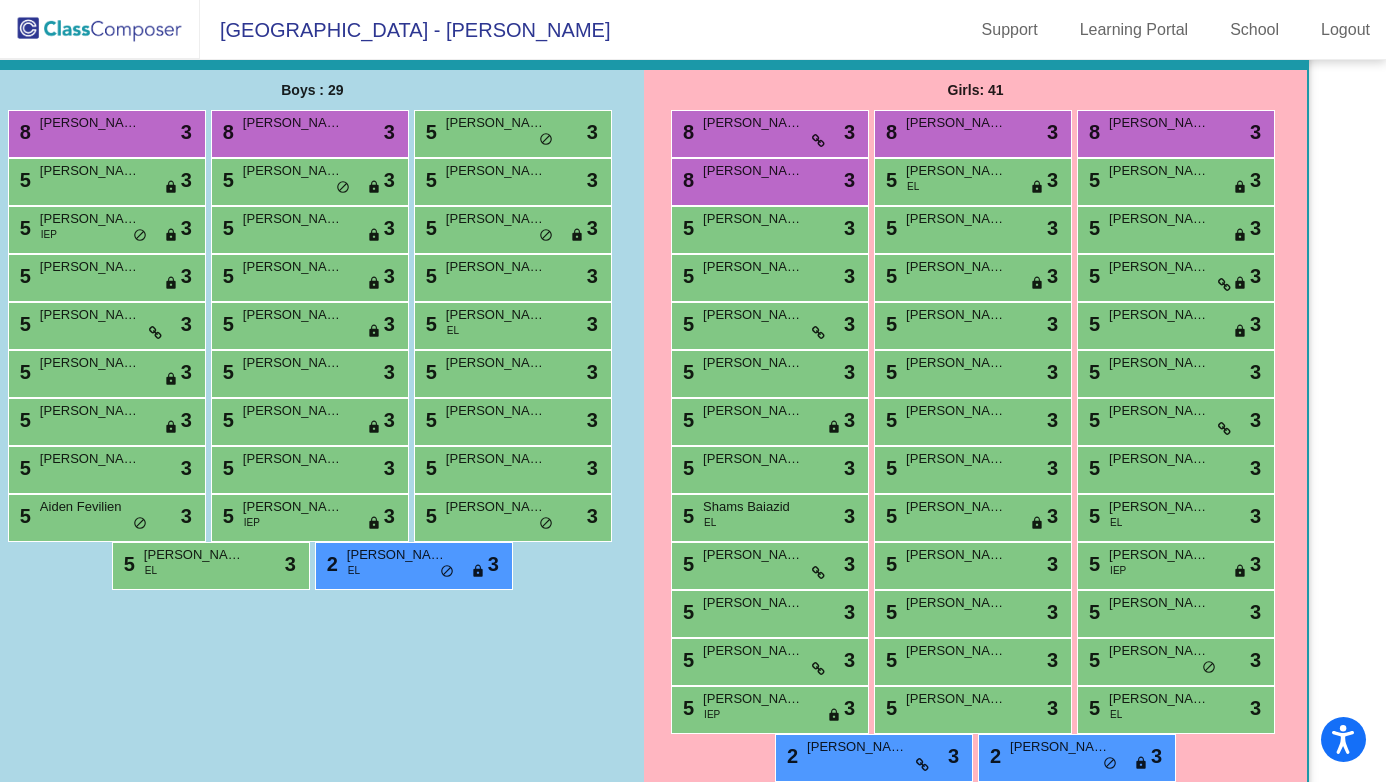 scroll, scrollTop: 361, scrollLeft: 62, axis: both 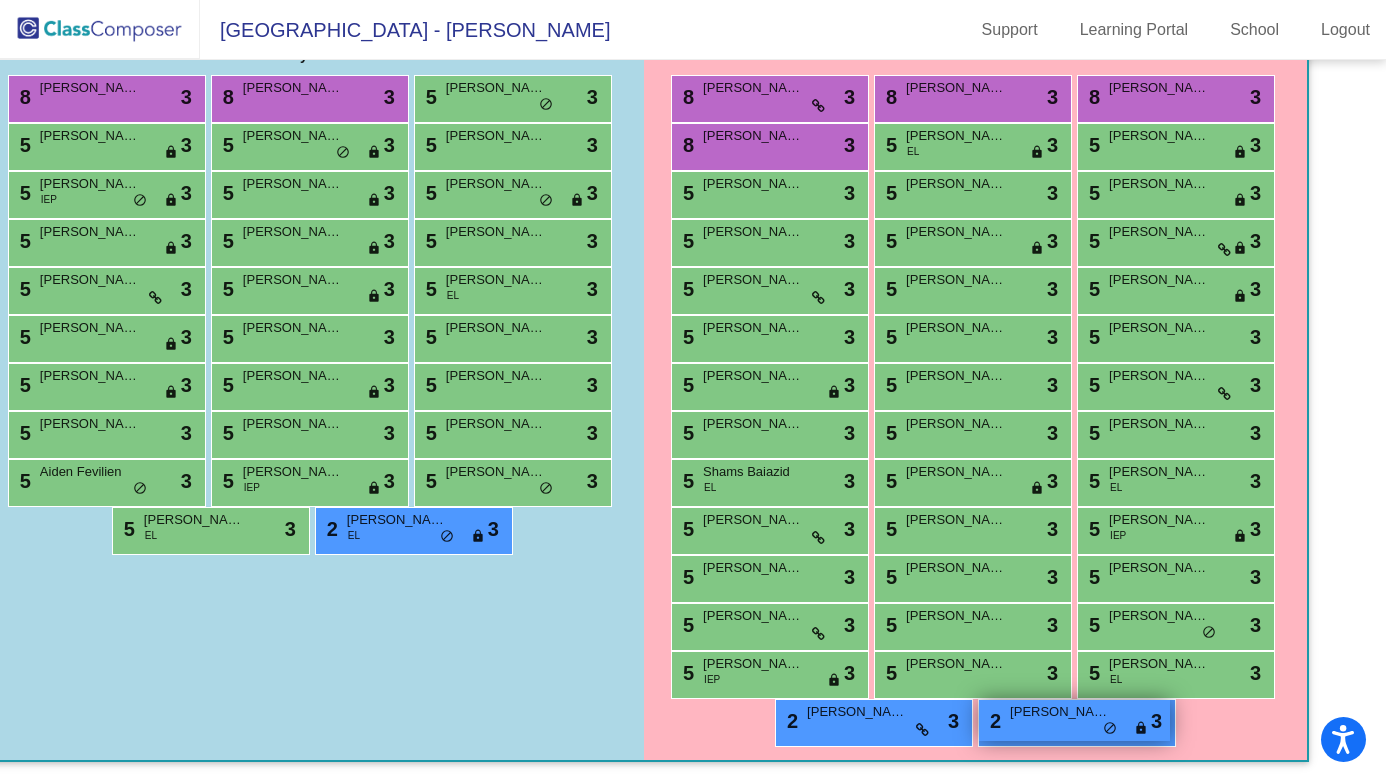 click on "2 Emma Williams lock do_not_disturb_alt 3" at bounding box center (1074, 720) 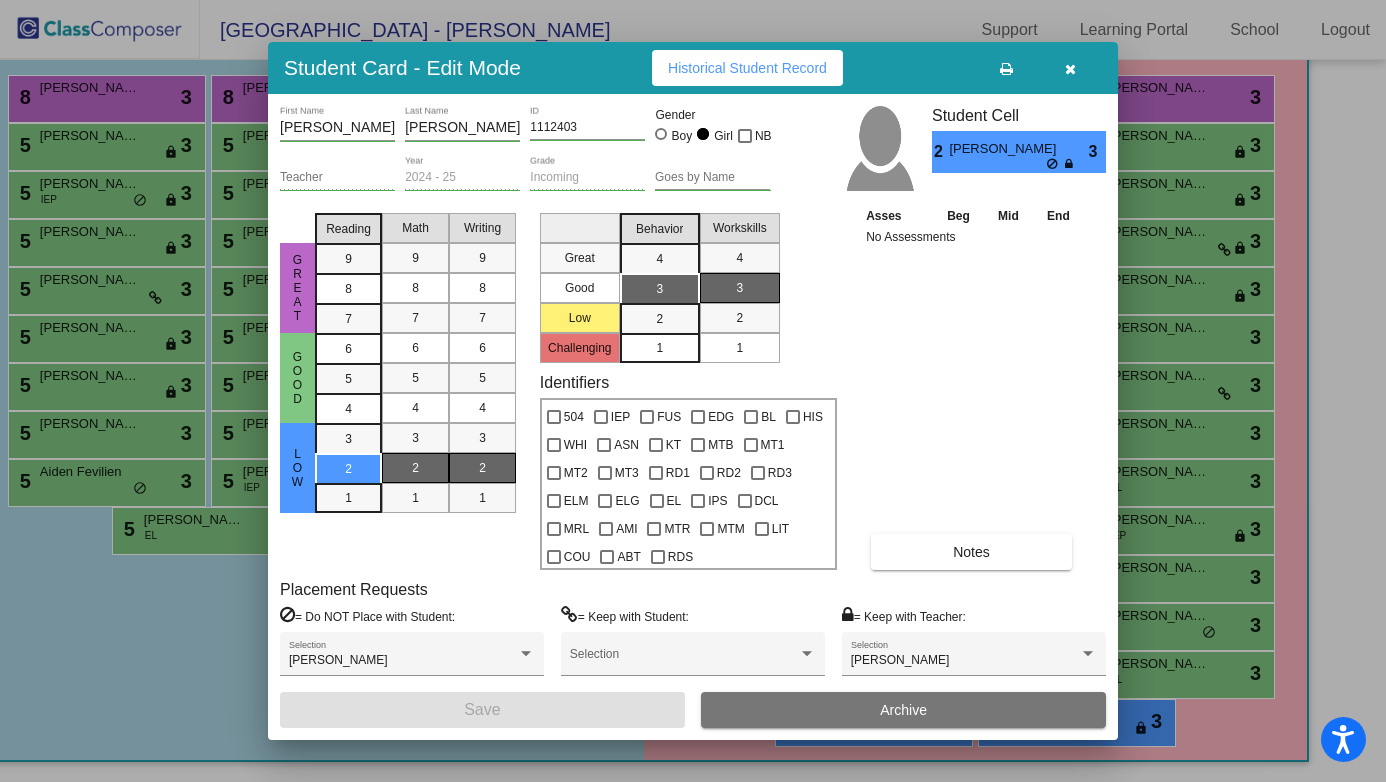 click at bounding box center (1070, 68) 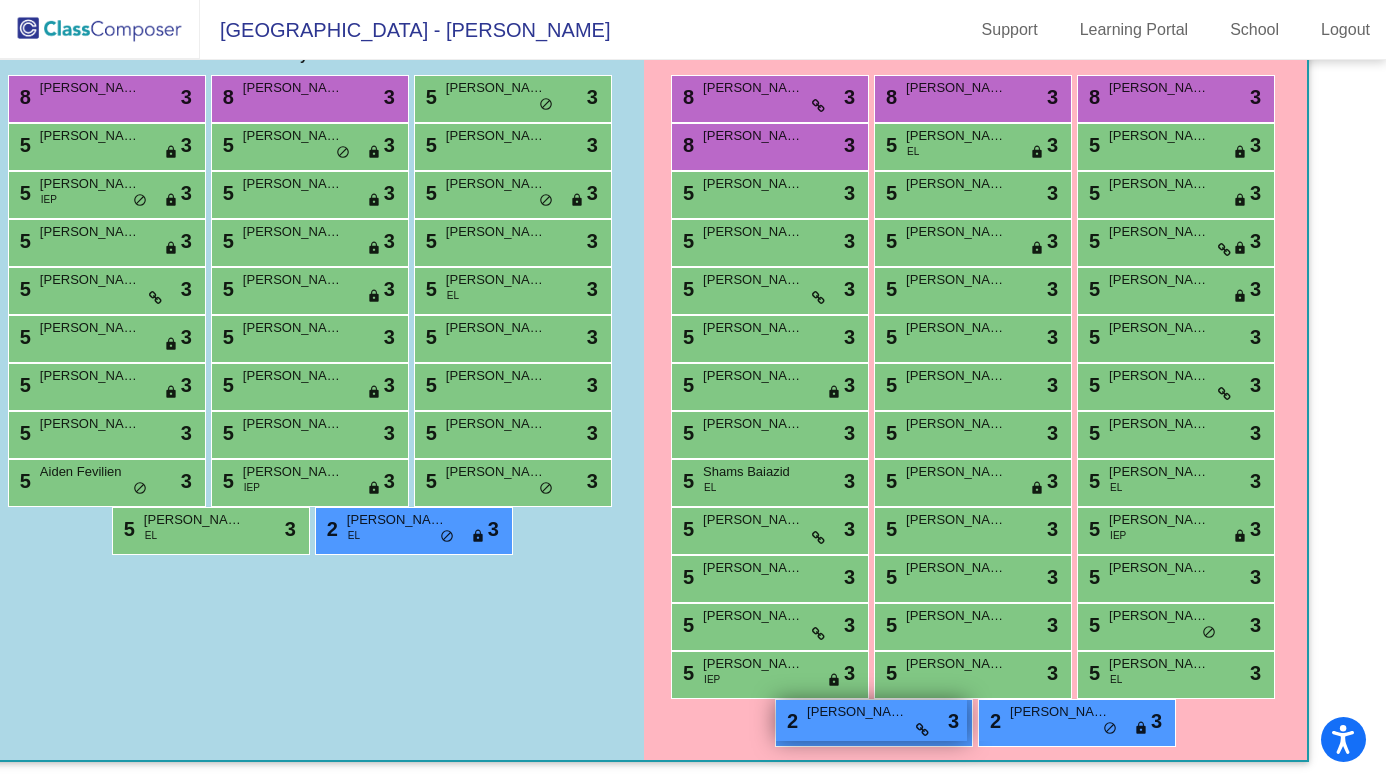 click on "Chloe Kisor" at bounding box center (857, 712) 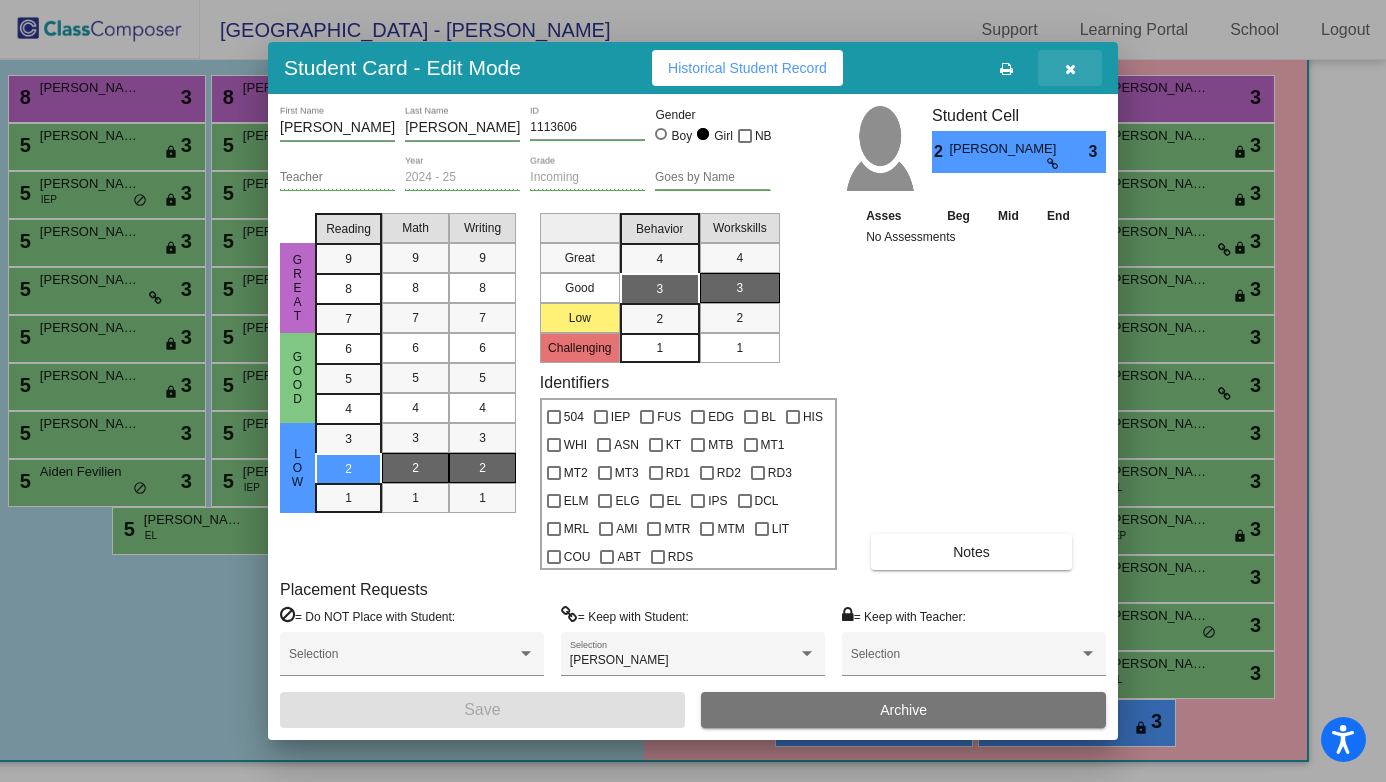 click at bounding box center (1070, 68) 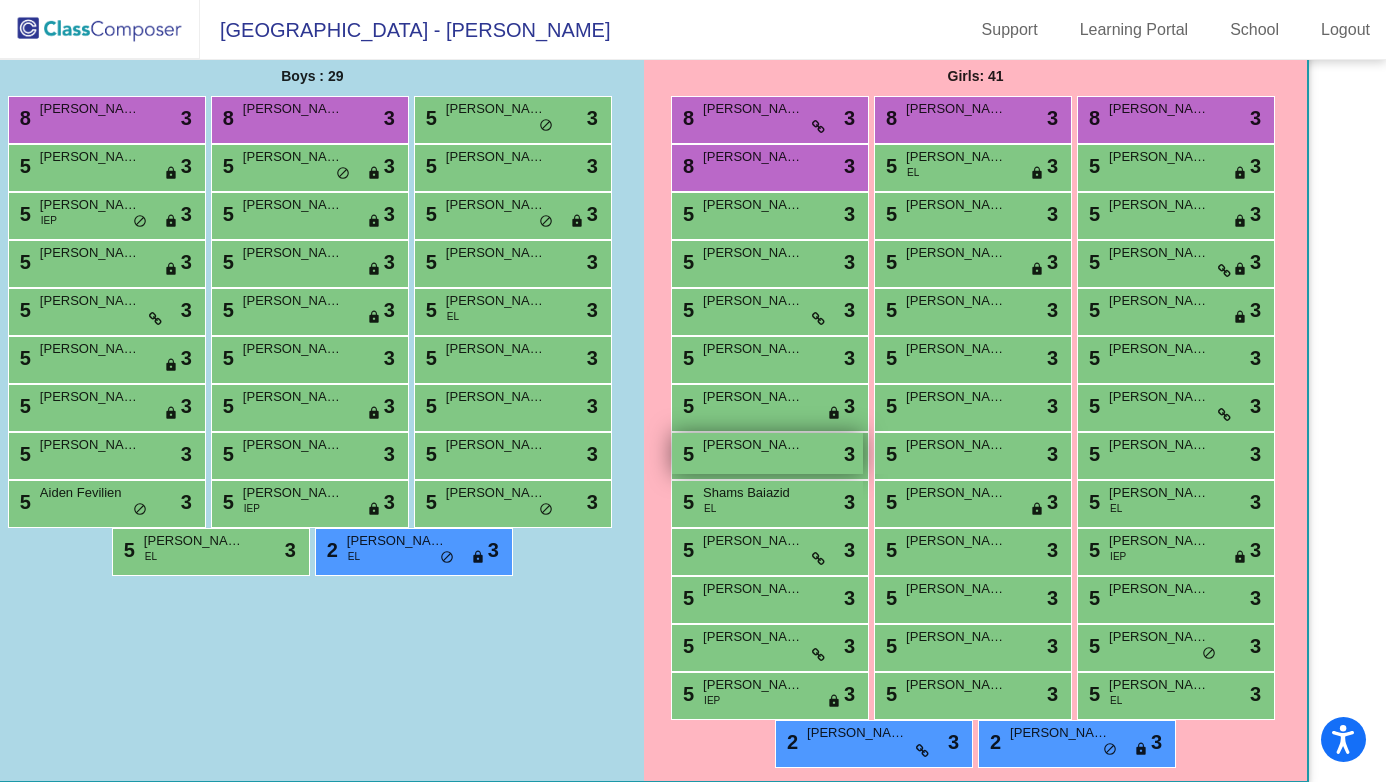 scroll, scrollTop: 324, scrollLeft: 62, axis: both 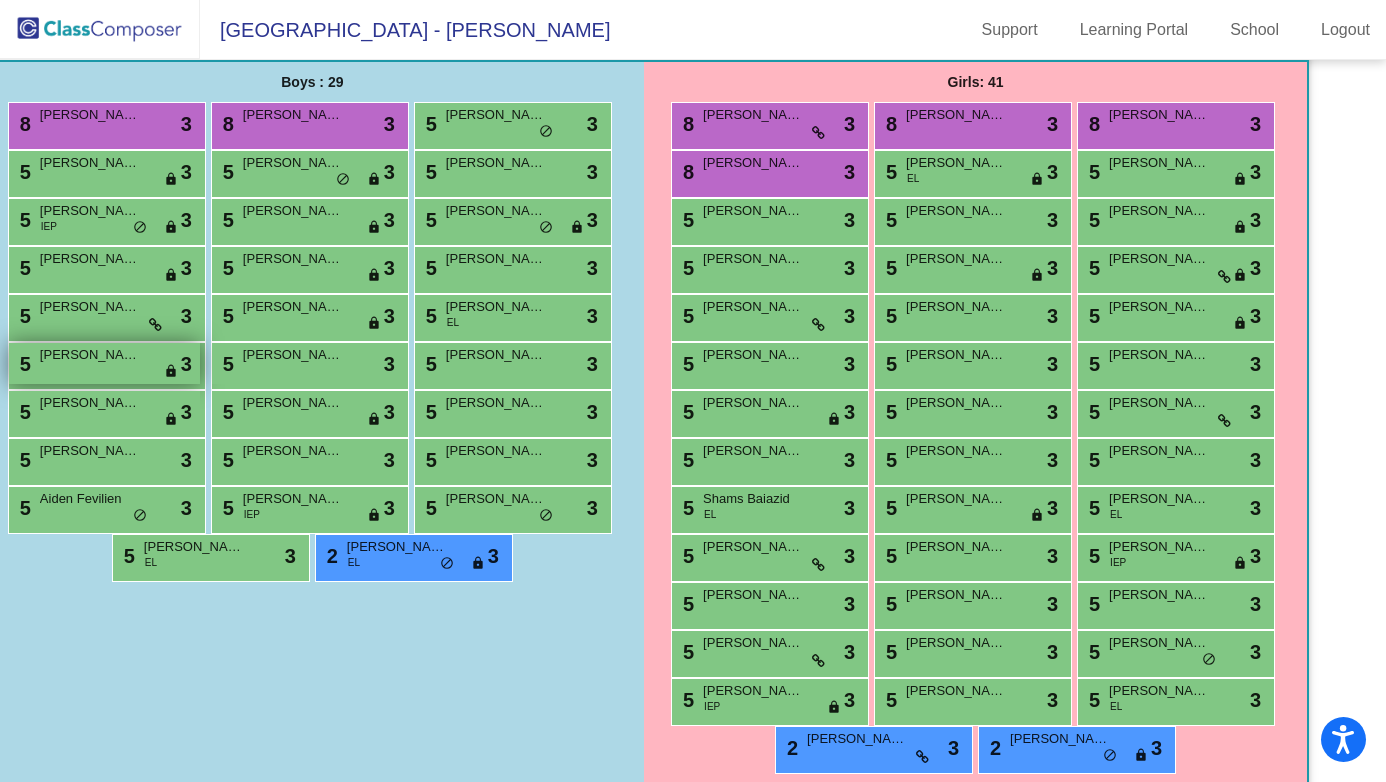 click on "5 Hudson Stunkle lock do_not_disturb_alt 3" at bounding box center [104, 363] 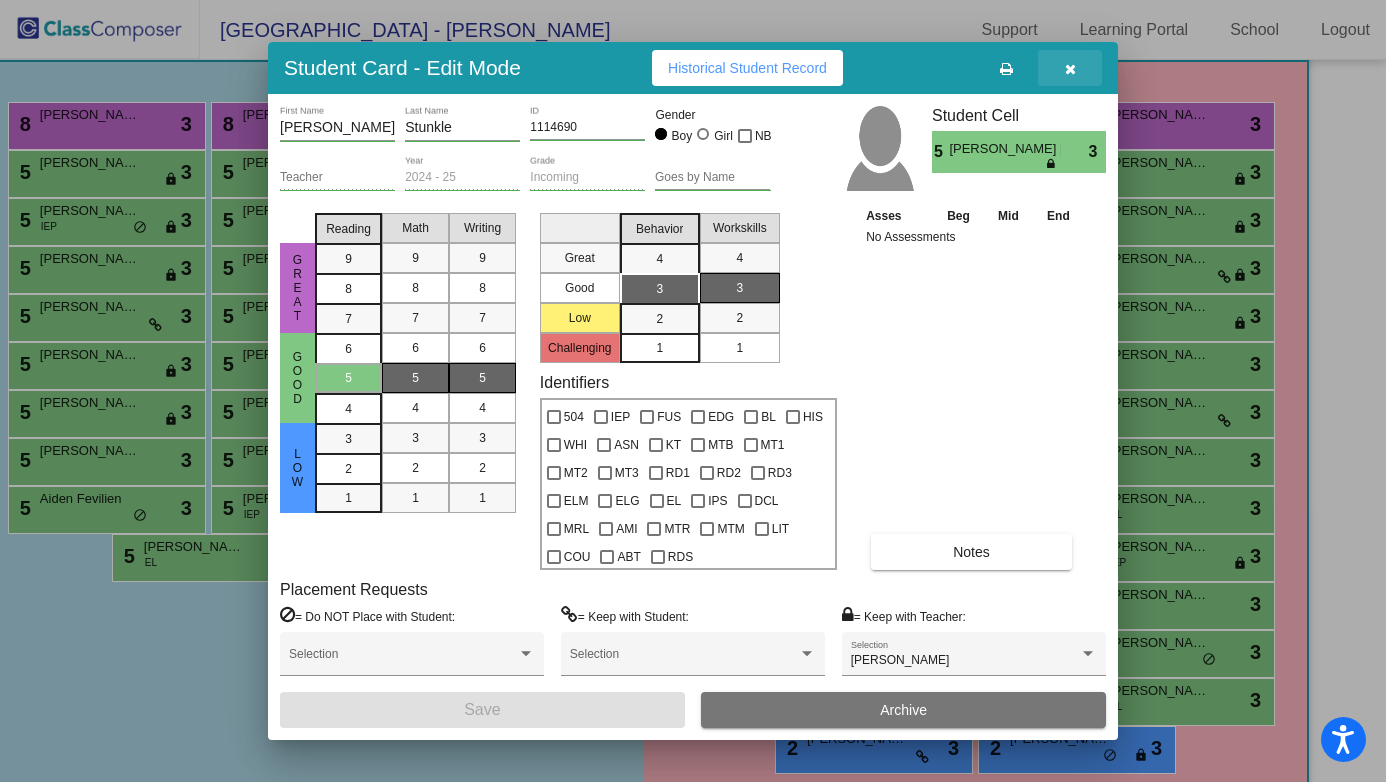 click at bounding box center [1070, 68] 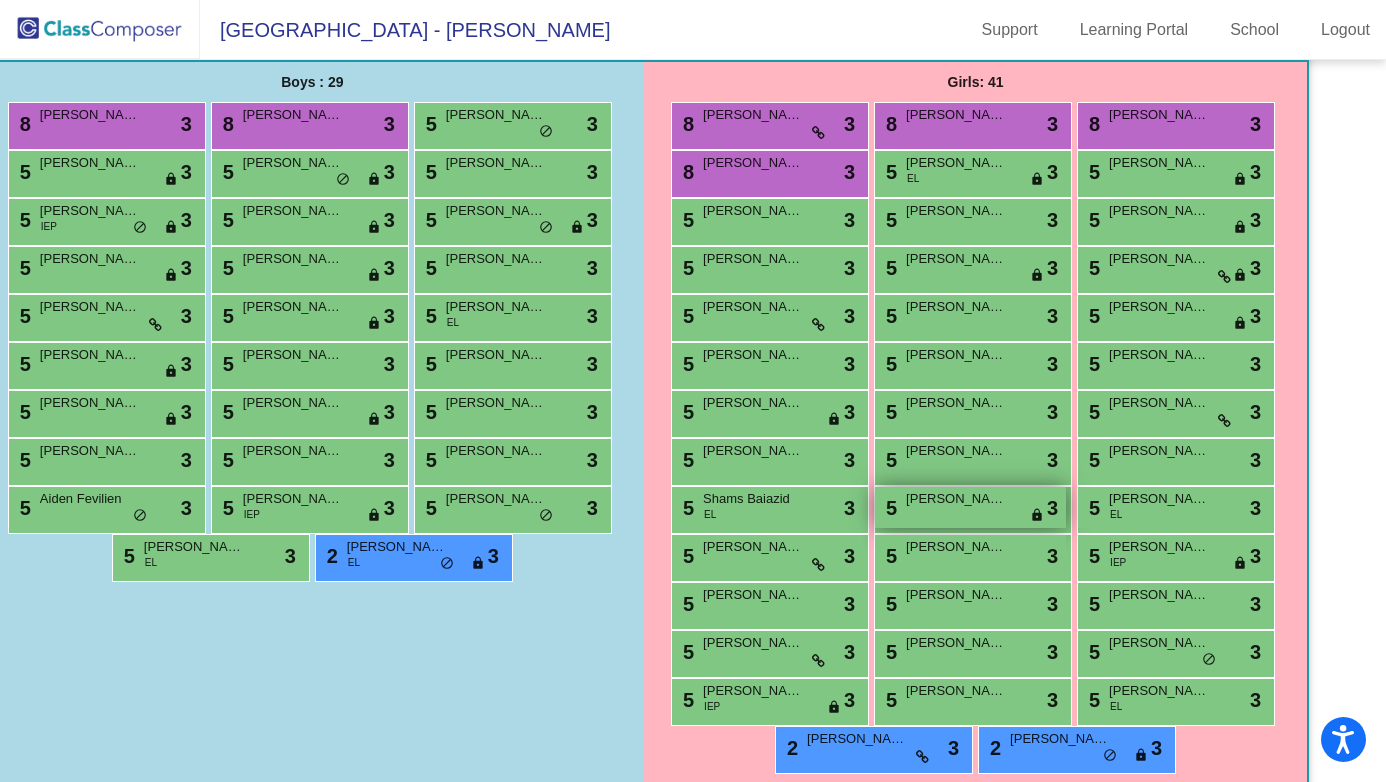 scroll, scrollTop: 361, scrollLeft: 62, axis: both 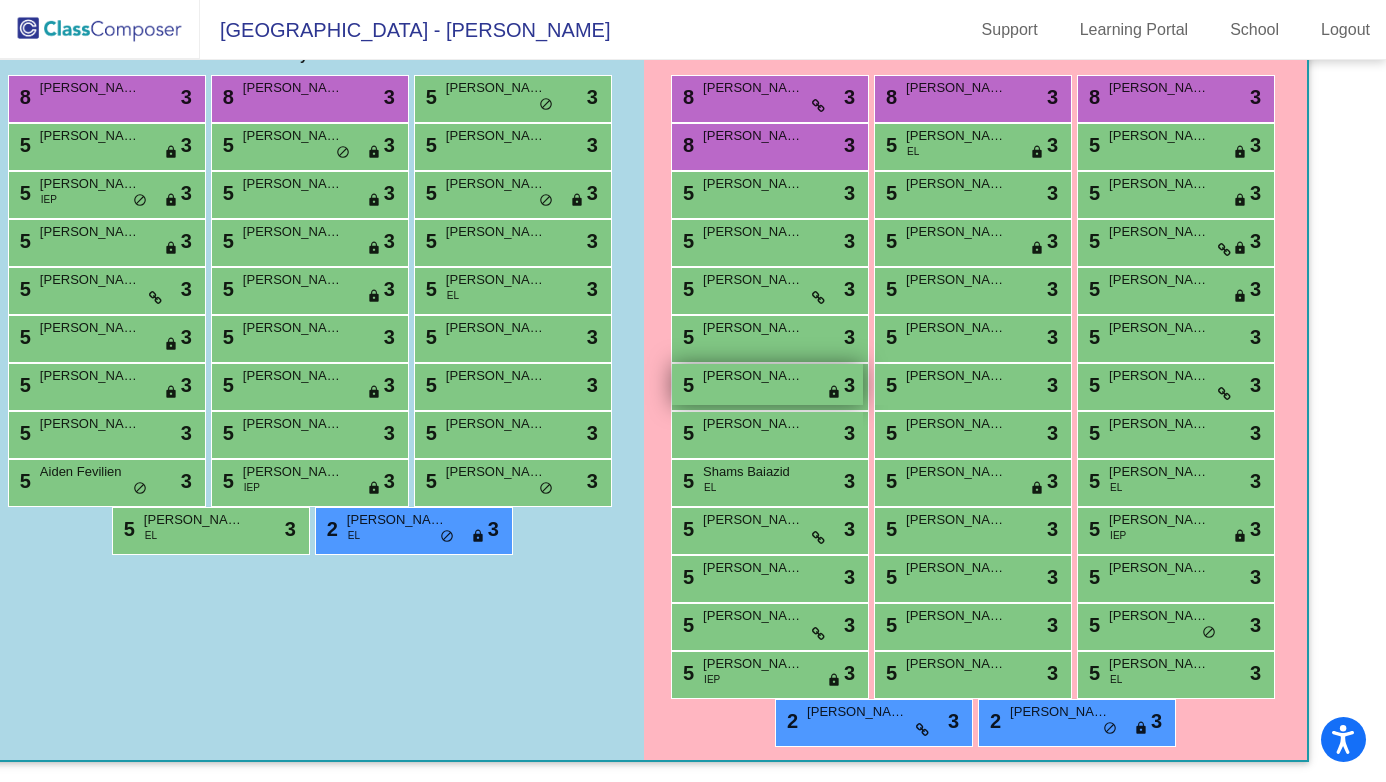 click on "Hadley Zinck" at bounding box center (753, 376) 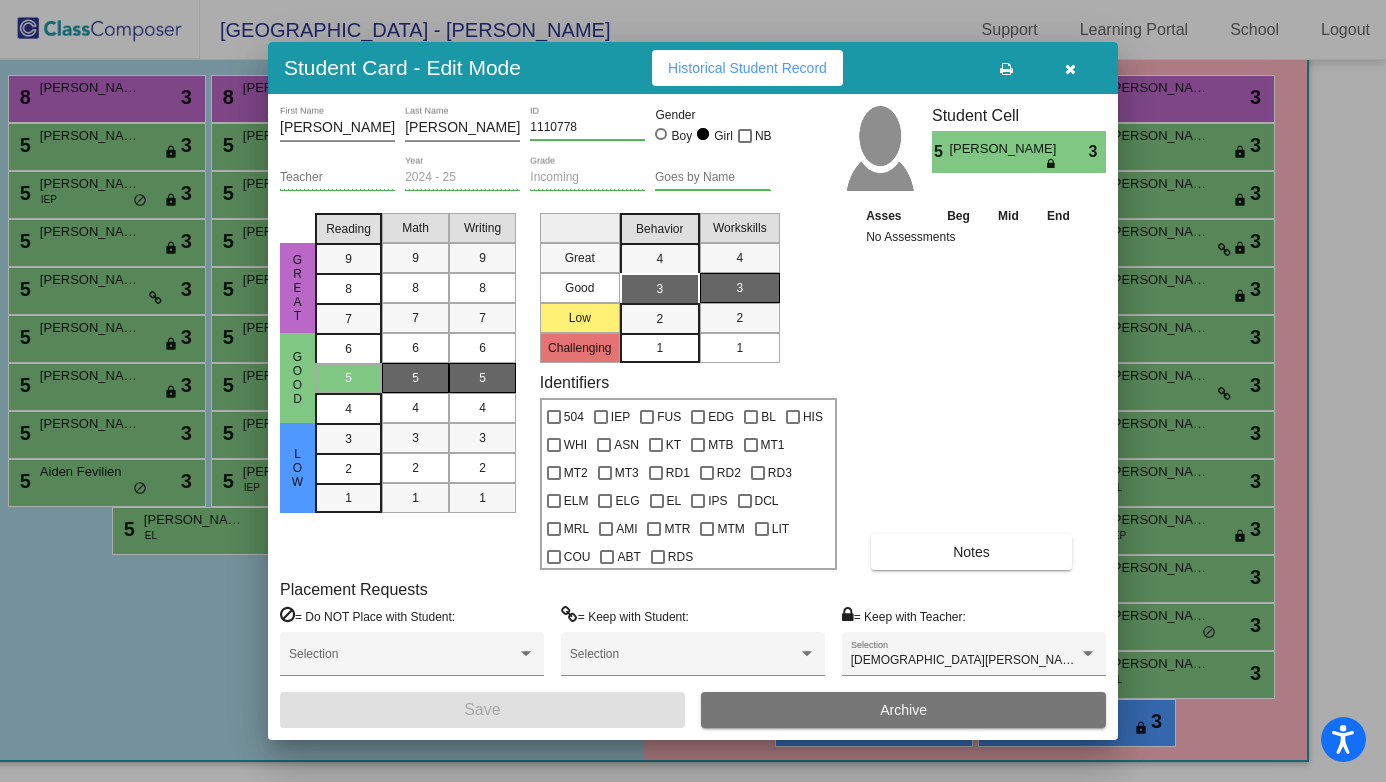 click at bounding box center [1070, 68] 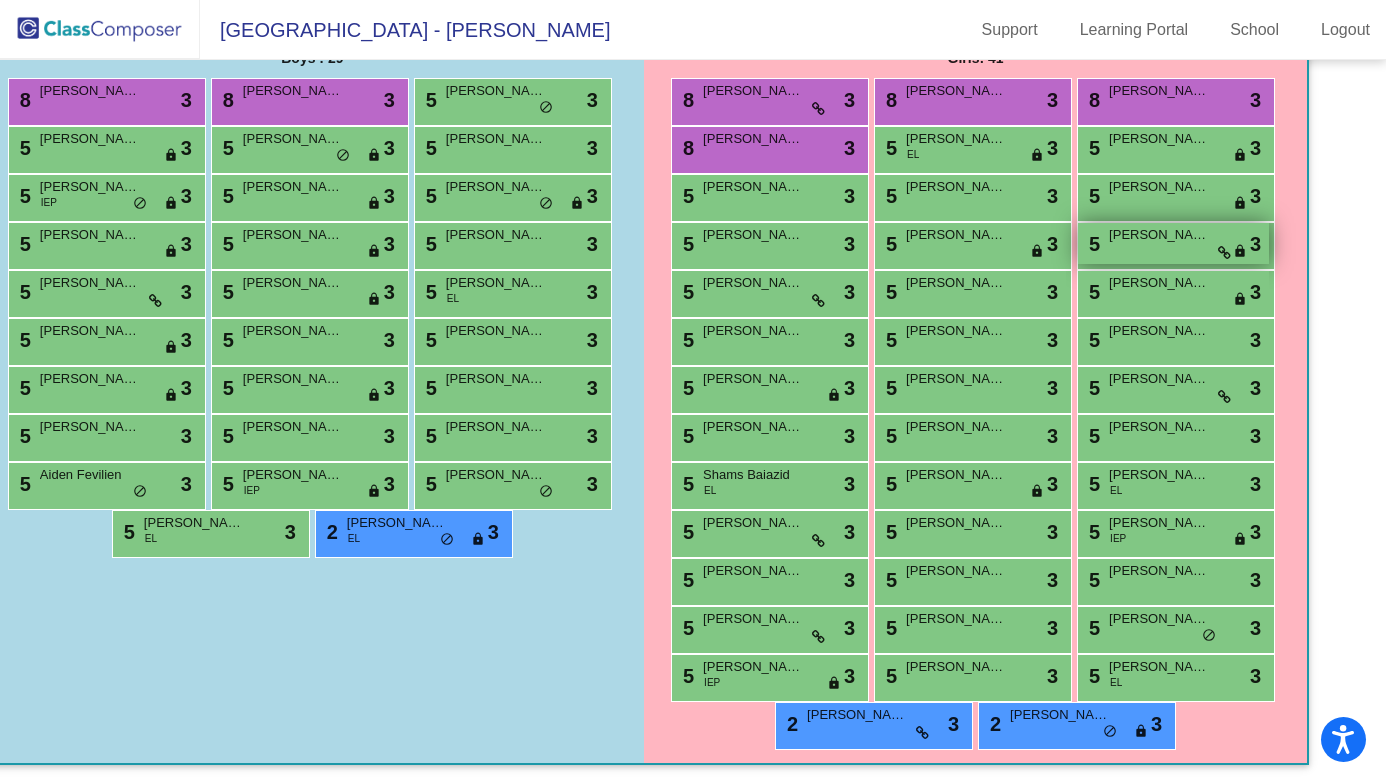 scroll, scrollTop: 344, scrollLeft: 62, axis: both 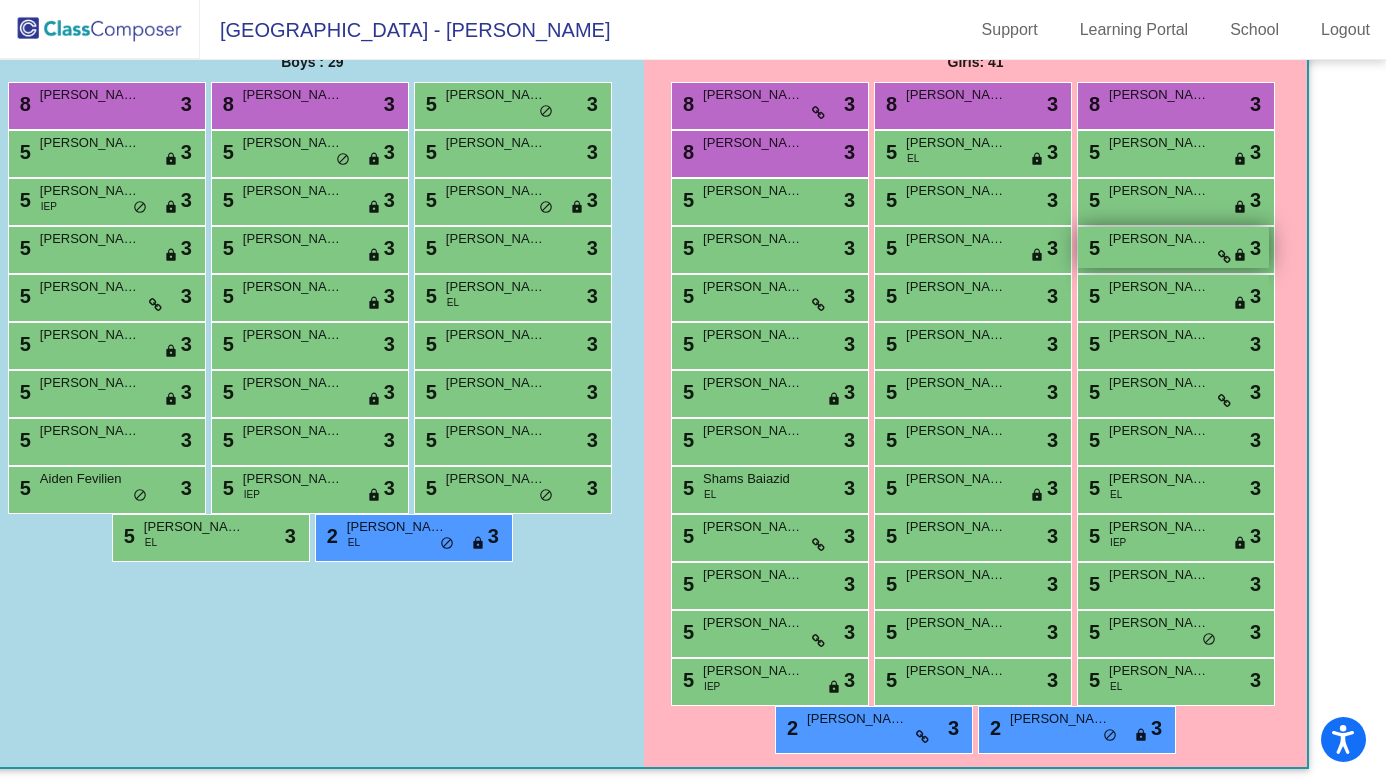 click on "Sasha Ghashghai" at bounding box center (1159, 239) 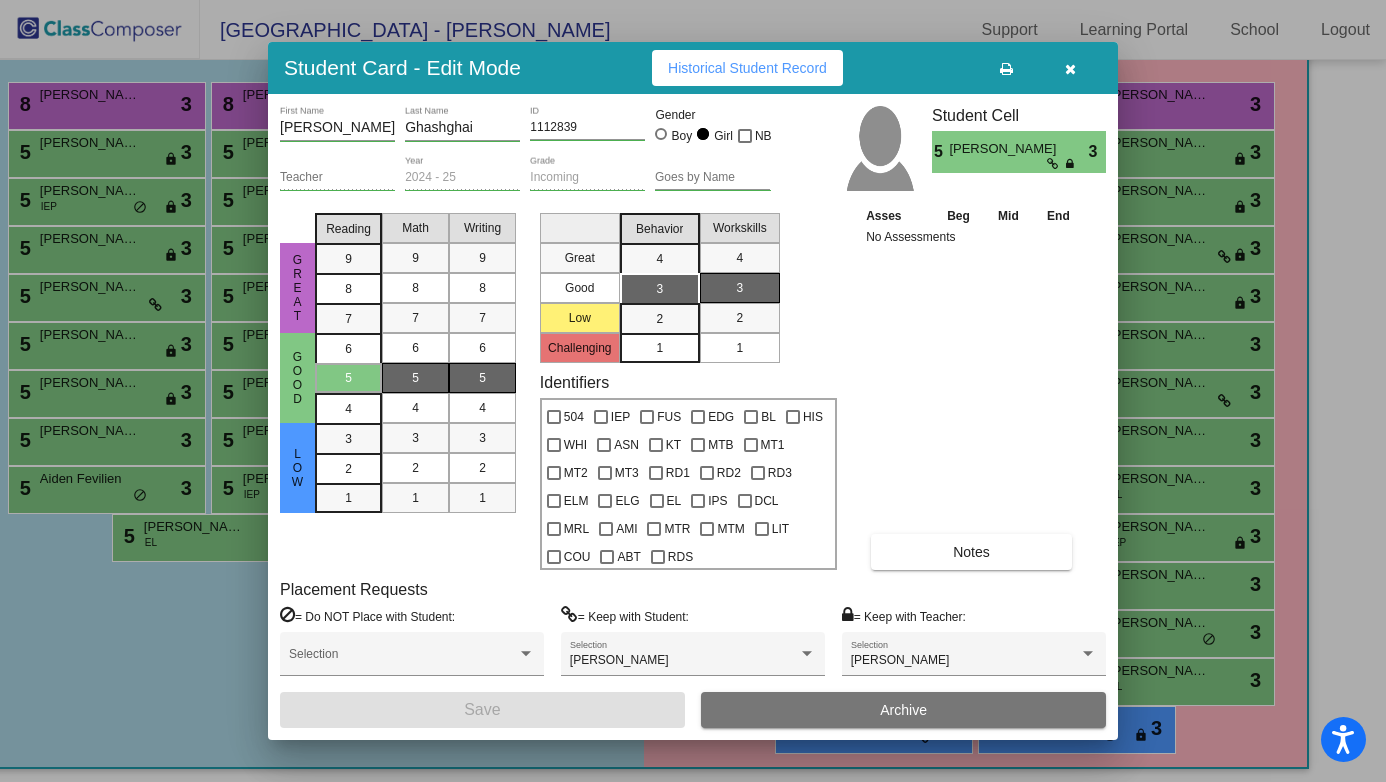 click at bounding box center [1070, 69] 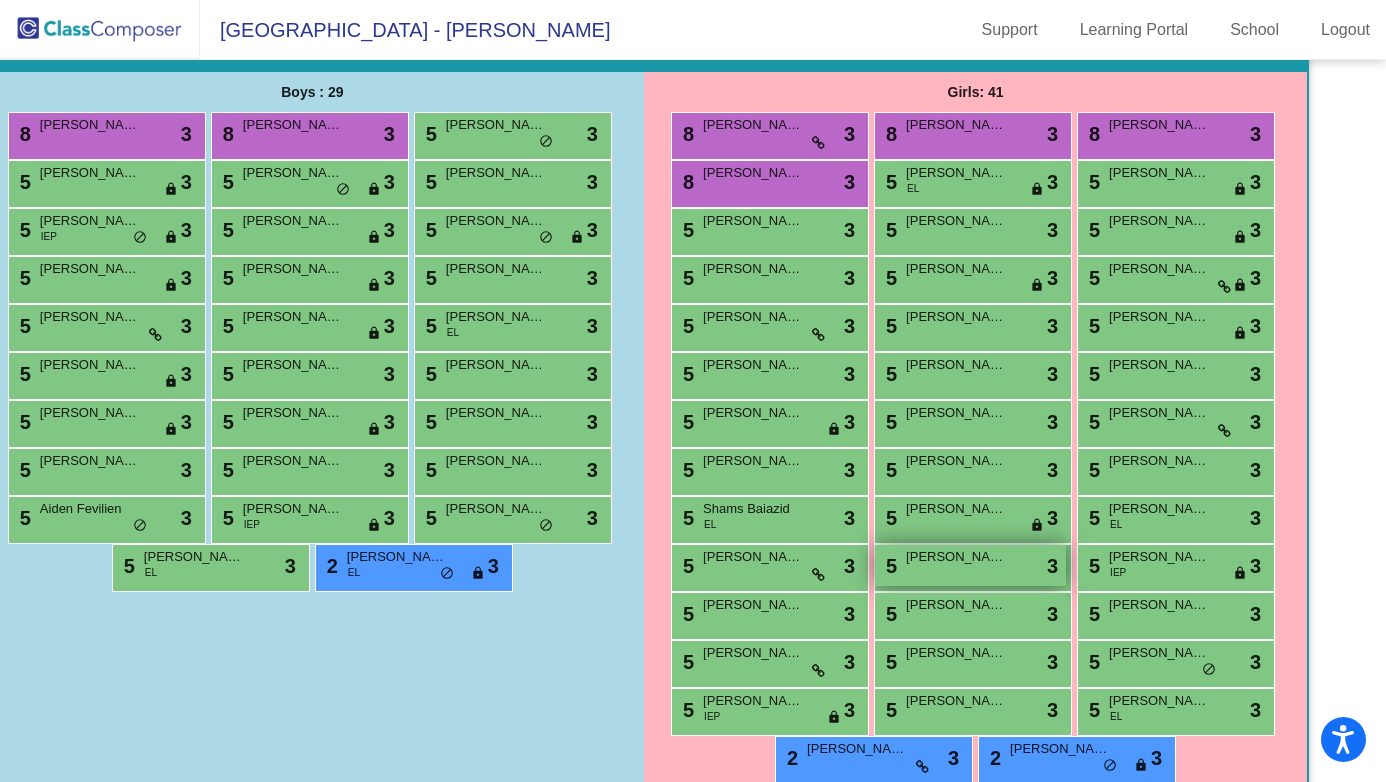 scroll, scrollTop: 314, scrollLeft: 53, axis: both 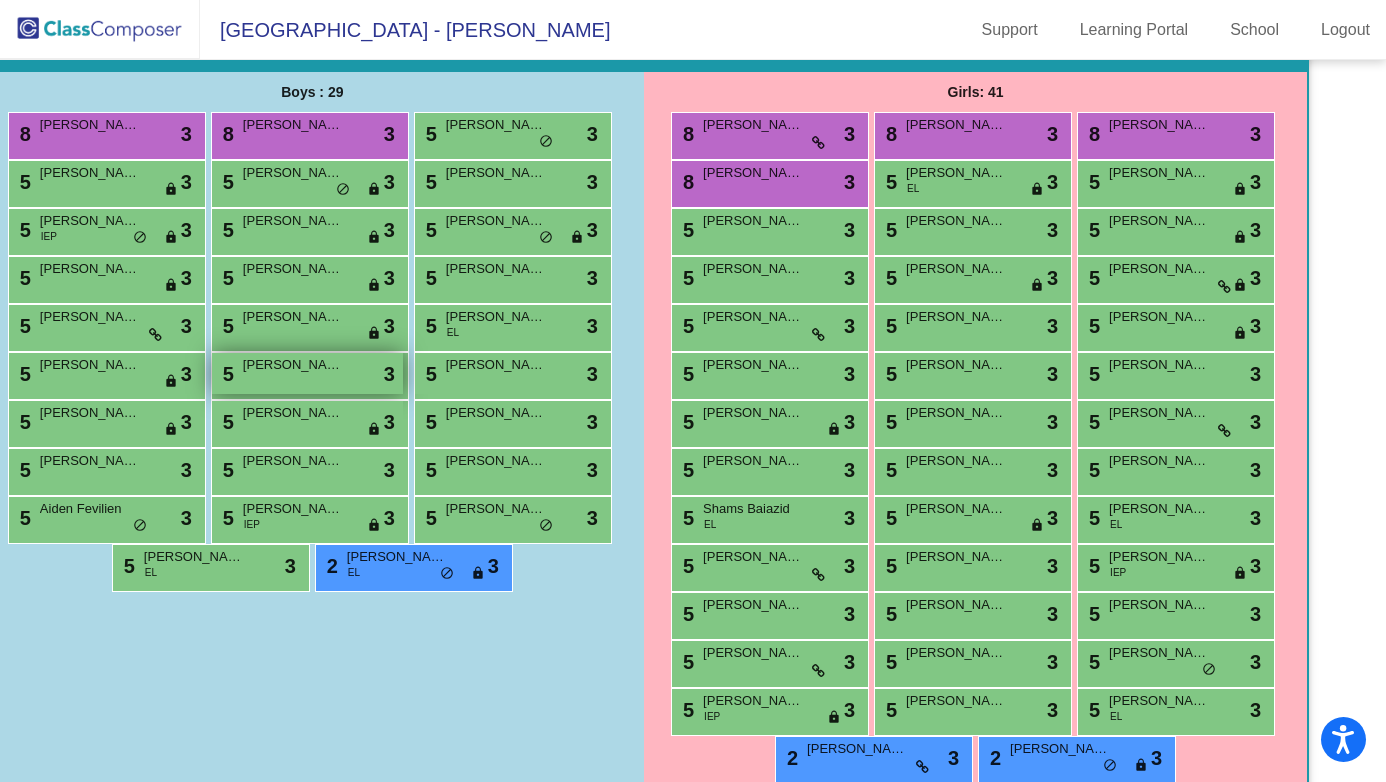 click on "Samuel Garay" at bounding box center (293, 365) 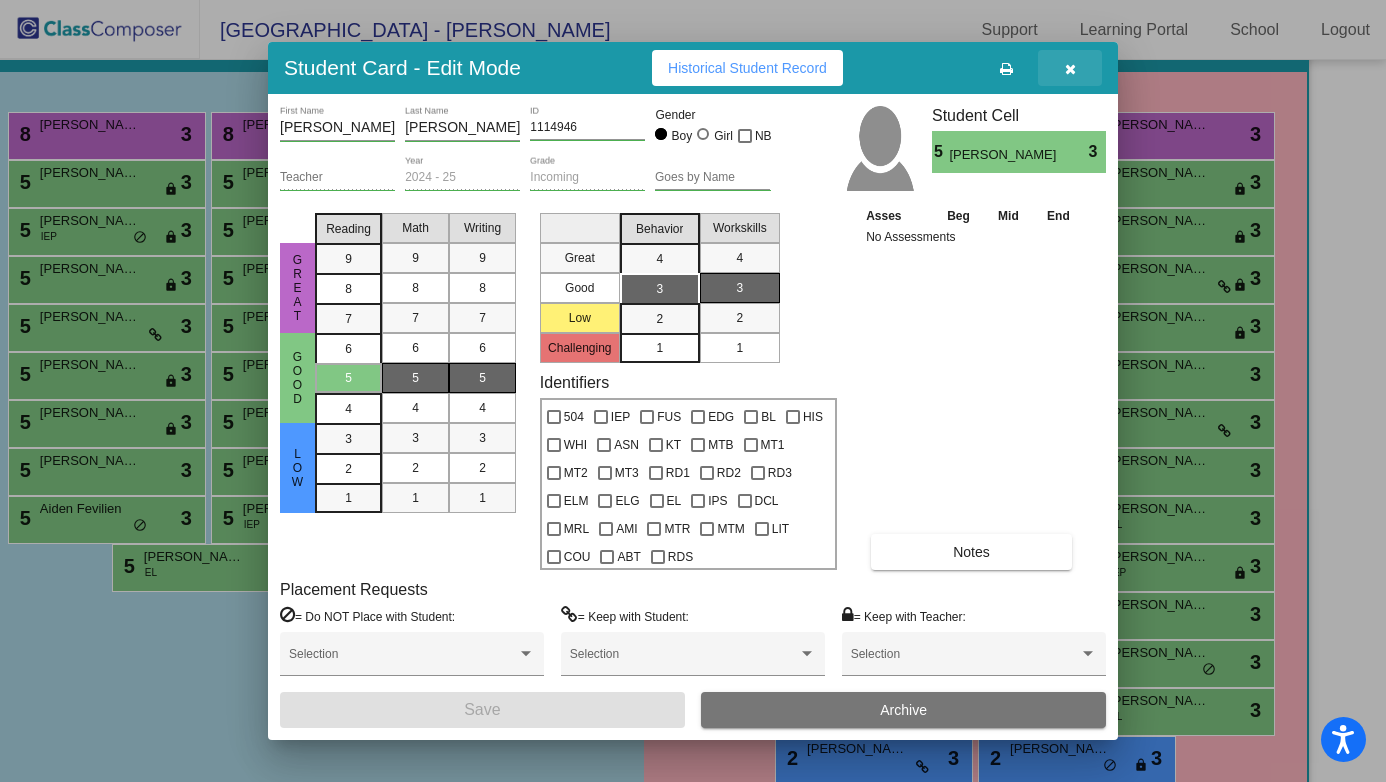 click at bounding box center (1070, 68) 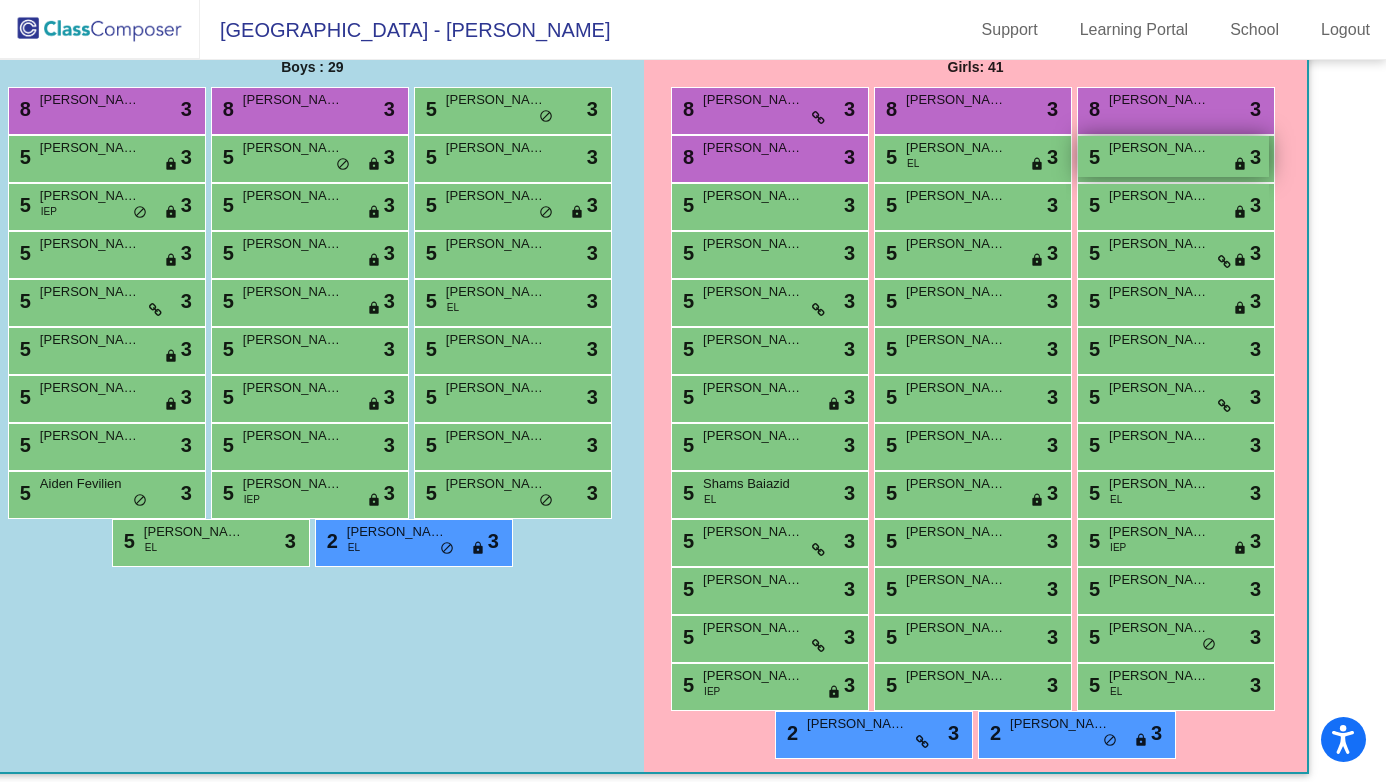 scroll, scrollTop: 338, scrollLeft: 53, axis: both 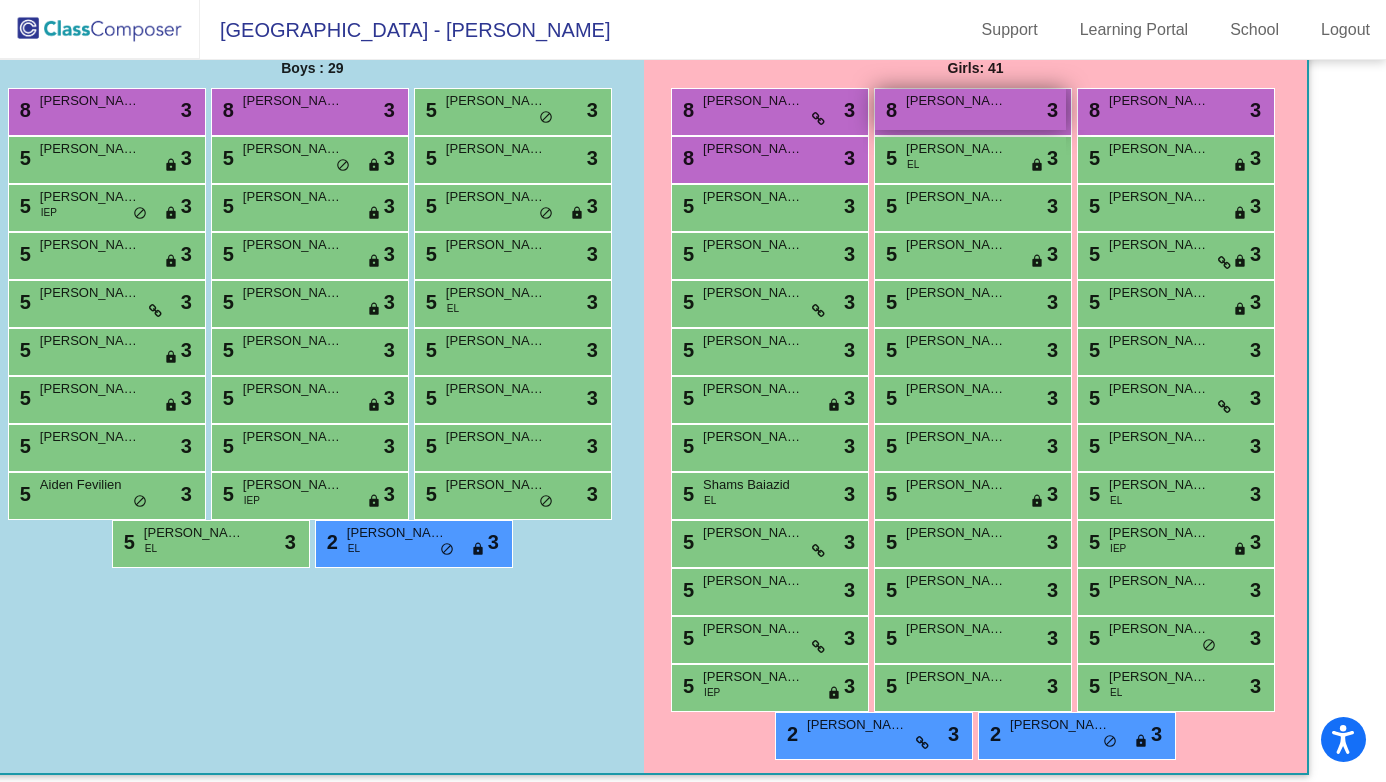 click on "Riley White" at bounding box center (956, 101) 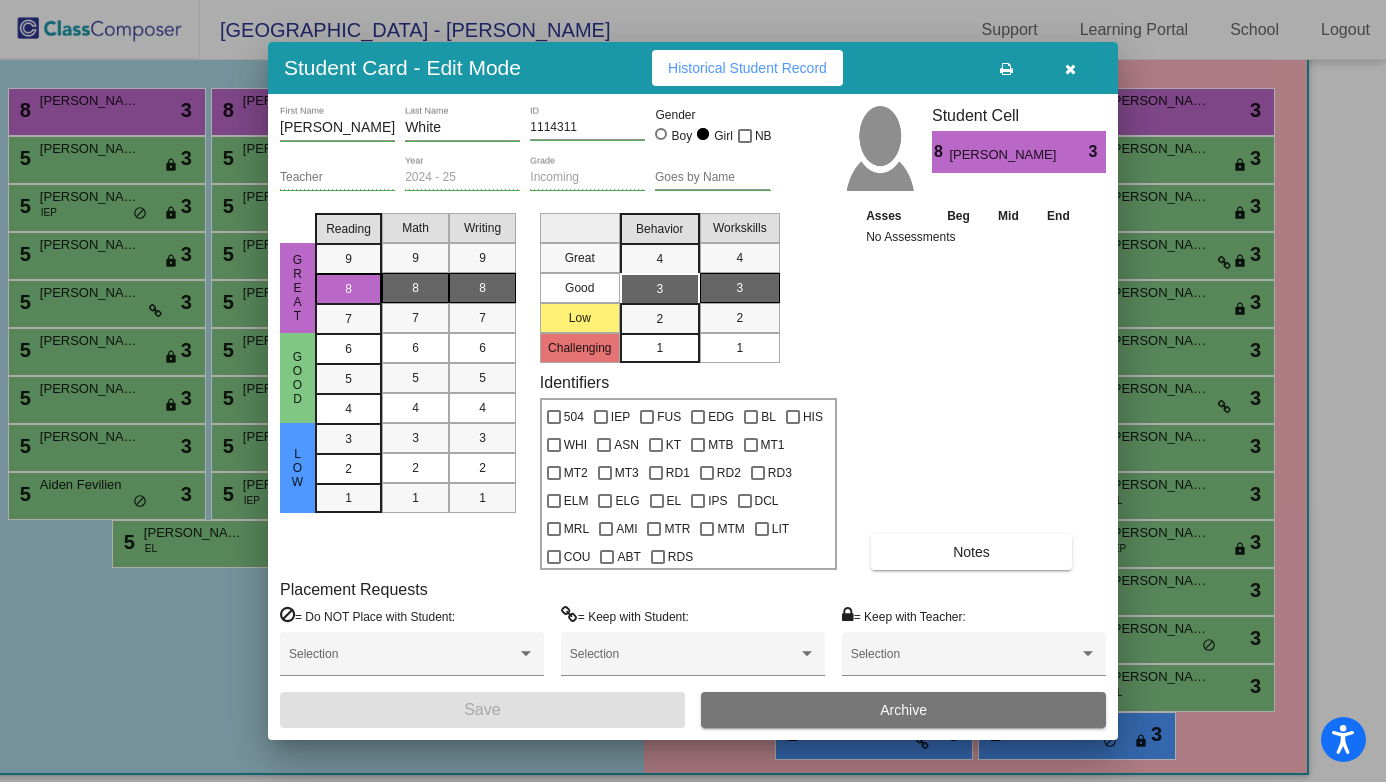 click on "Notes" at bounding box center [971, 552] 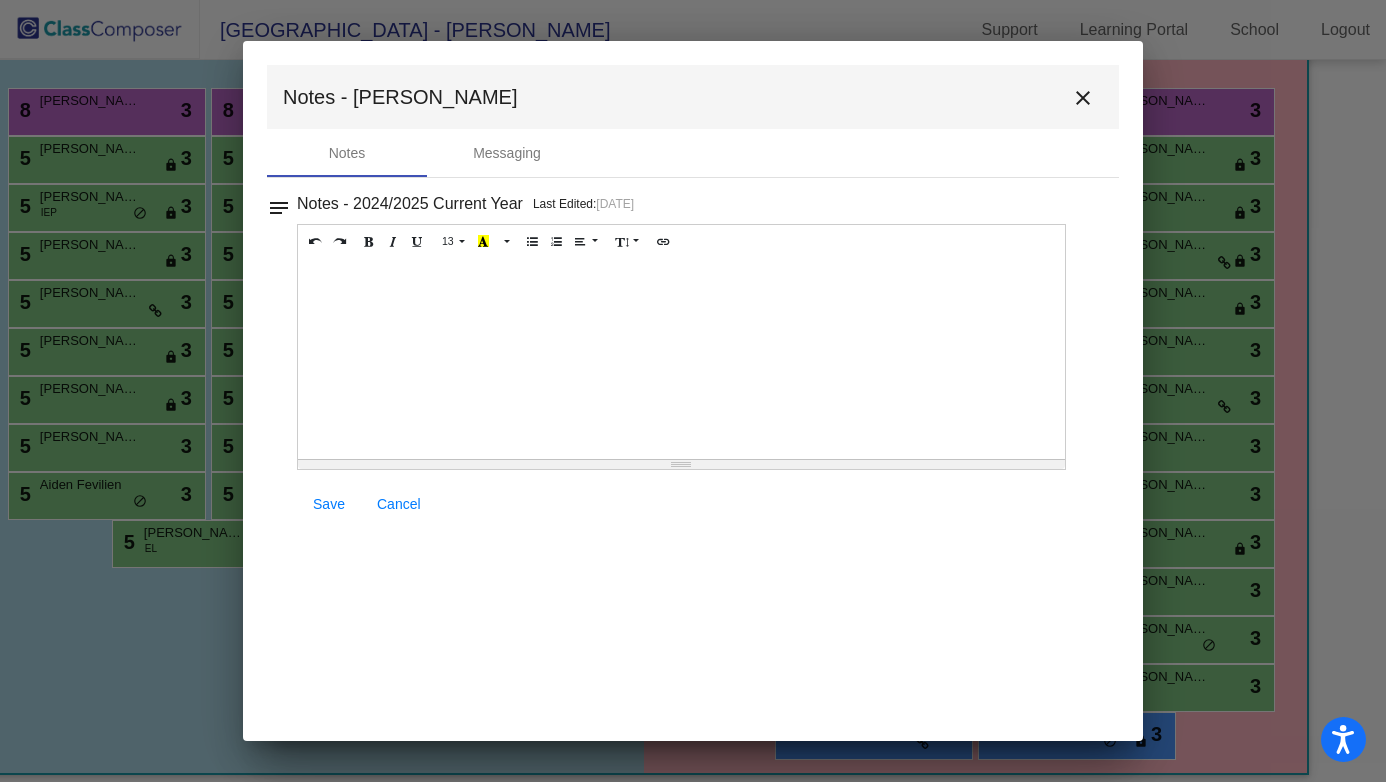 click on "close" at bounding box center [1083, 98] 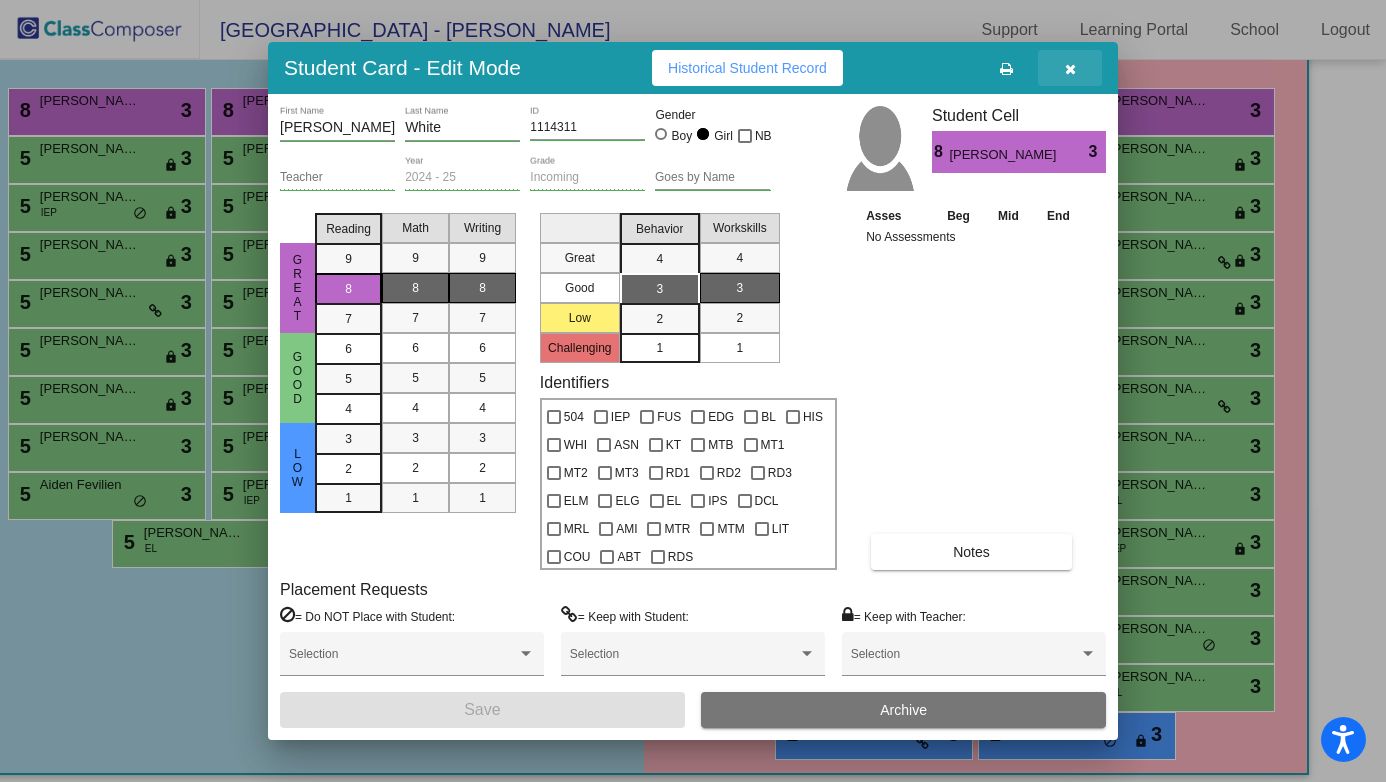 click at bounding box center [1070, 69] 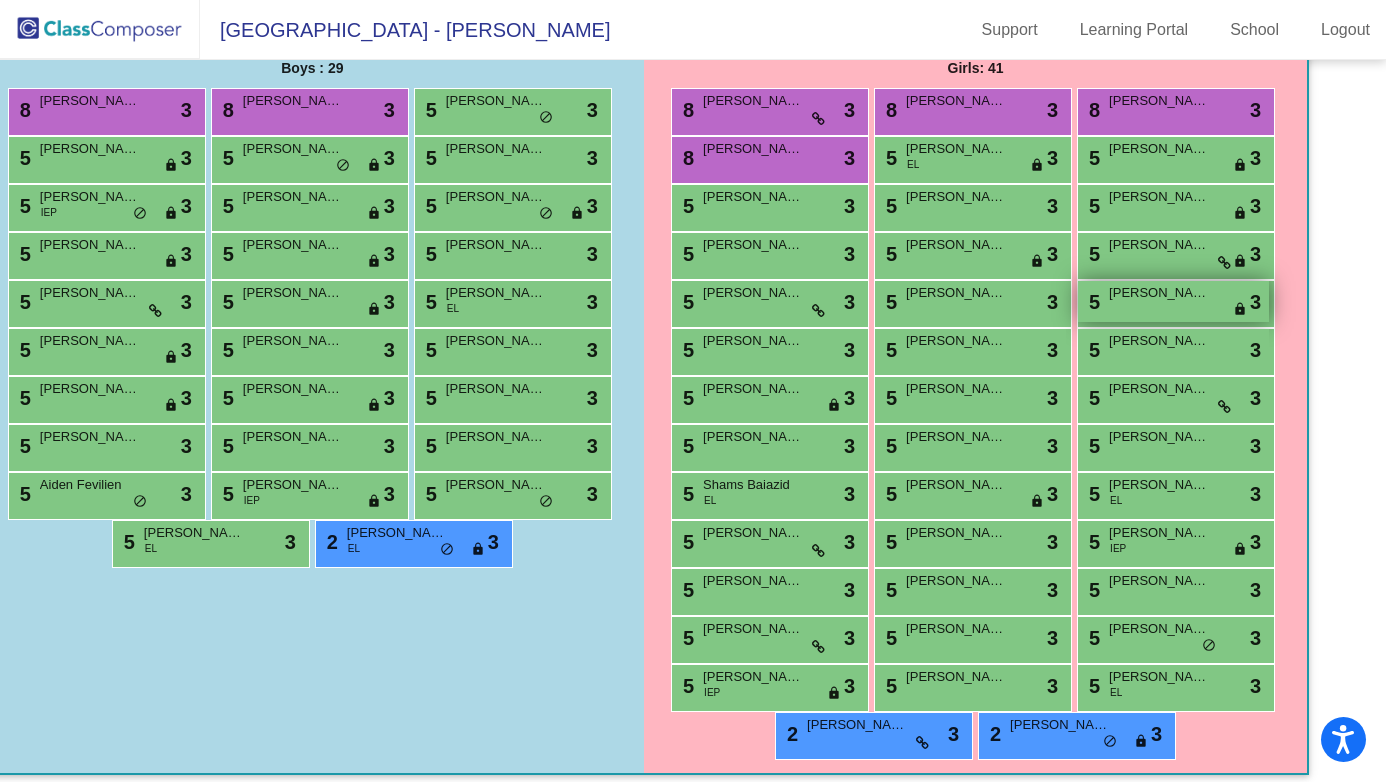 scroll, scrollTop: 359, scrollLeft: 53, axis: both 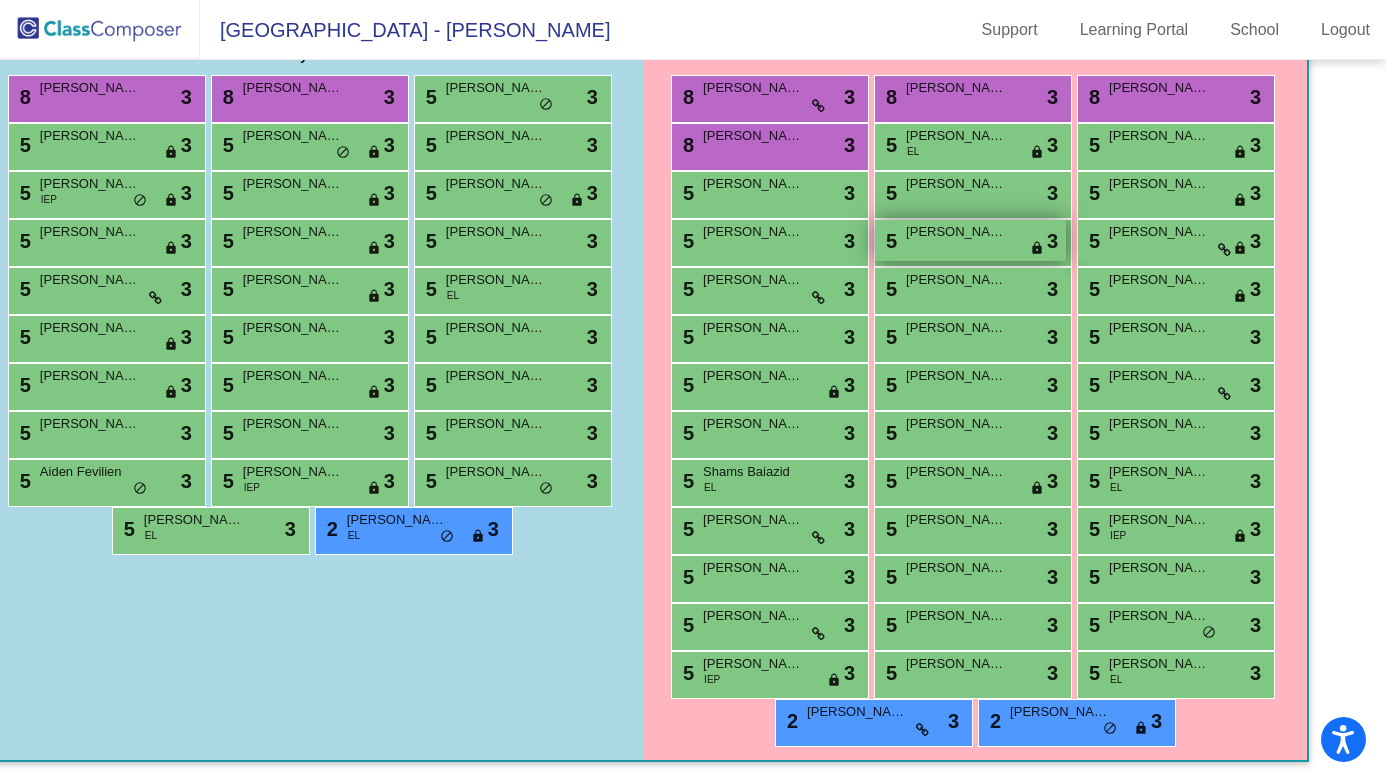 click on "5 Morgan Bast lock do_not_disturb_alt 3" at bounding box center [970, 240] 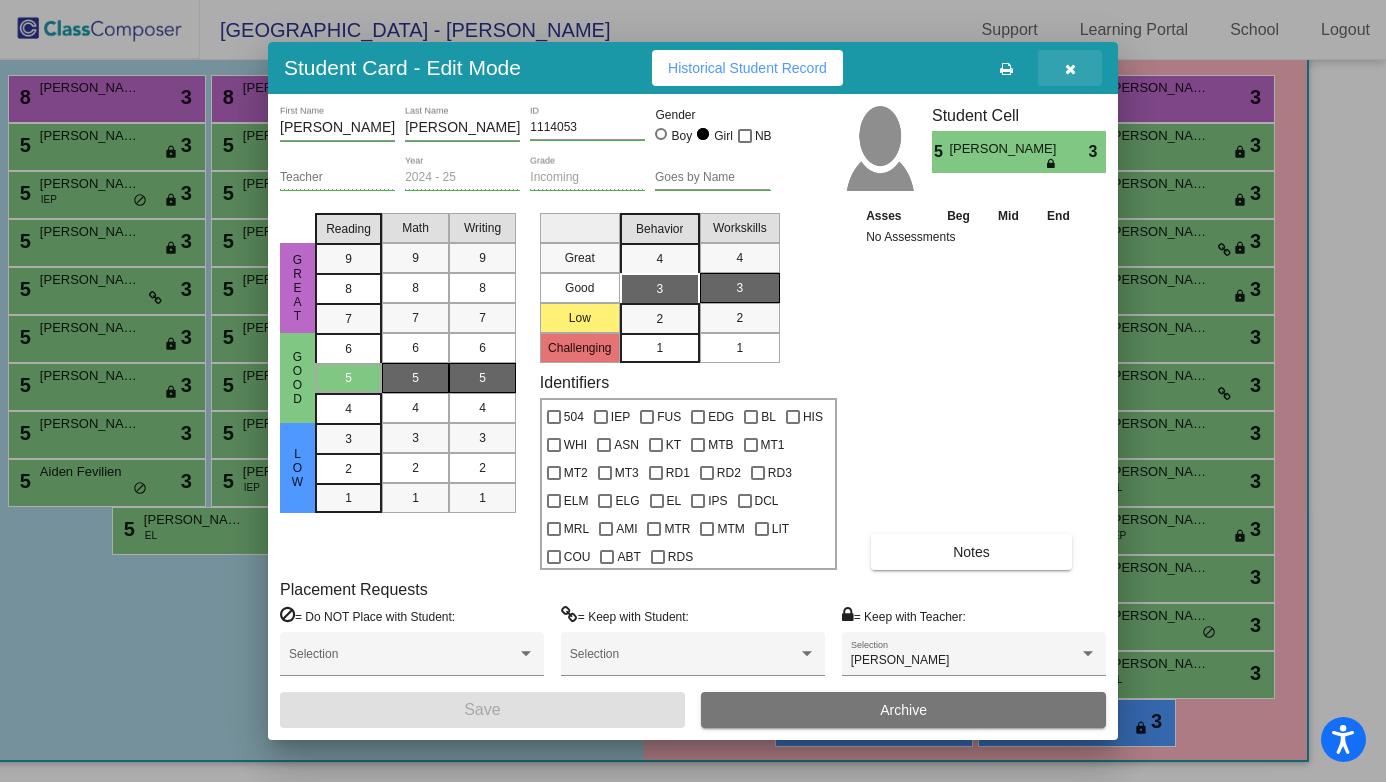 click at bounding box center (1070, 68) 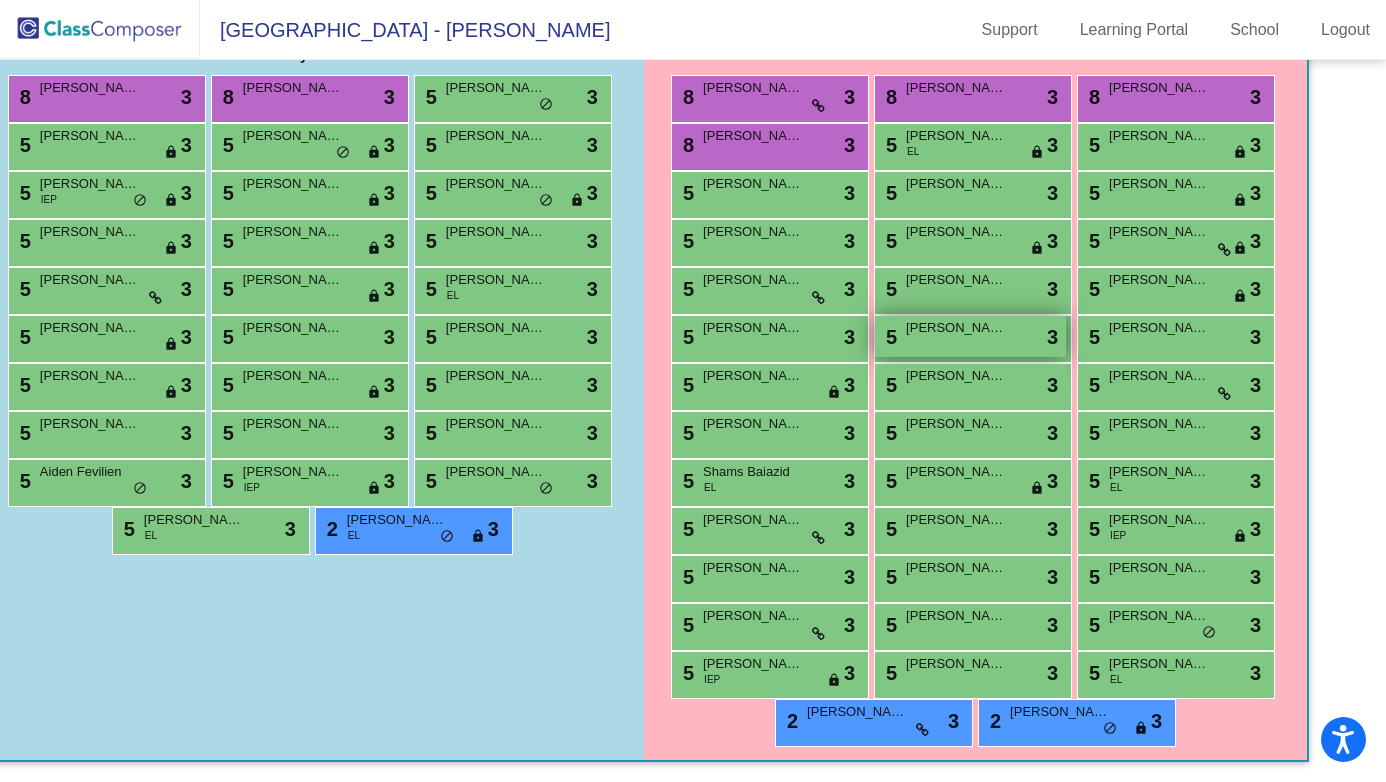 scroll, scrollTop: 361, scrollLeft: 51, axis: both 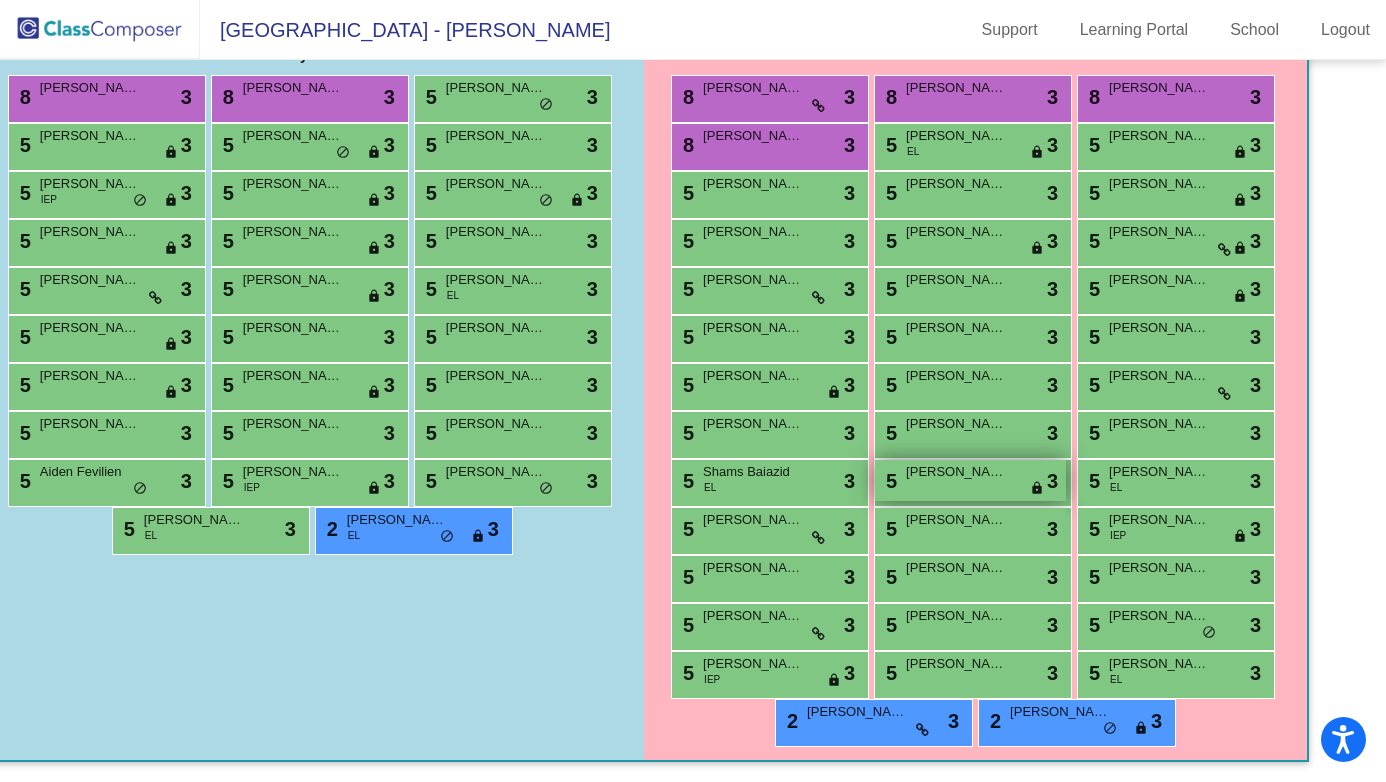 click on "Imani Bennett Johnson" at bounding box center [956, 472] 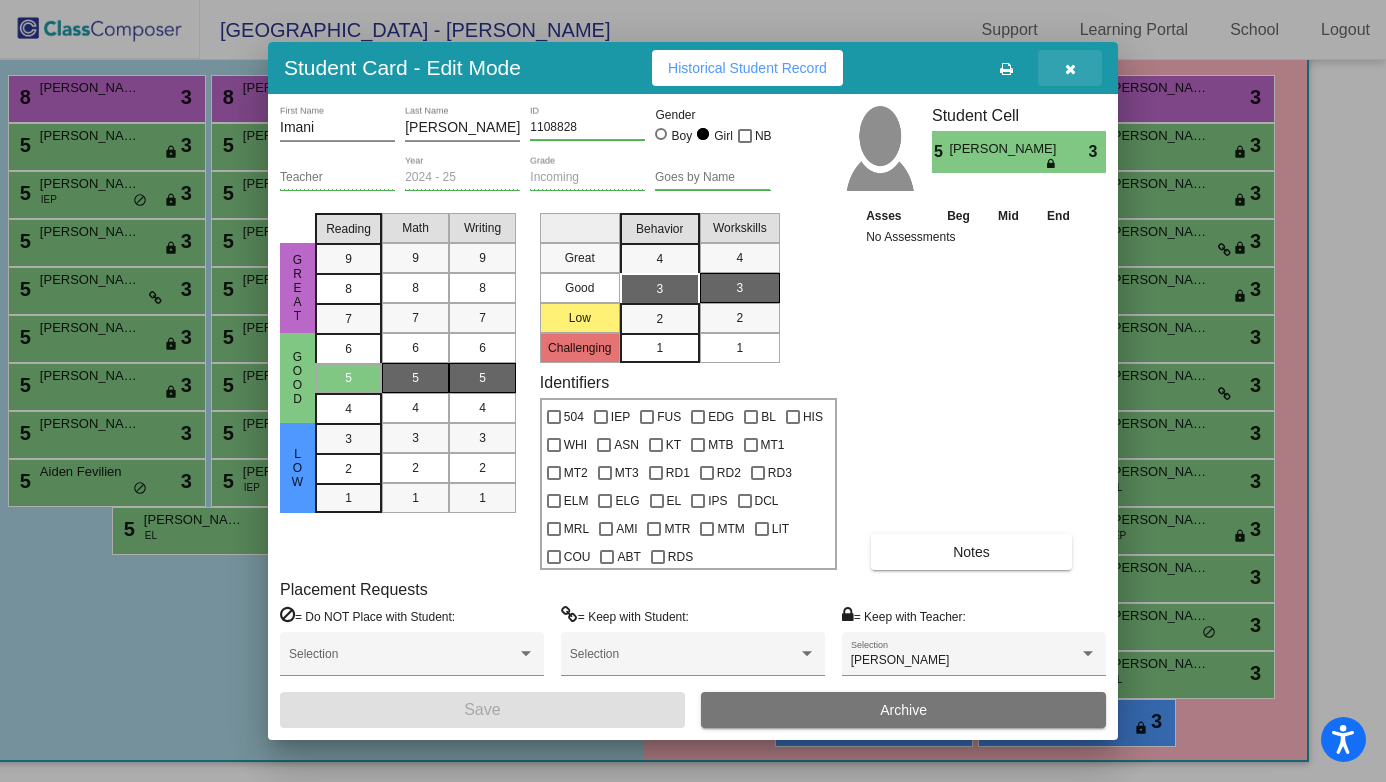 click at bounding box center (1070, 69) 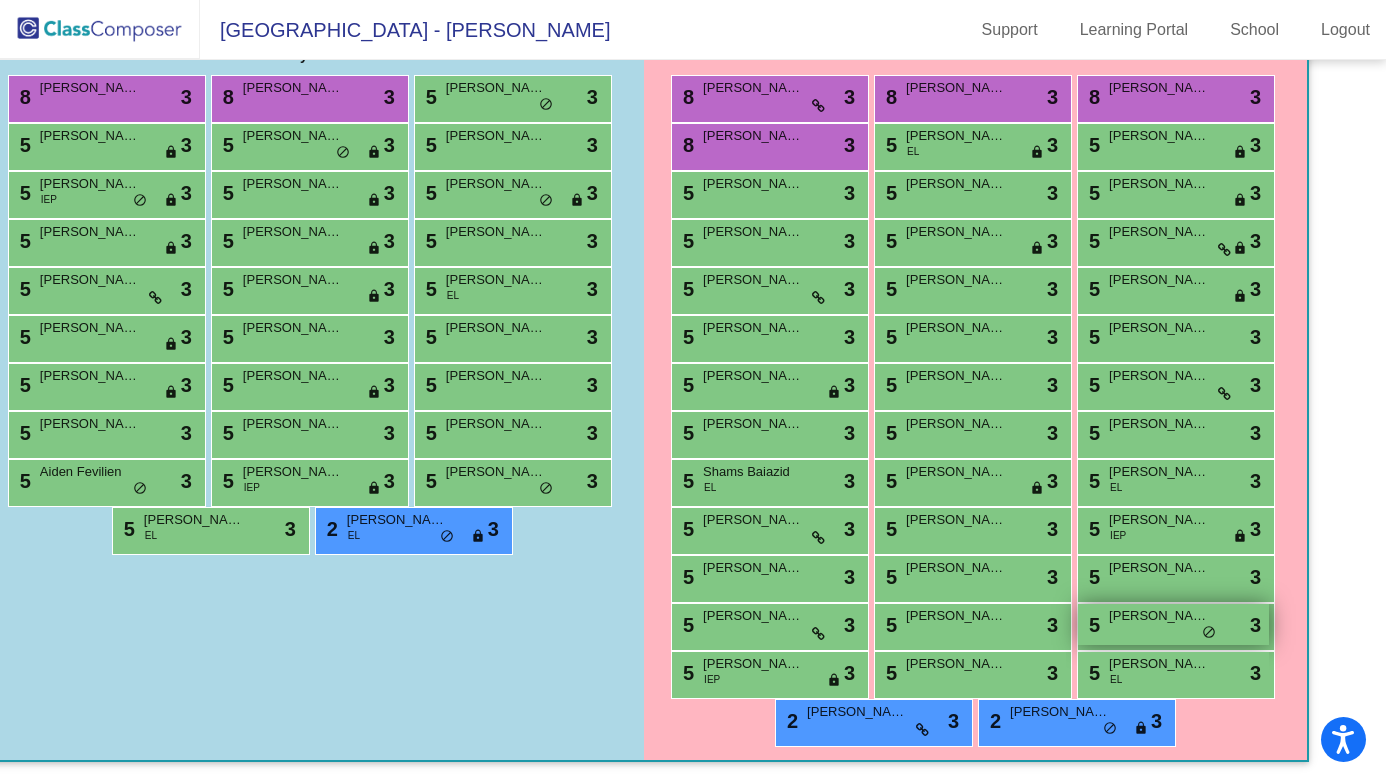 click on "5 Amara Fevilien lock do_not_disturb_alt 3" at bounding box center (1173, 624) 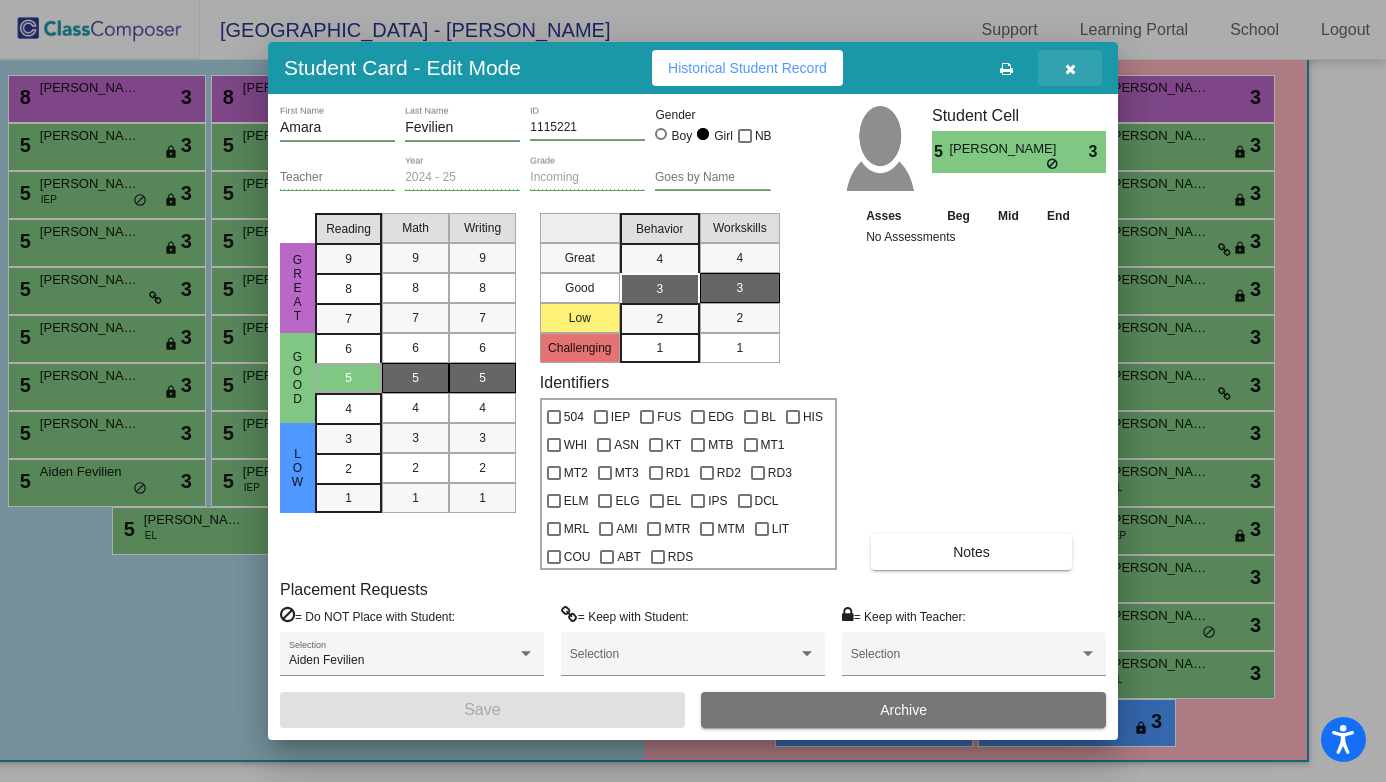 click at bounding box center [1070, 69] 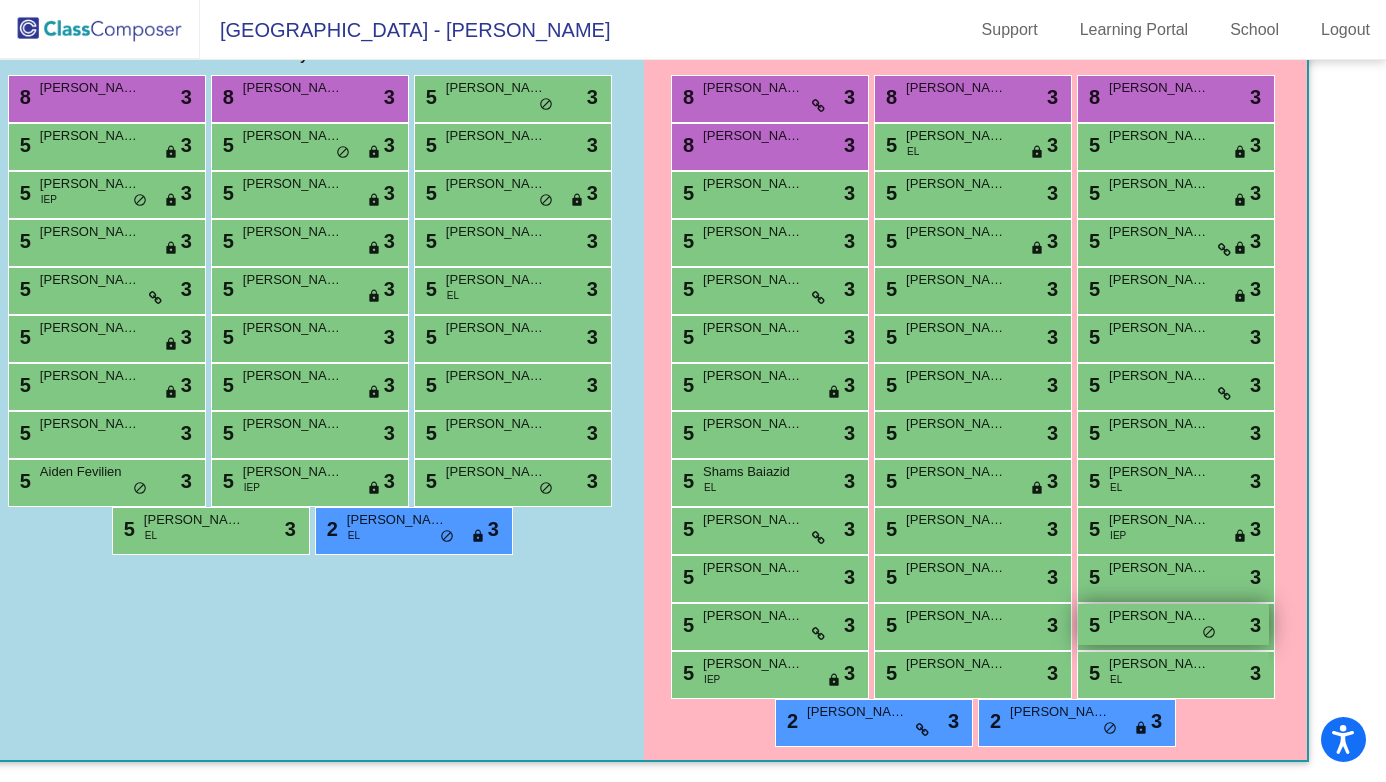 scroll, scrollTop: 0, scrollLeft: 0, axis: both 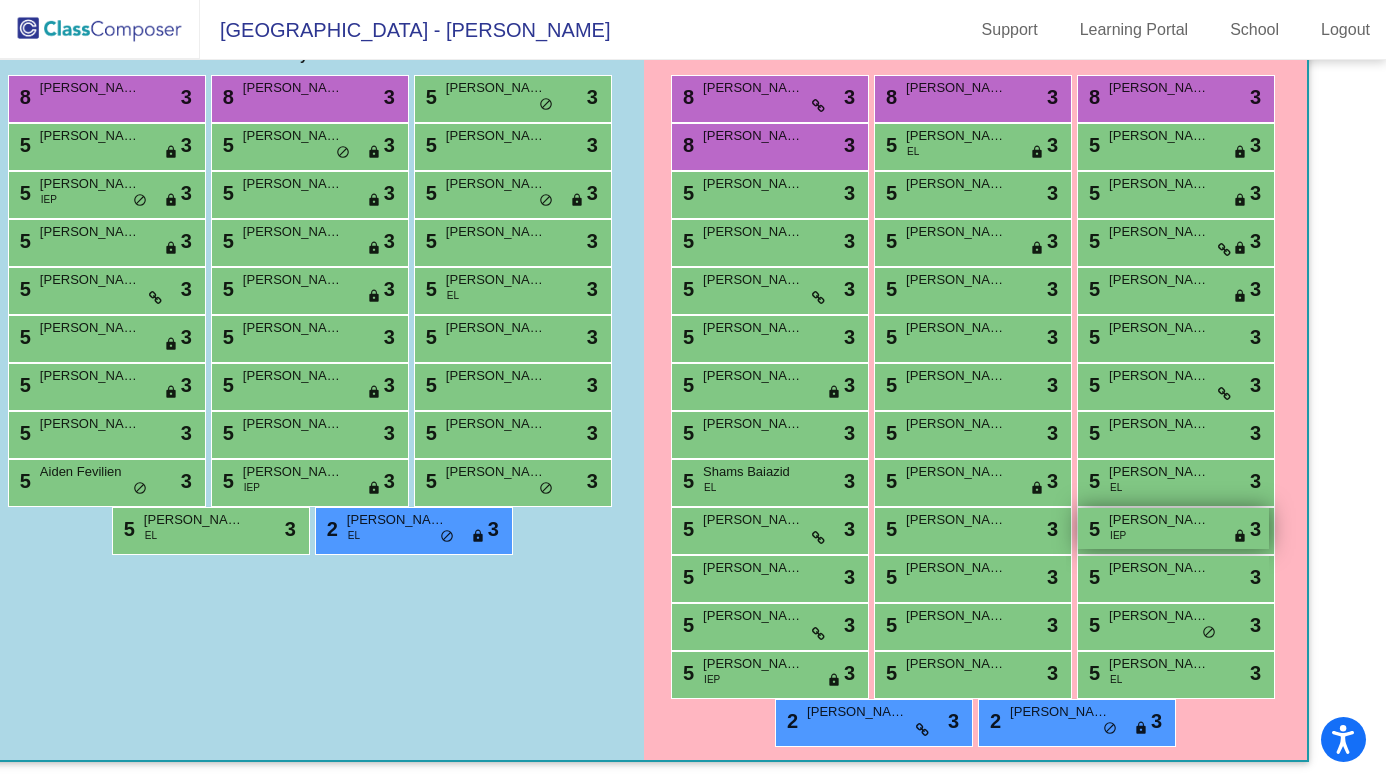 click on "5 Nadia Wilmer IEP lock do_not_disturb_alt 3" at bounding box center (1173, 528) 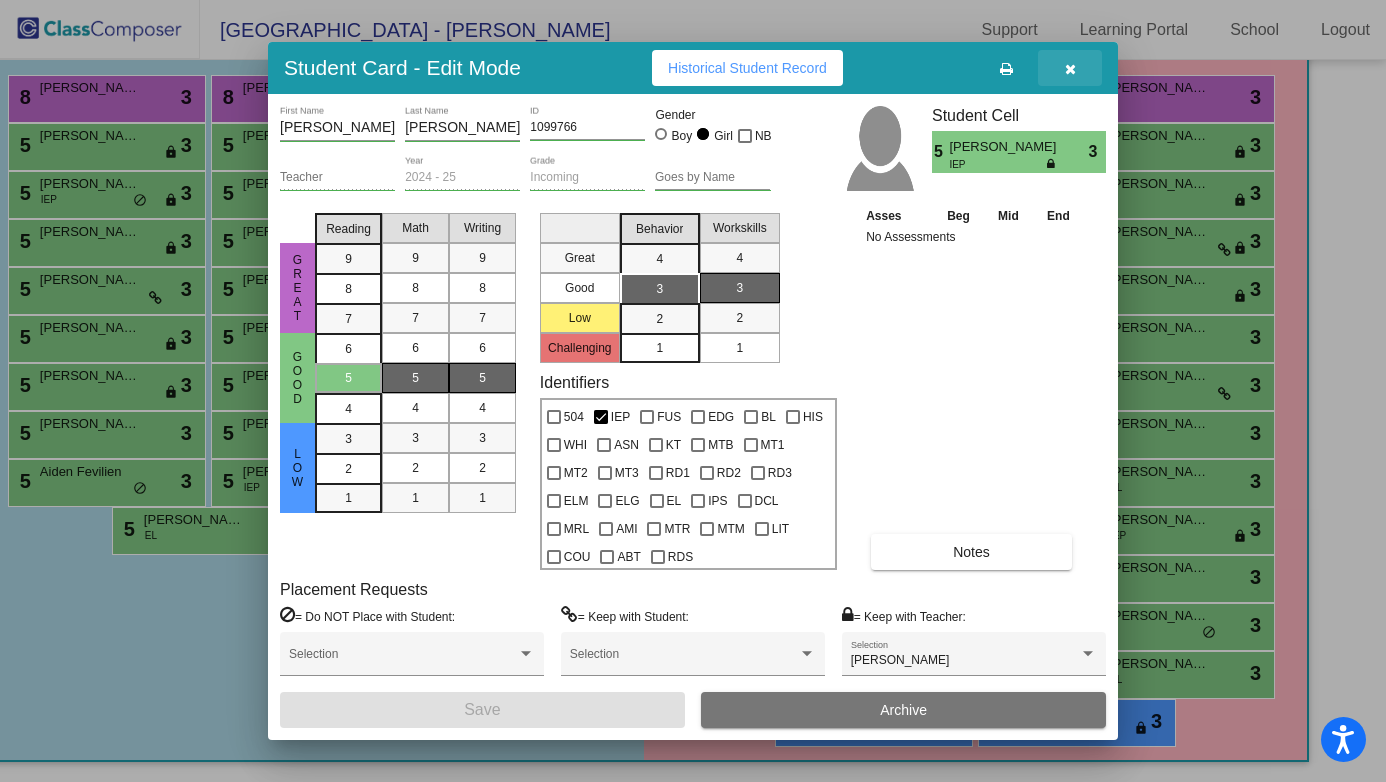 click at bounding box center (1070, 69) 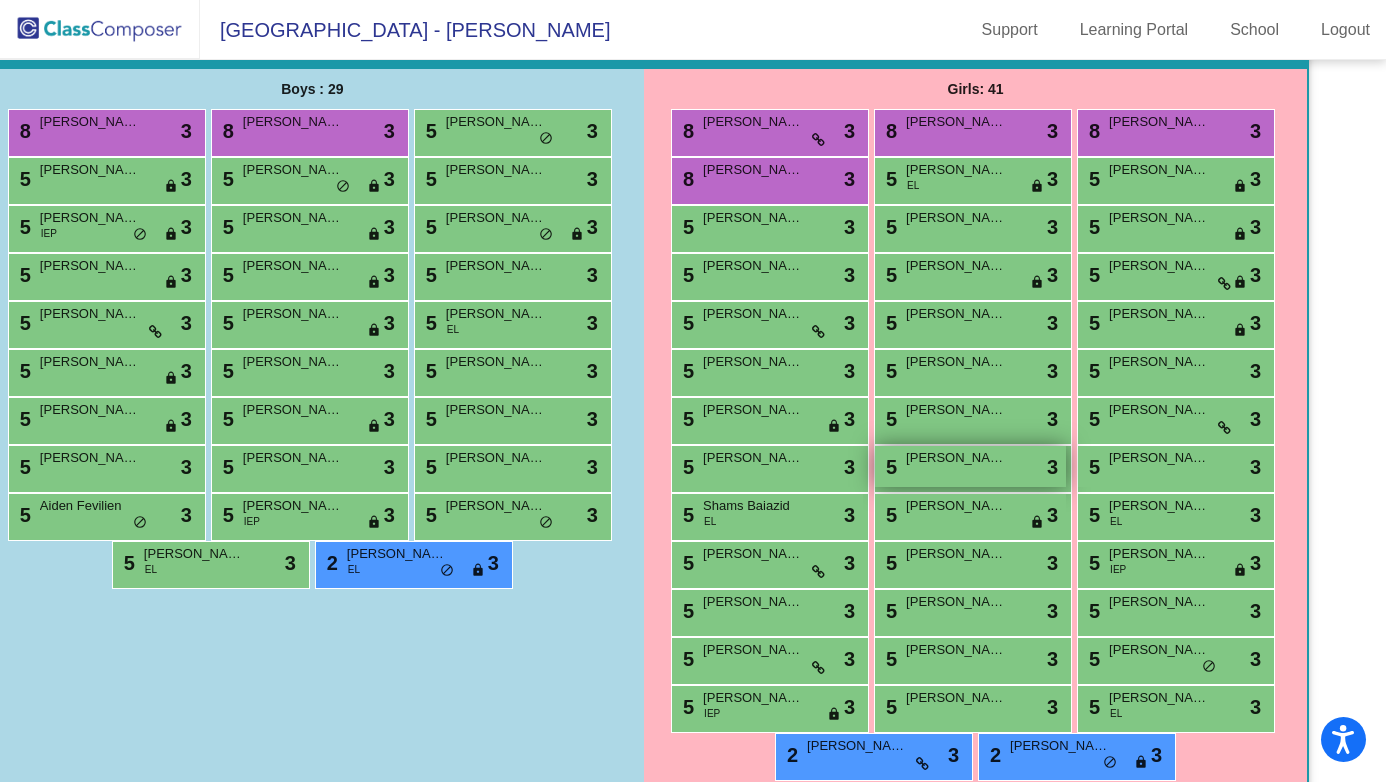 scroll, scrollTop: 306, scrollLeft: 51, axis: both 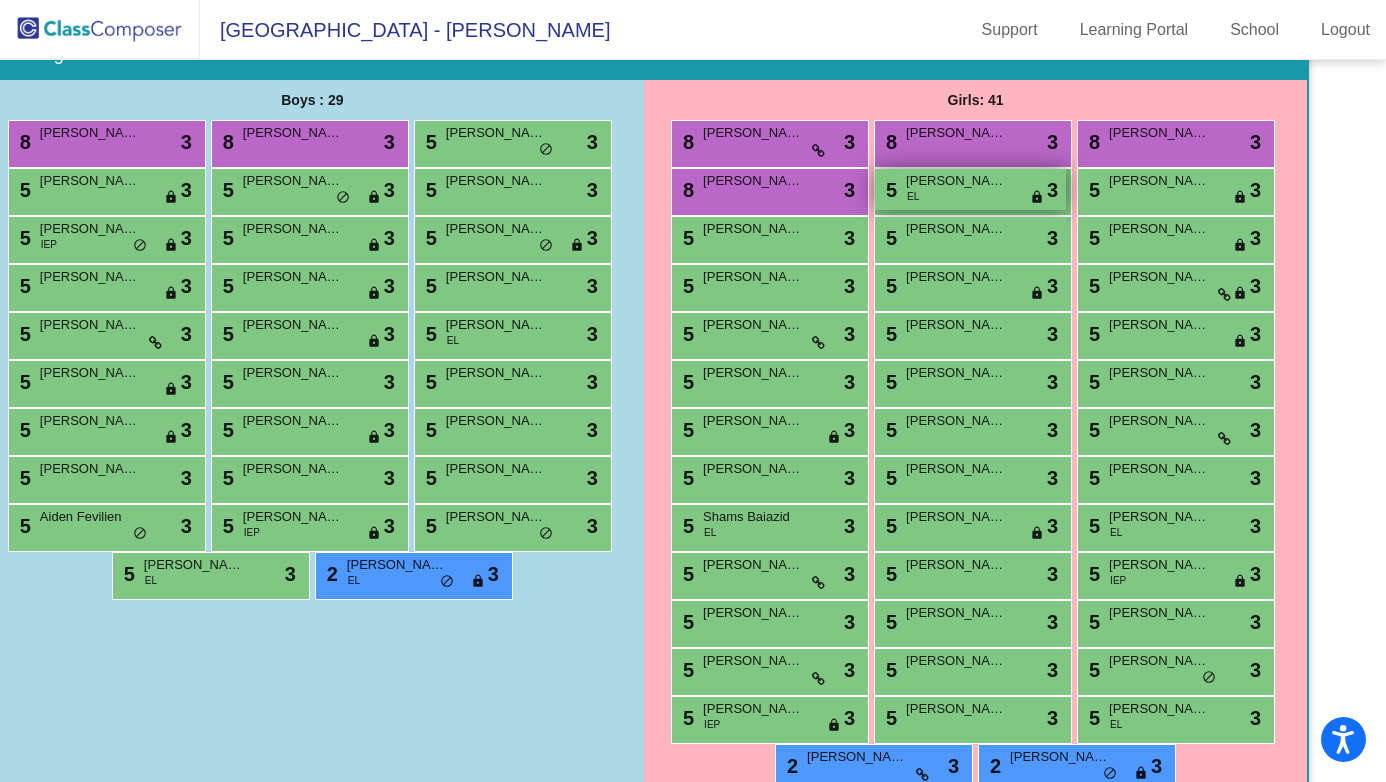 click on "Jesmeen Kaur Mand" at bounding box center [956, 181] 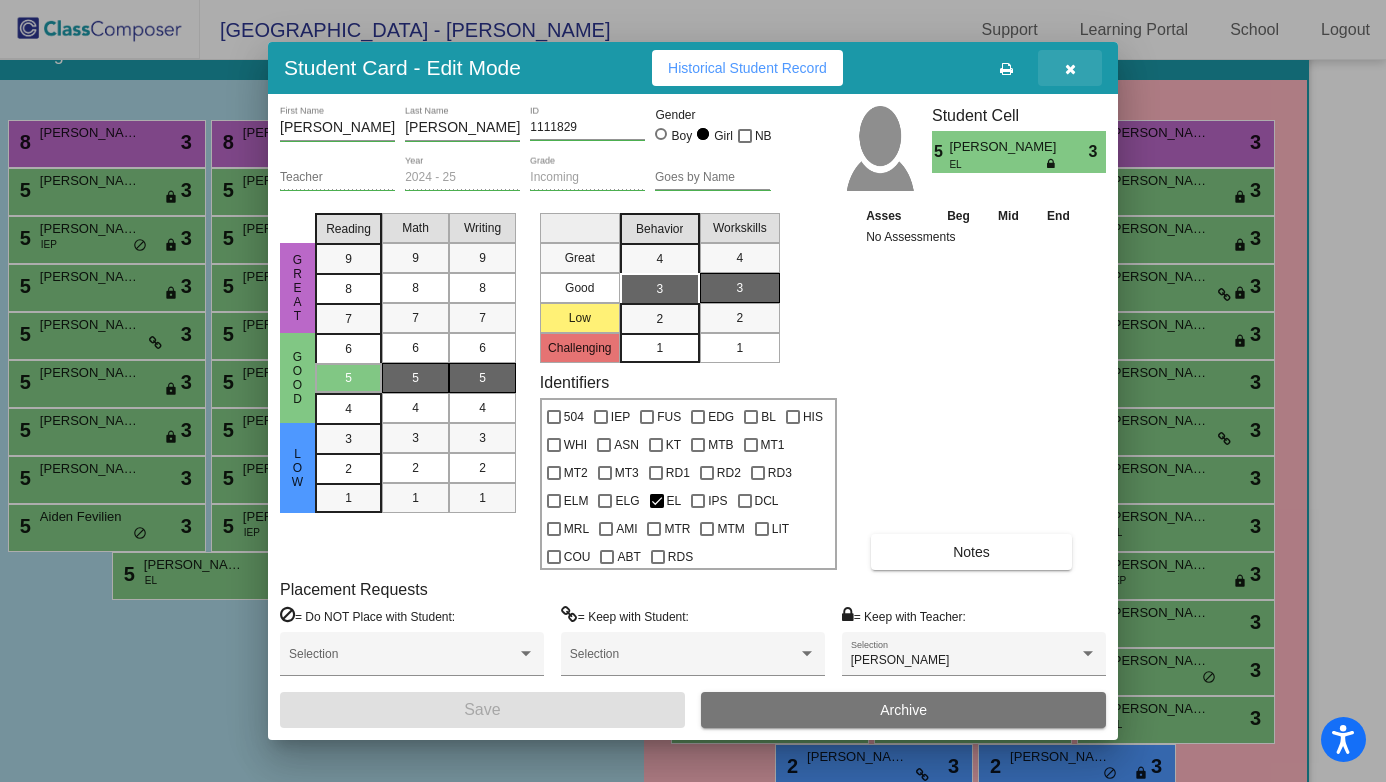 click at bounding box center [1070, 69] 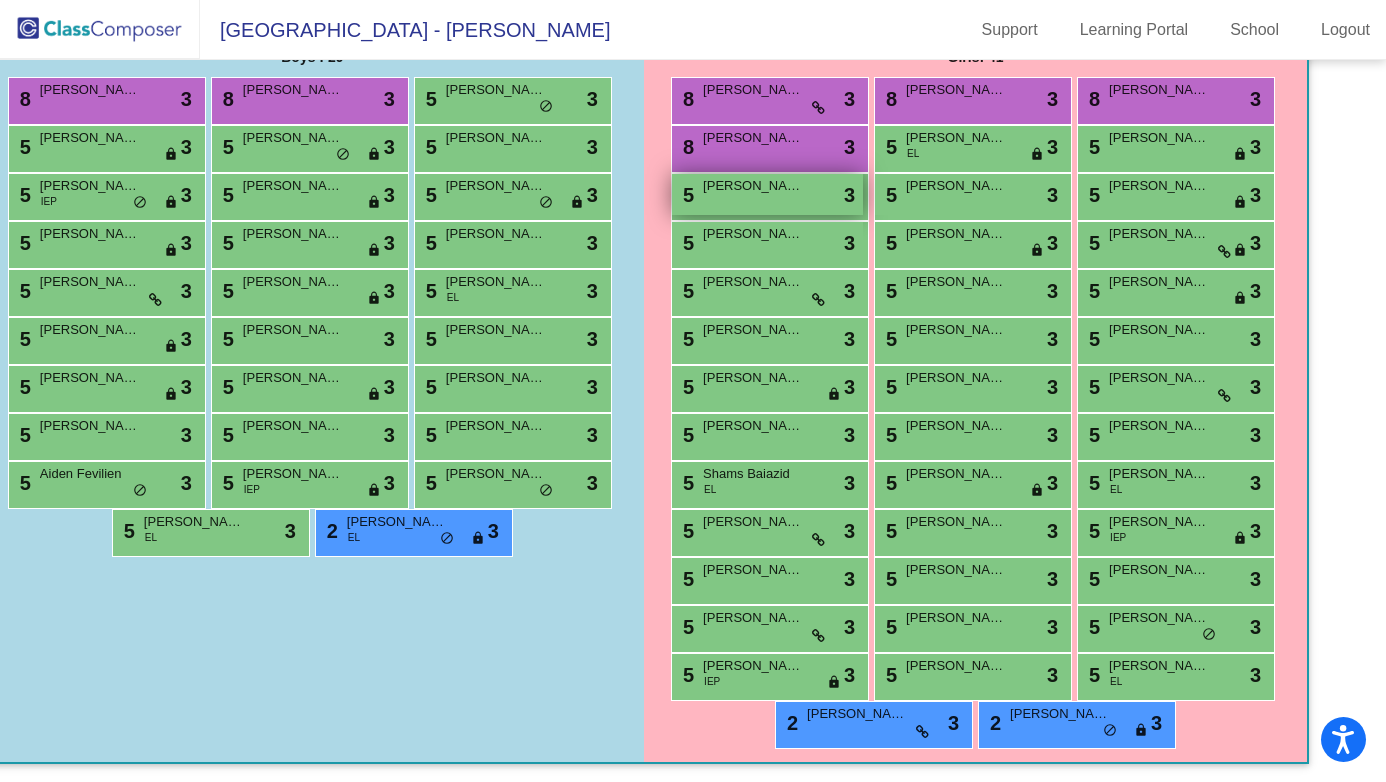 scroll, scrollTop: 352, scrollLeft: 51, axis: both 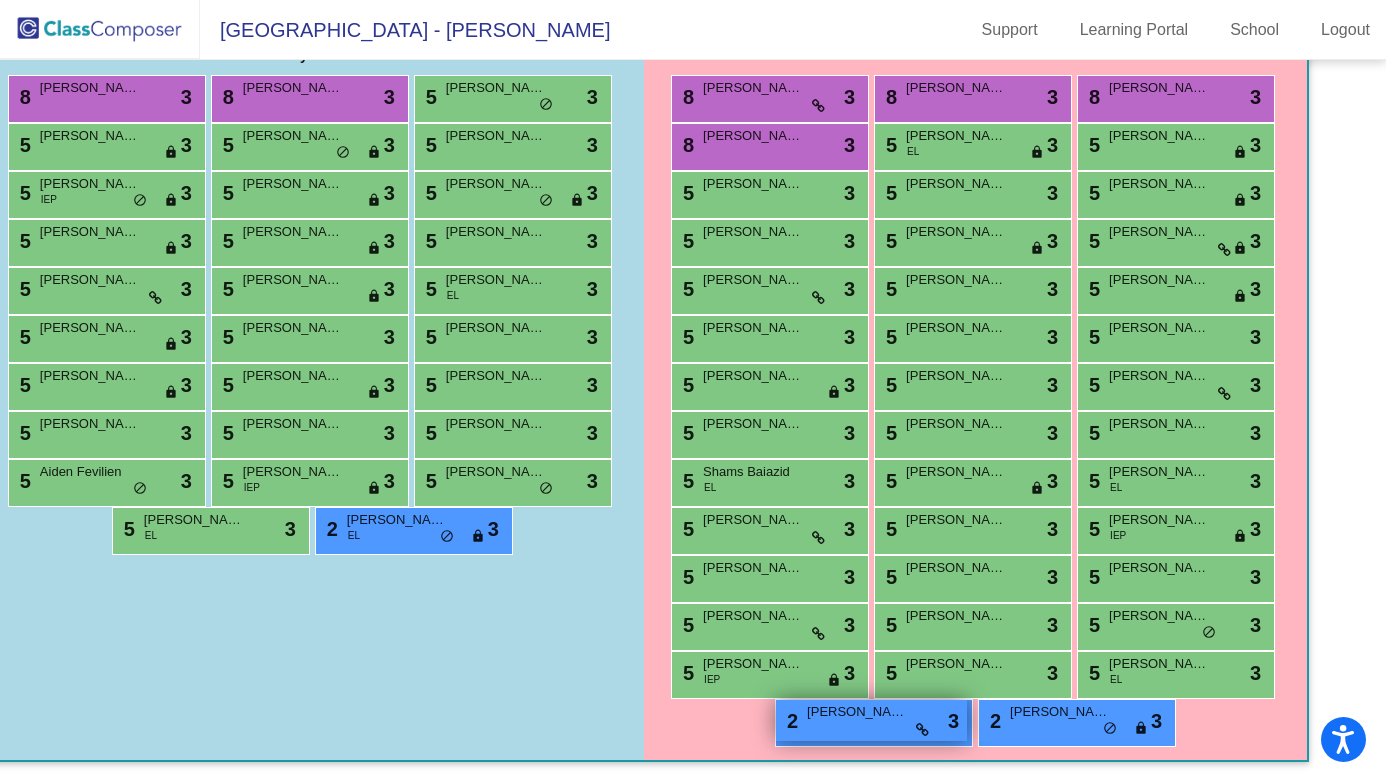 click on "2 Chloe Kisor lock do_not_disturb_alt 3" at bounding box center (871, 720) 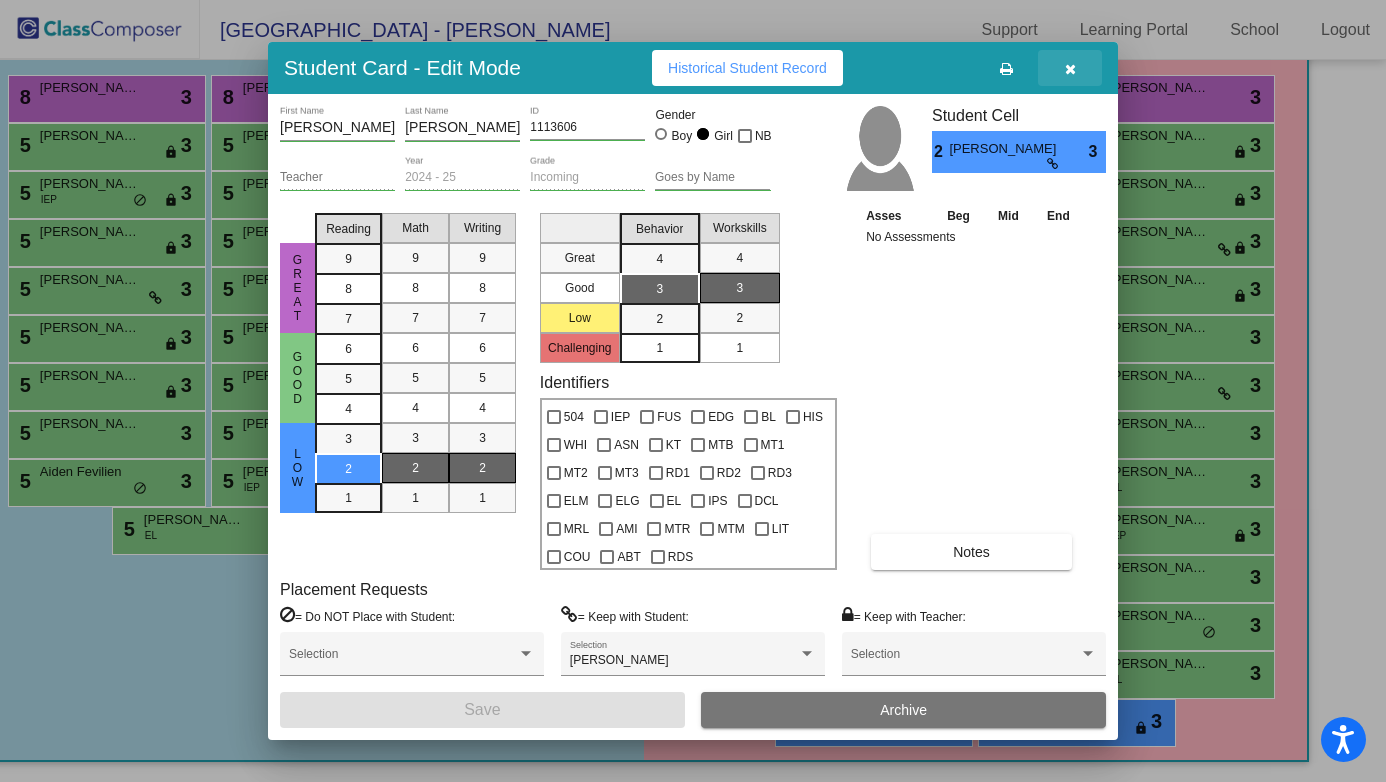 click at bounding box center [1070, 68] 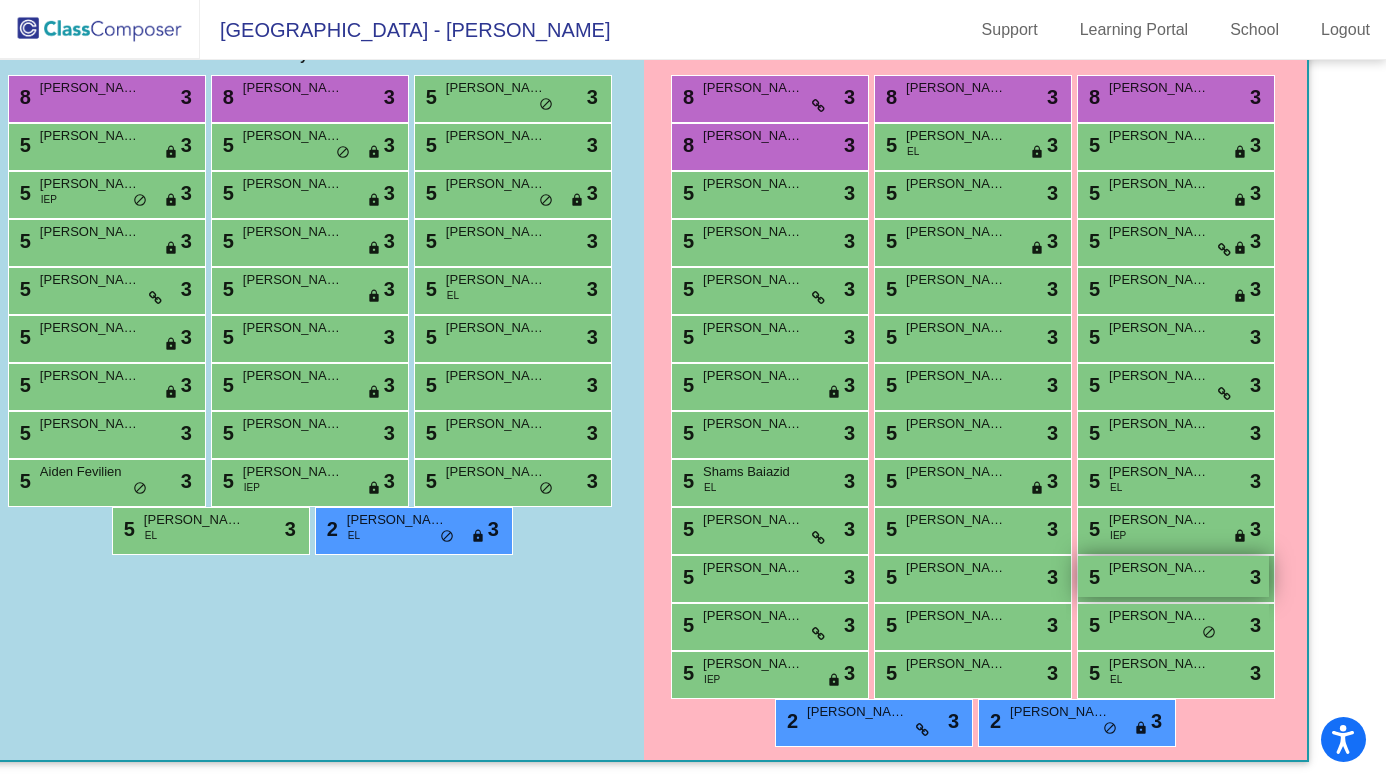 scroll, scrollTop: 360, scrollLeft: 51, axis: both 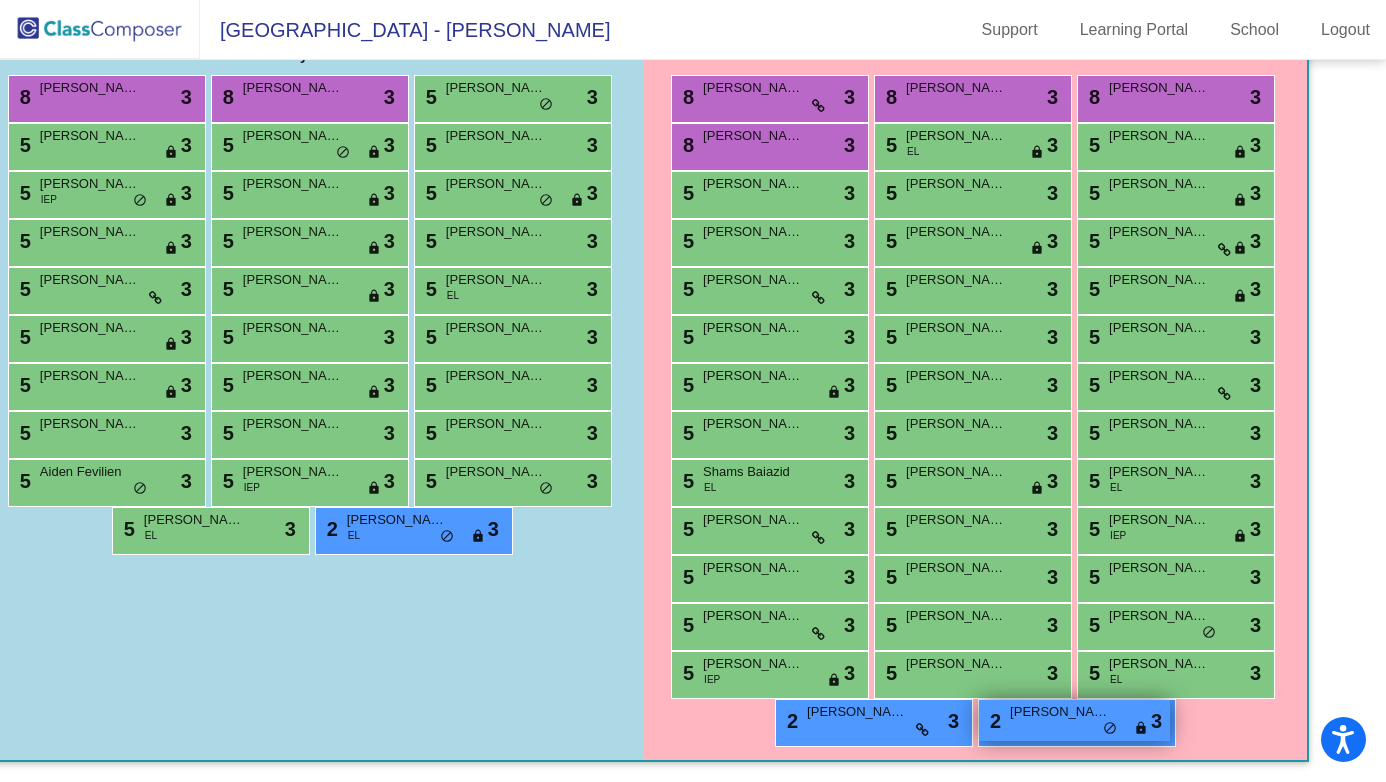 click on "Emma Williams" at bounding box center [1060, 712] 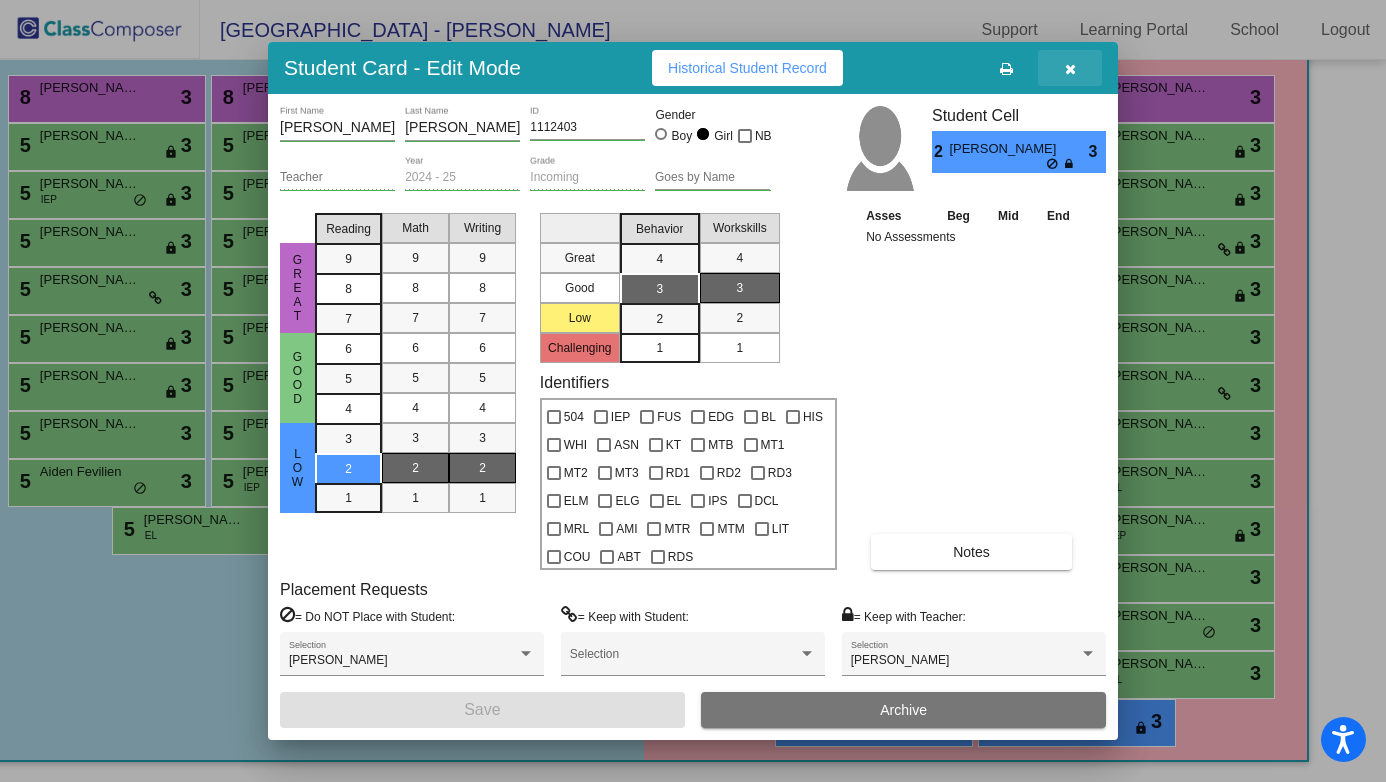 click at bounding box center [1070, 69] 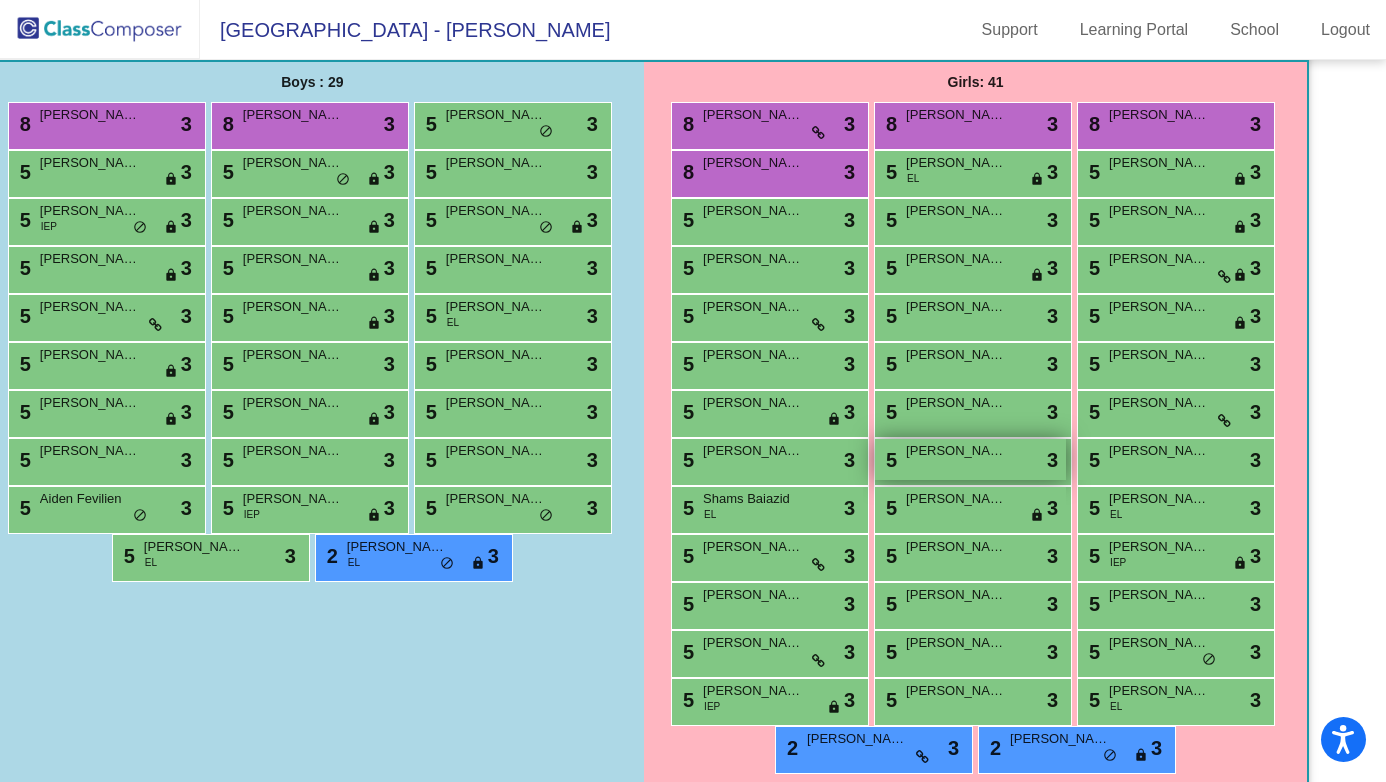 scroll, scrollTop: 321, scrollLeft: 51, axis: both 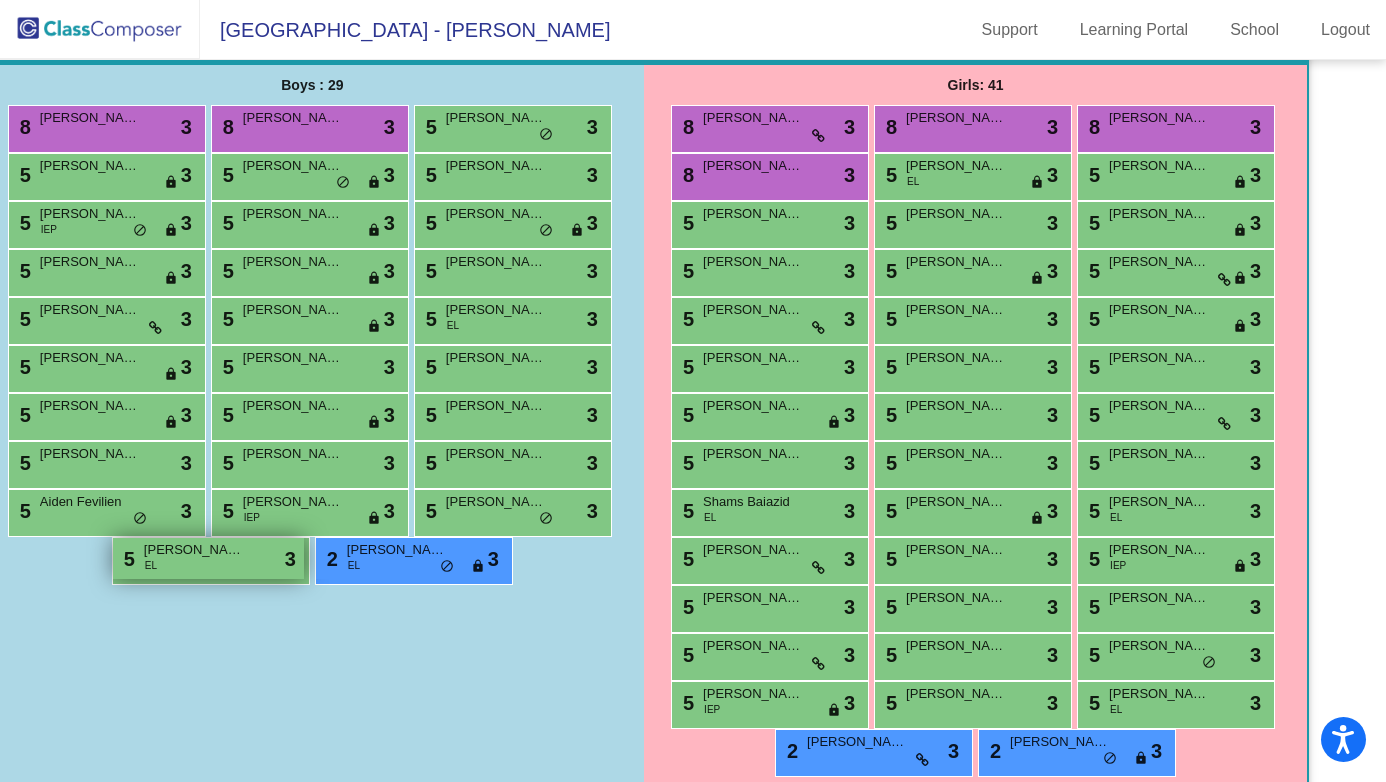 click on "5 Justin Manzano EL lock do_not_disturb_alt 3" at bounding box center (208, 558) 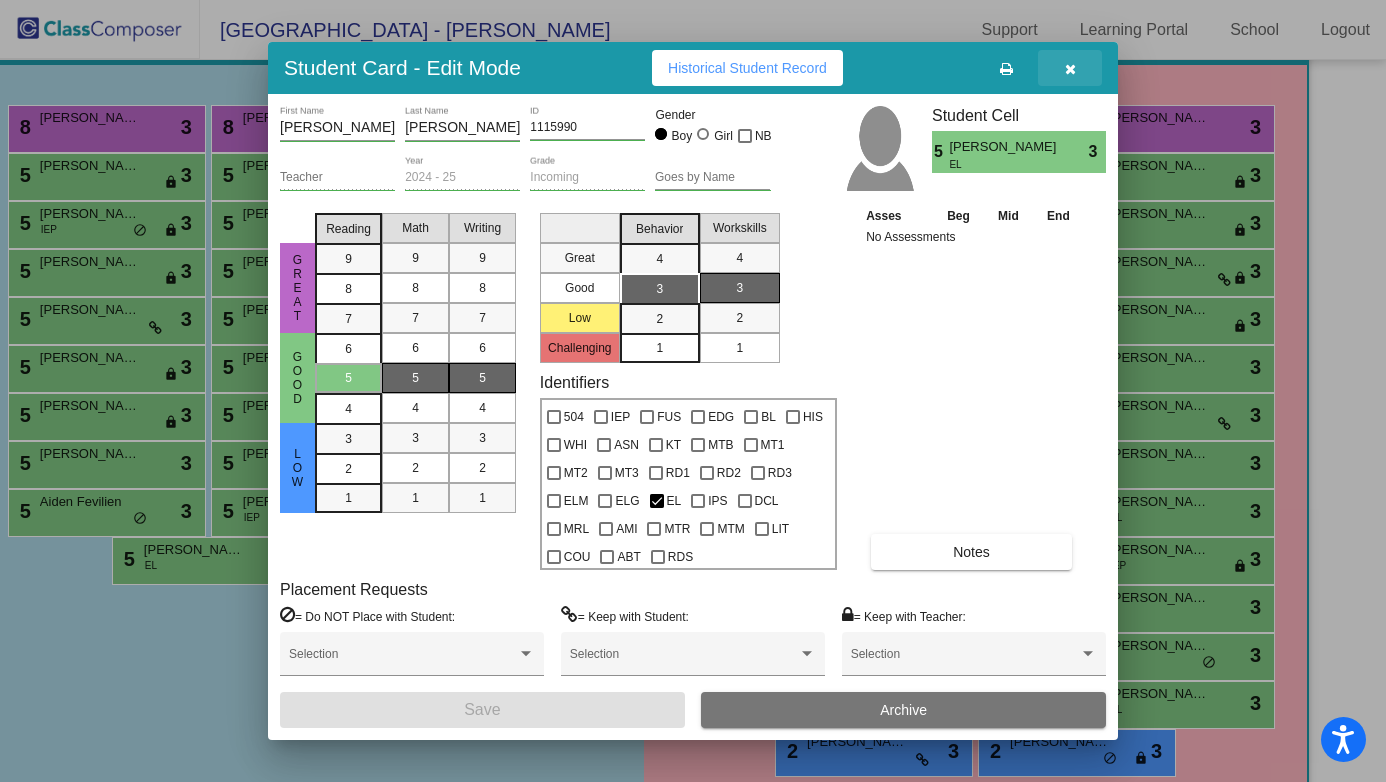 click at bounding box center [1070, 68] 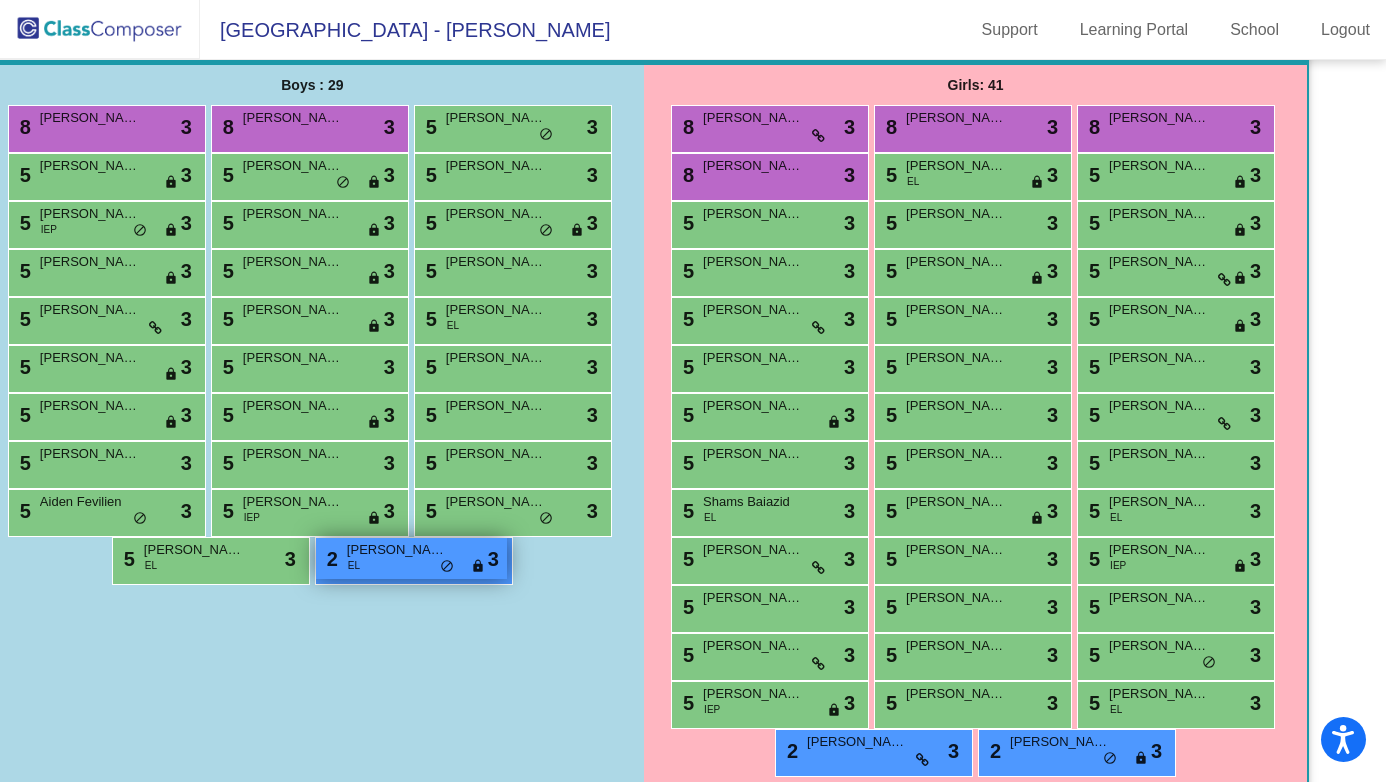 click on "2 Arvin Wahidi EL lock do_not_disturb_alt 3" at bounding box center (411, 558) 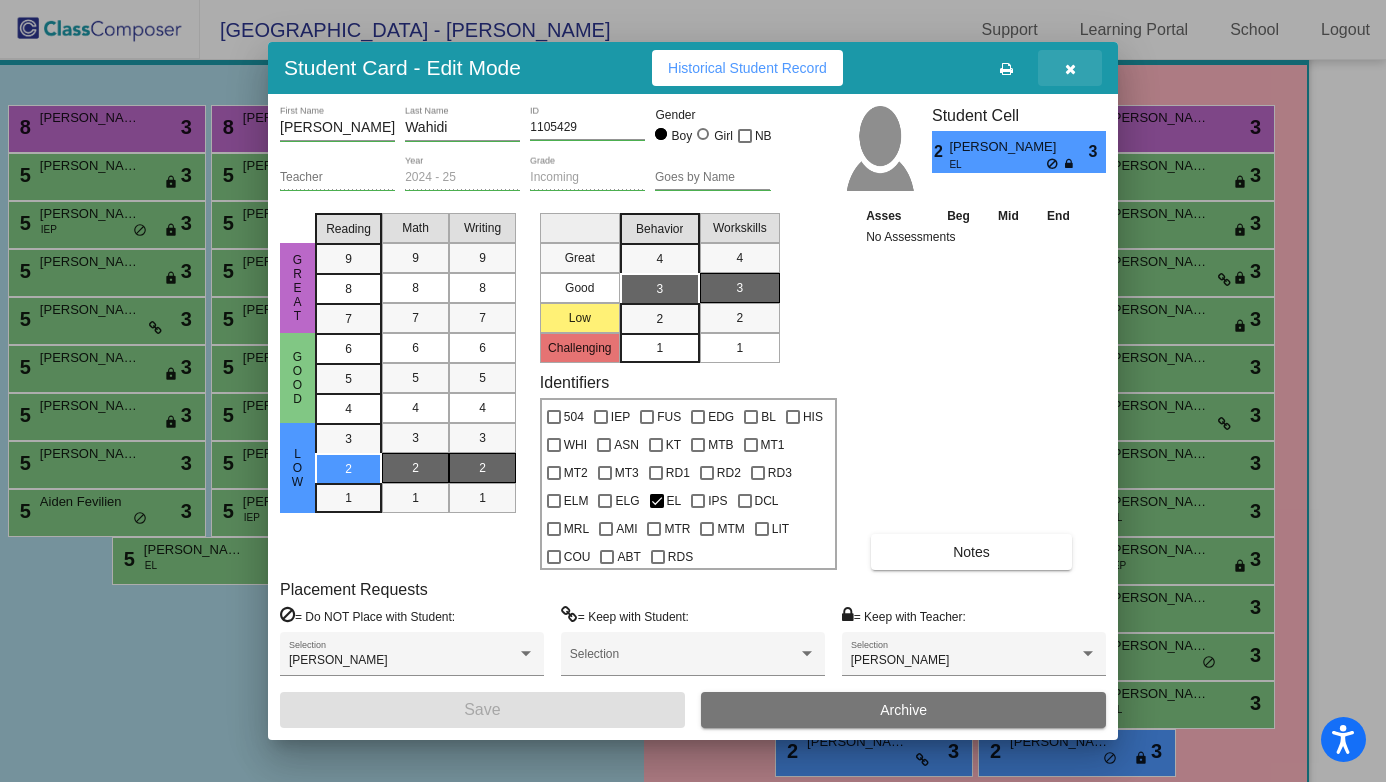 click at bounding box center (1070, 68) 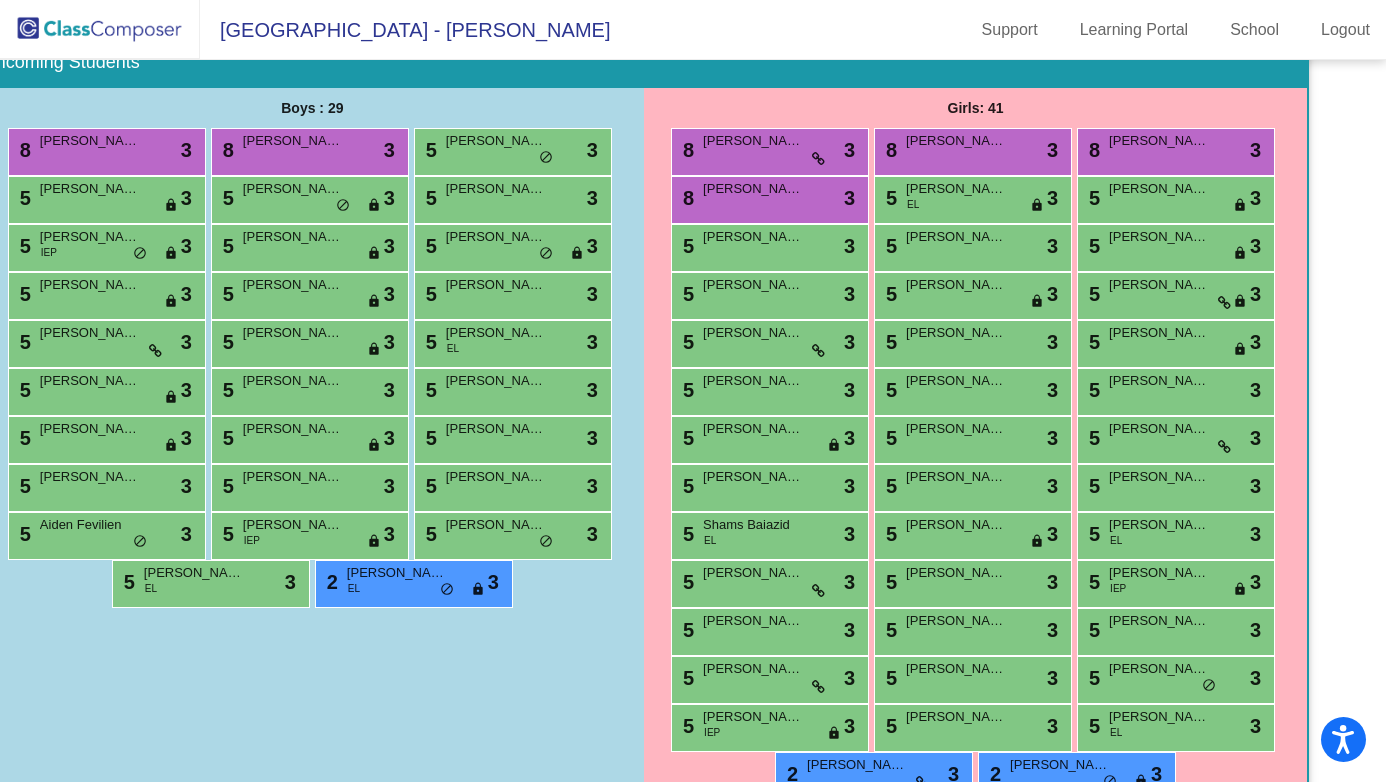 scroll, scrollTop: 296, scrollLeft: 51, axis: both 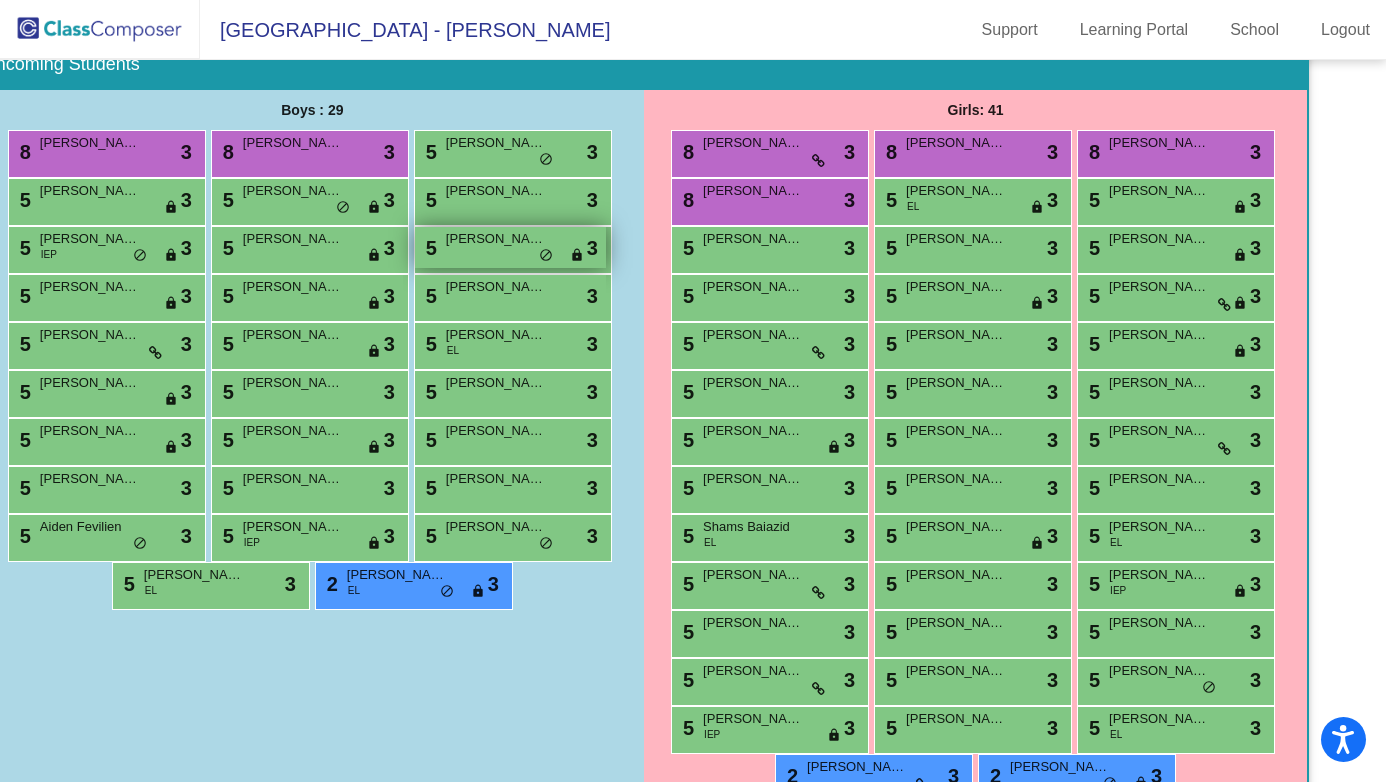 click on "Parker Davis" at bounding box center [496, 239] 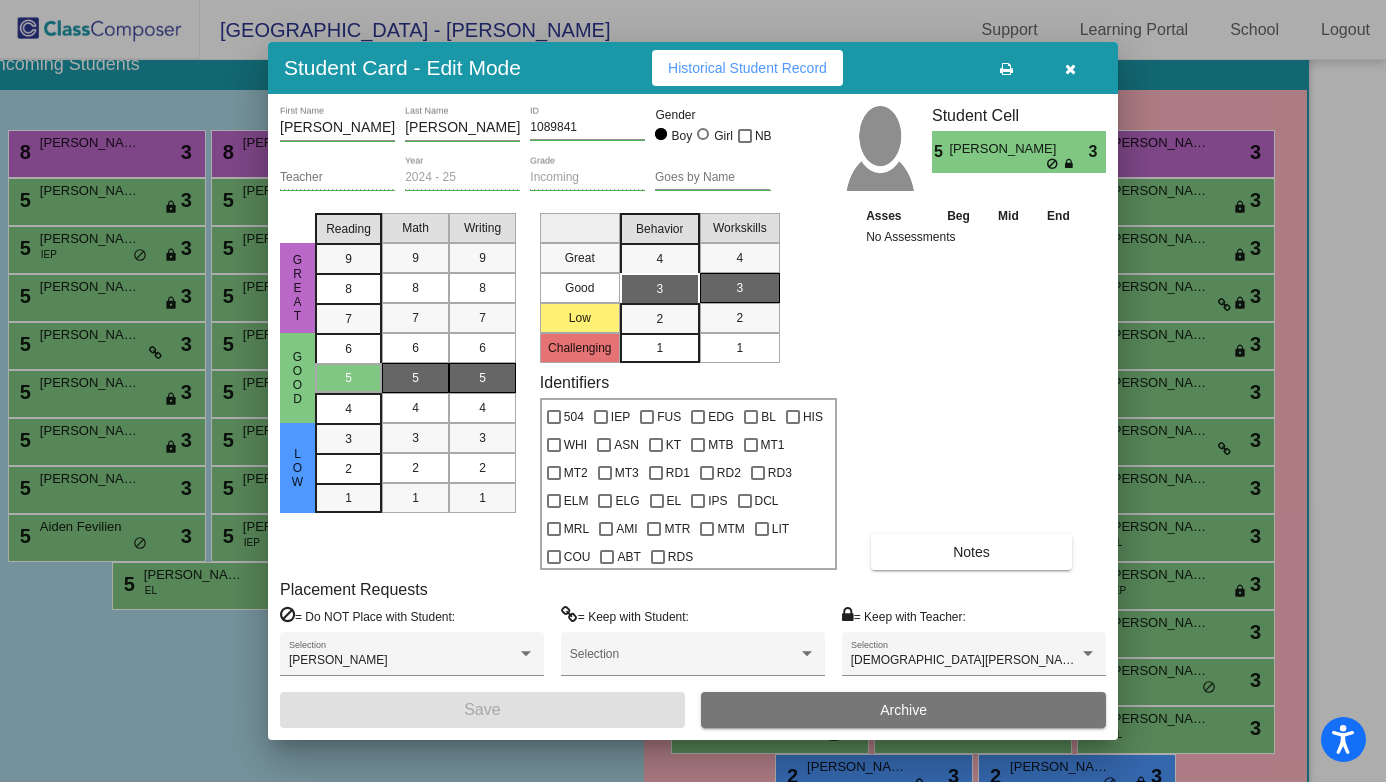 click at bounding box center (1070, 69) 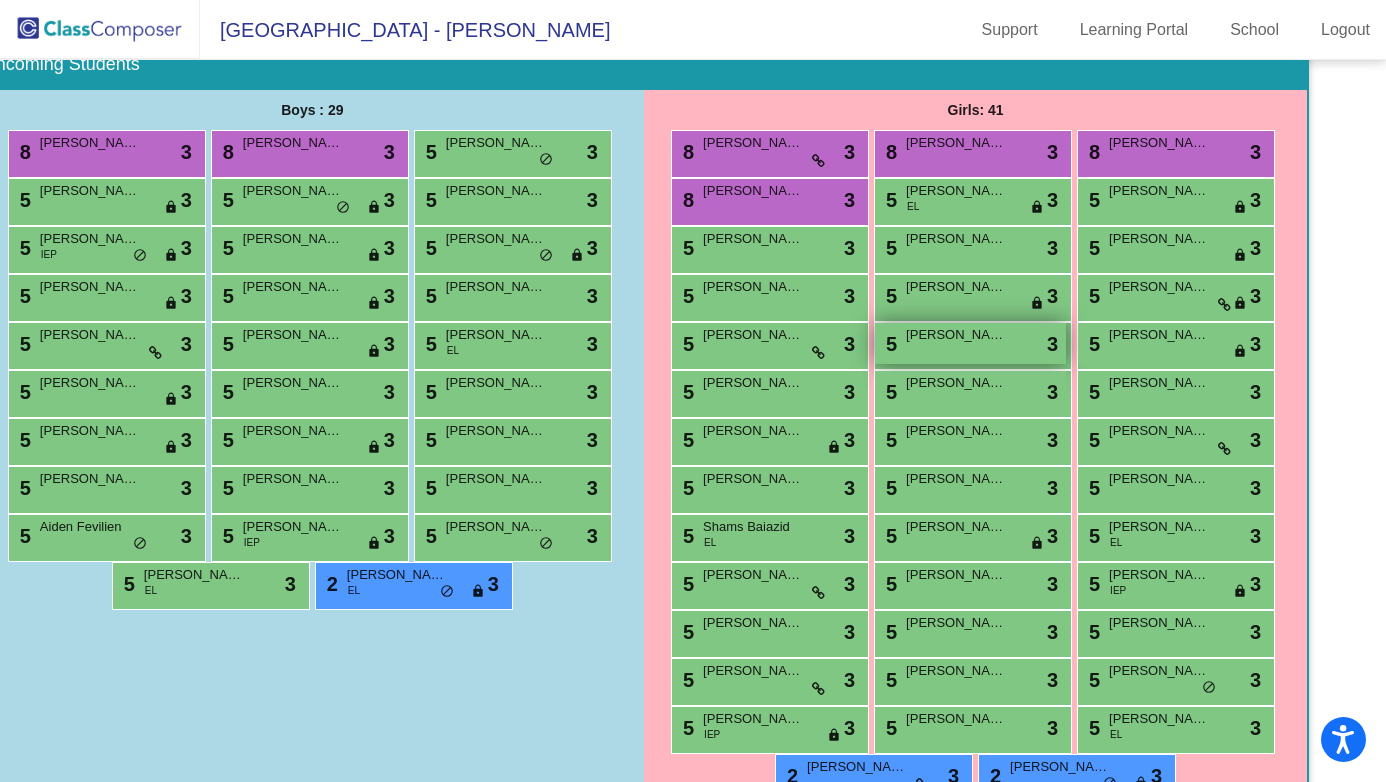 scroll, scrollTop: 305, scrollLeft: 51, axis: both 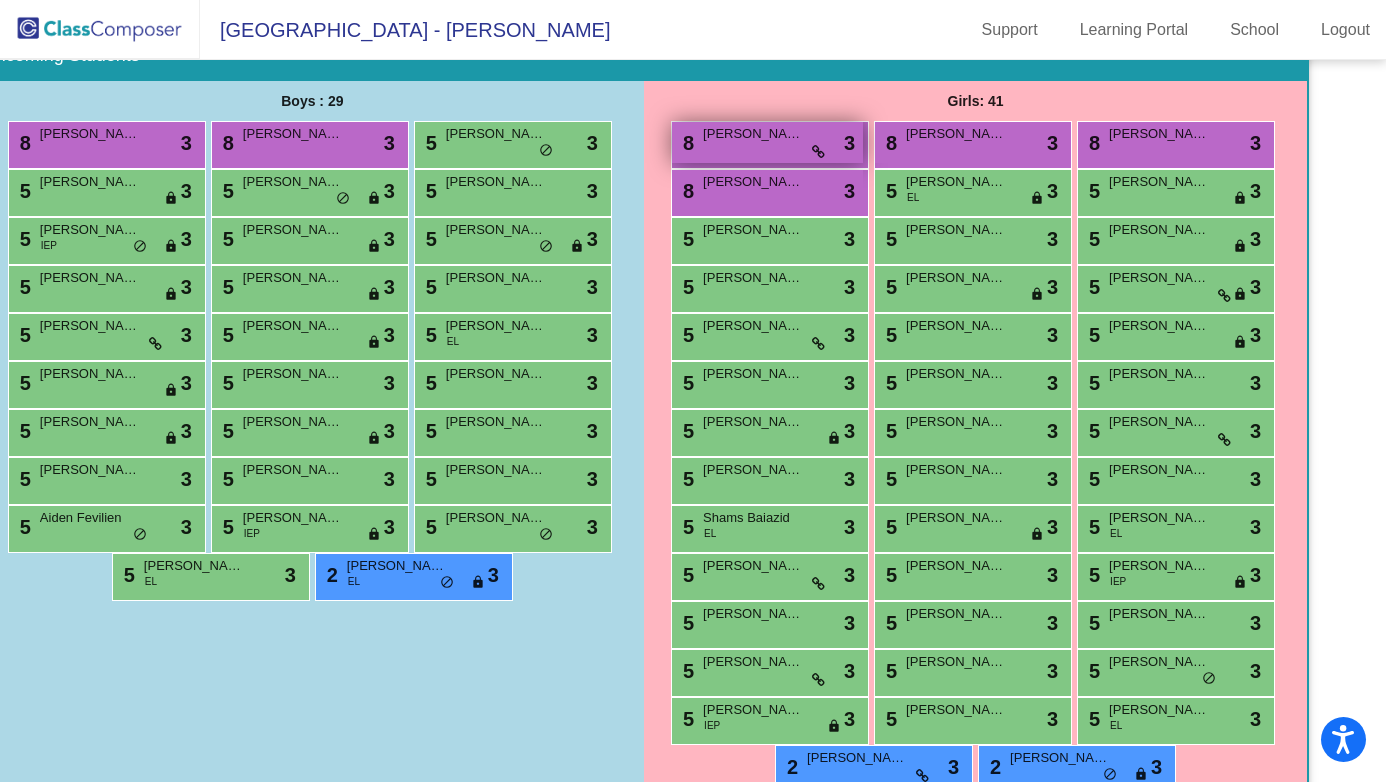 click on "Ayva Trivedi" at bounding box center [753, 134] 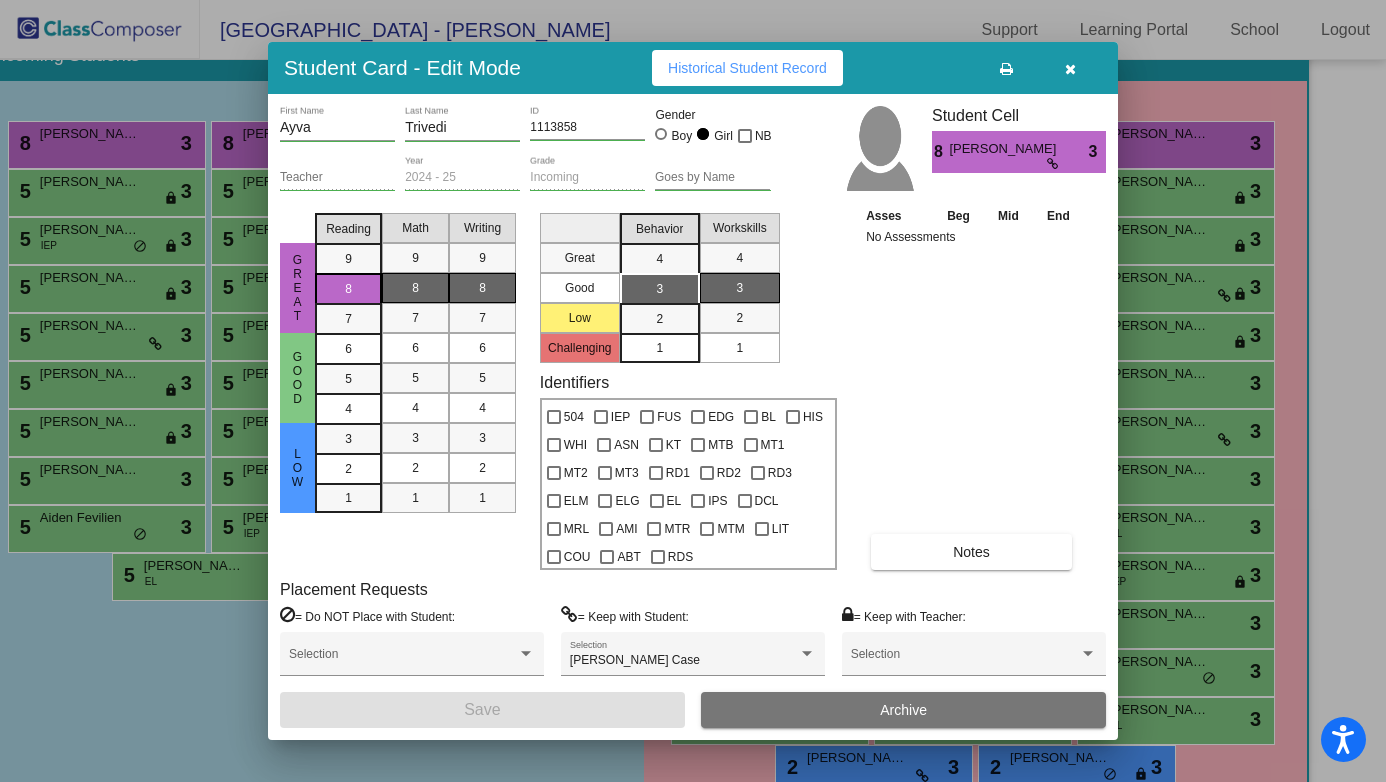click at bounding box center [1070, 68] 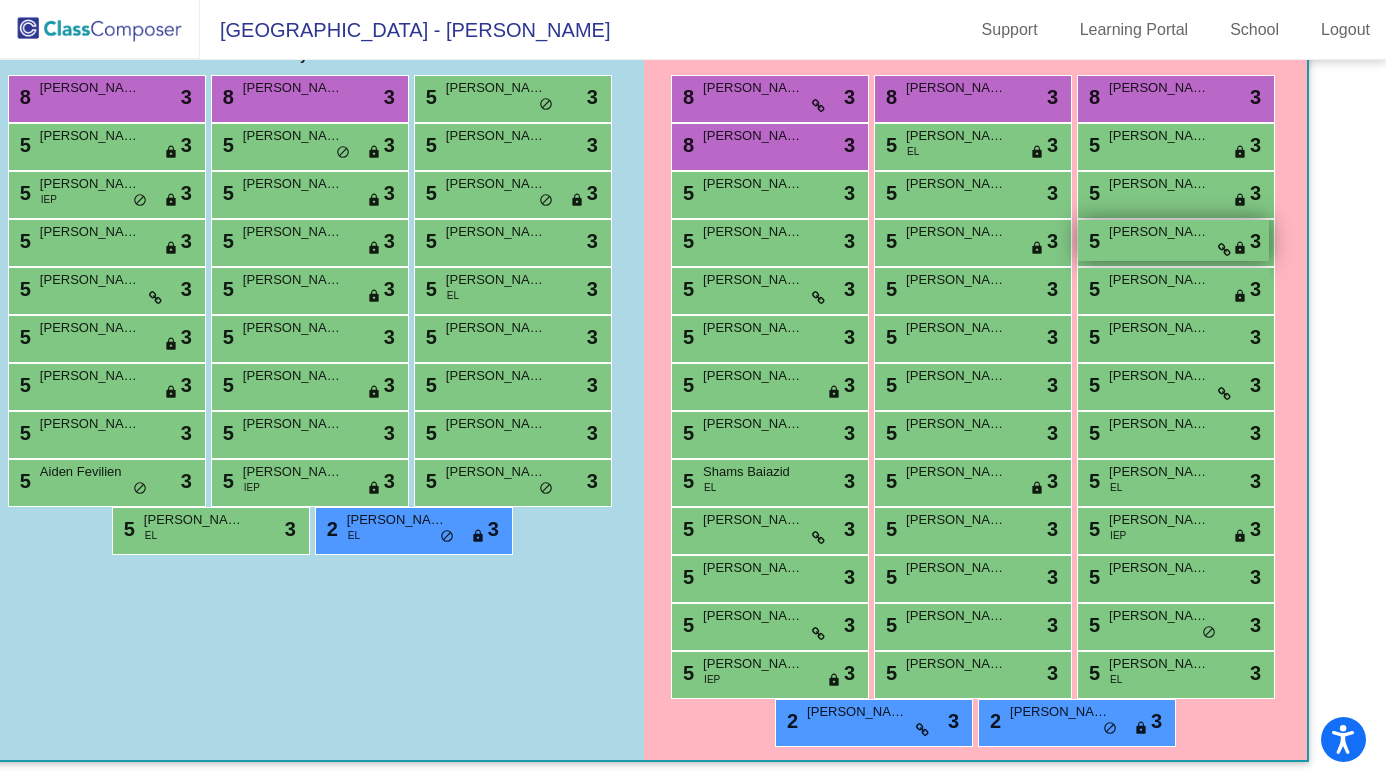 scroll, scrollTop: 361, scrollLeft: 51, axis: both 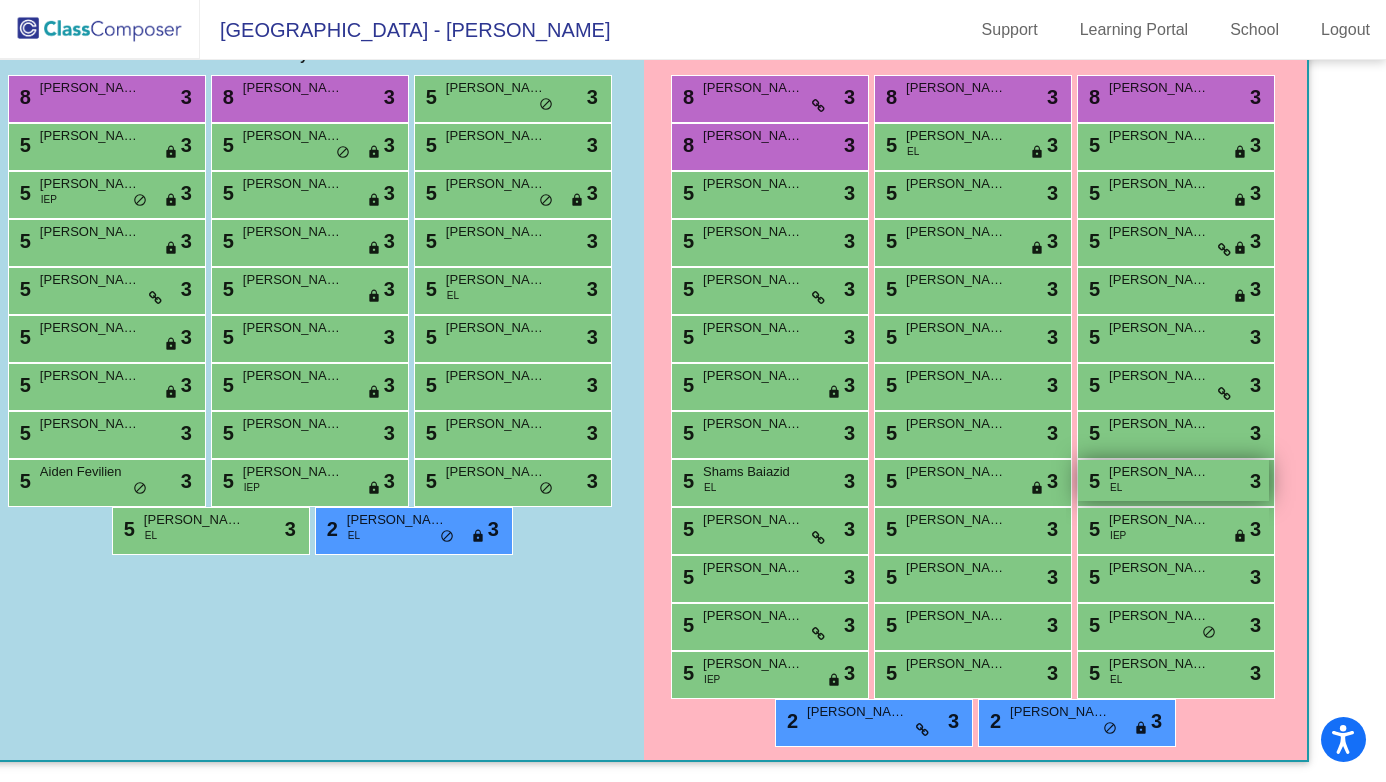 click on "5 Yenci Orellana Martinez EL lock do_not_disturb_alt 3" at bounding box center (1173, 480) 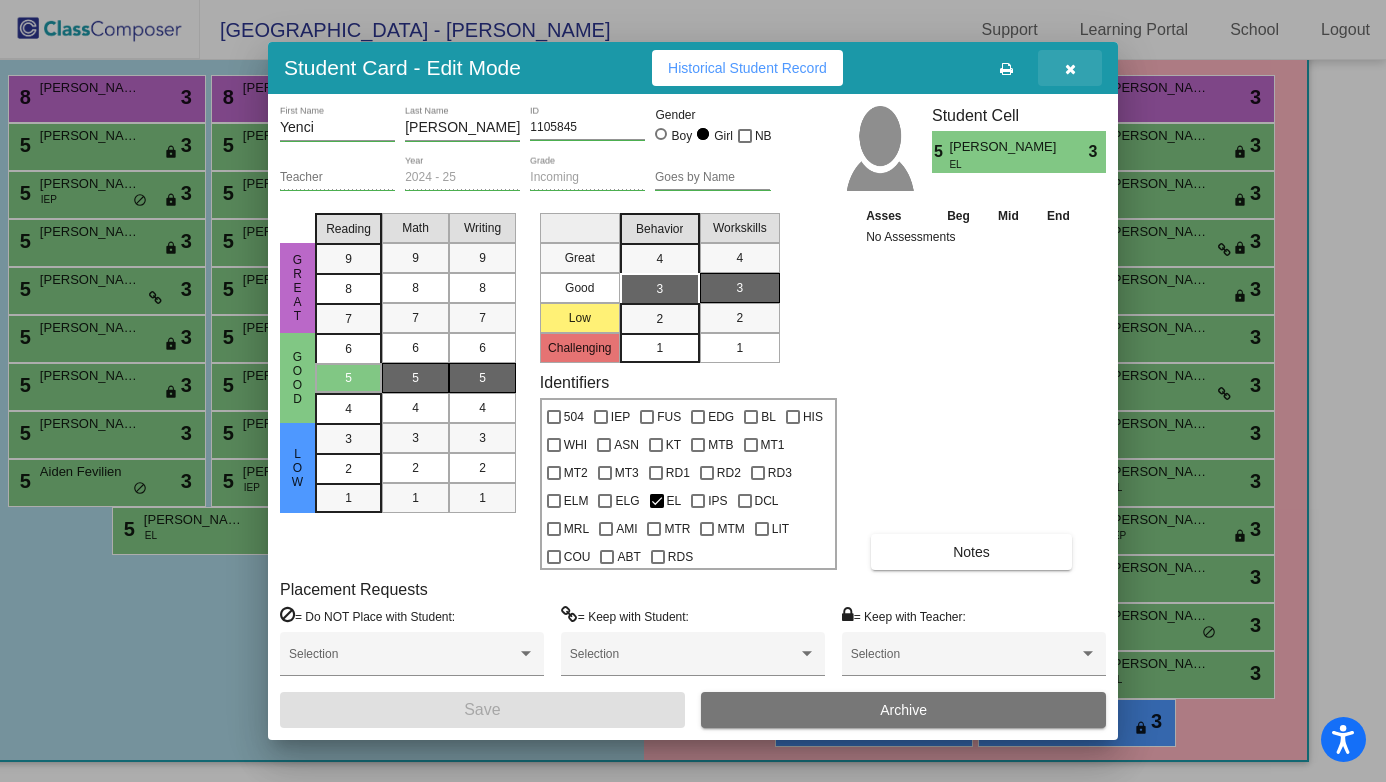 click at bounding box center [1070, 68] 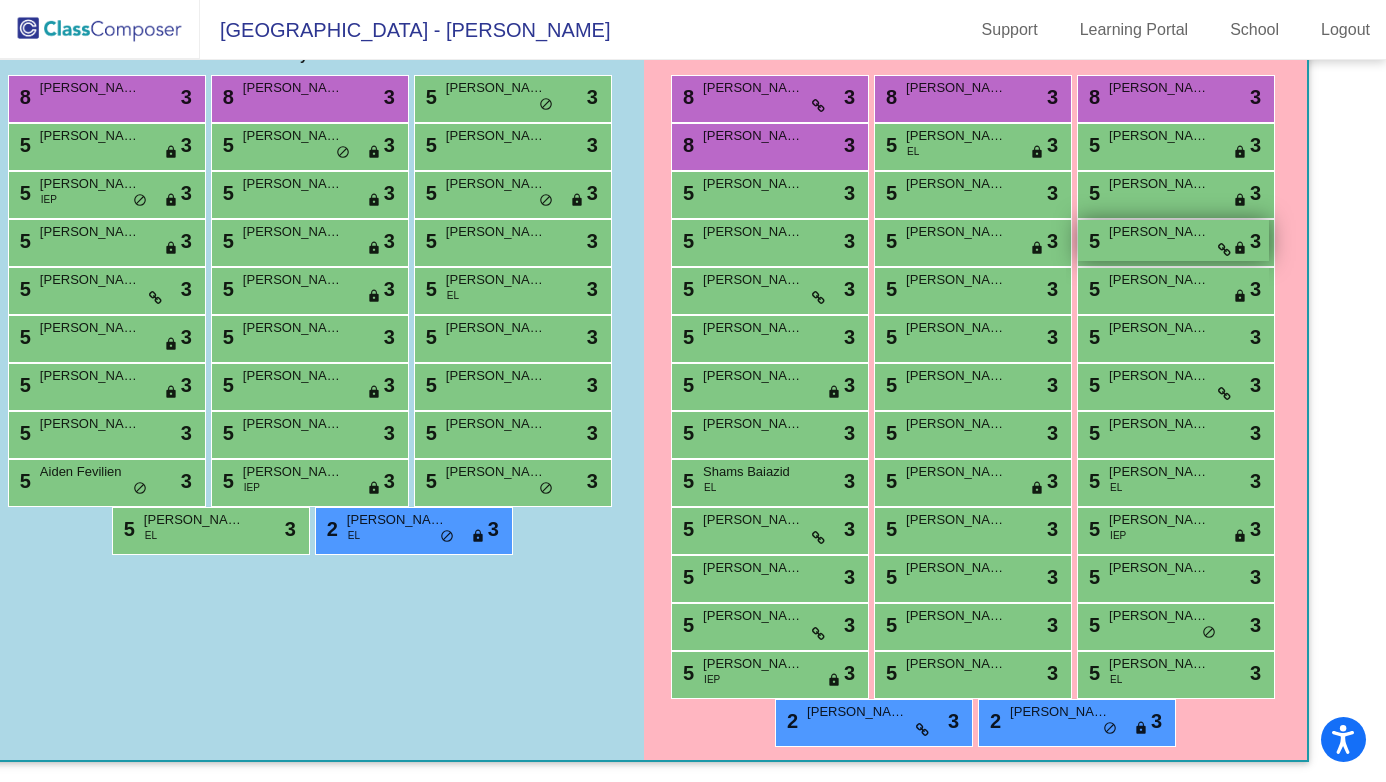 click on "5 Sasha Ghashghai lock do_not_disturb_alt 3" at bounding box center [1173, 240] 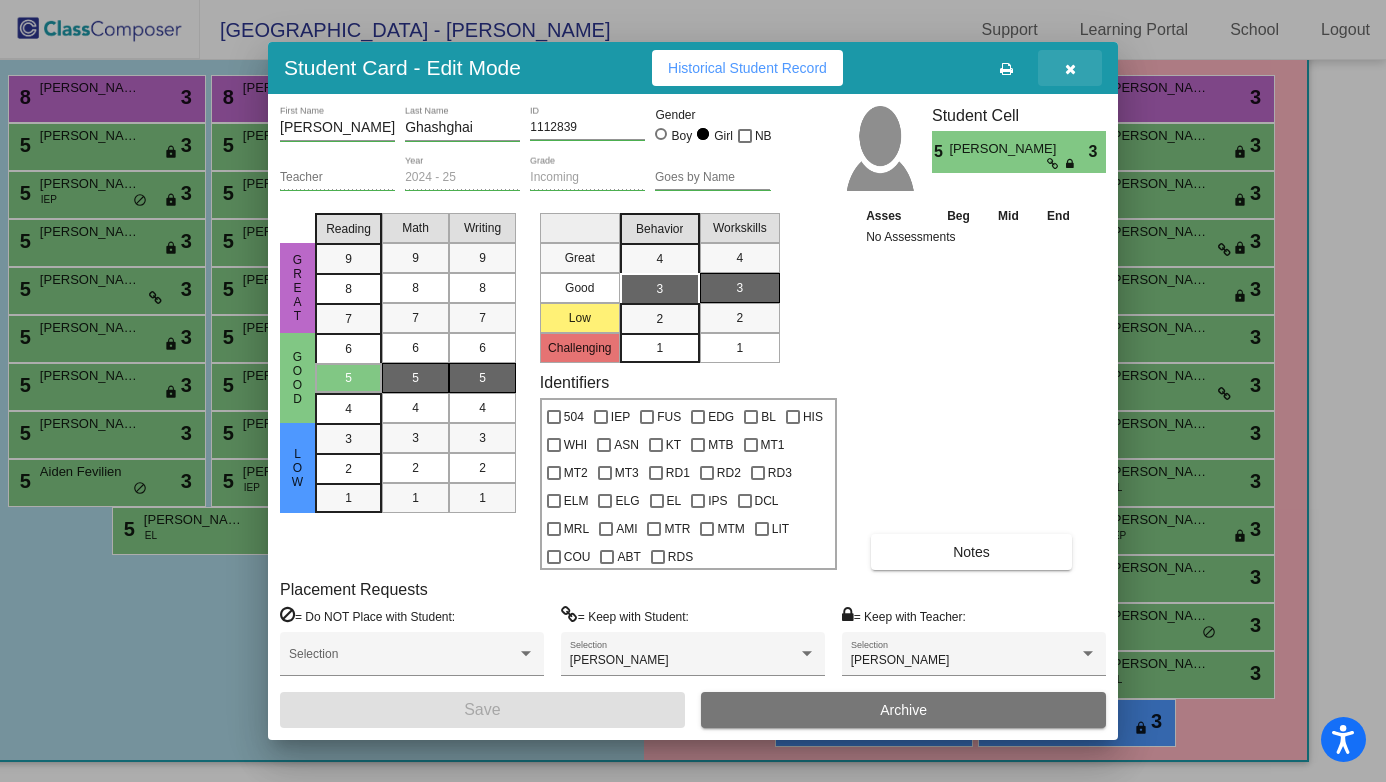 click at bounding box center [1070, 68] 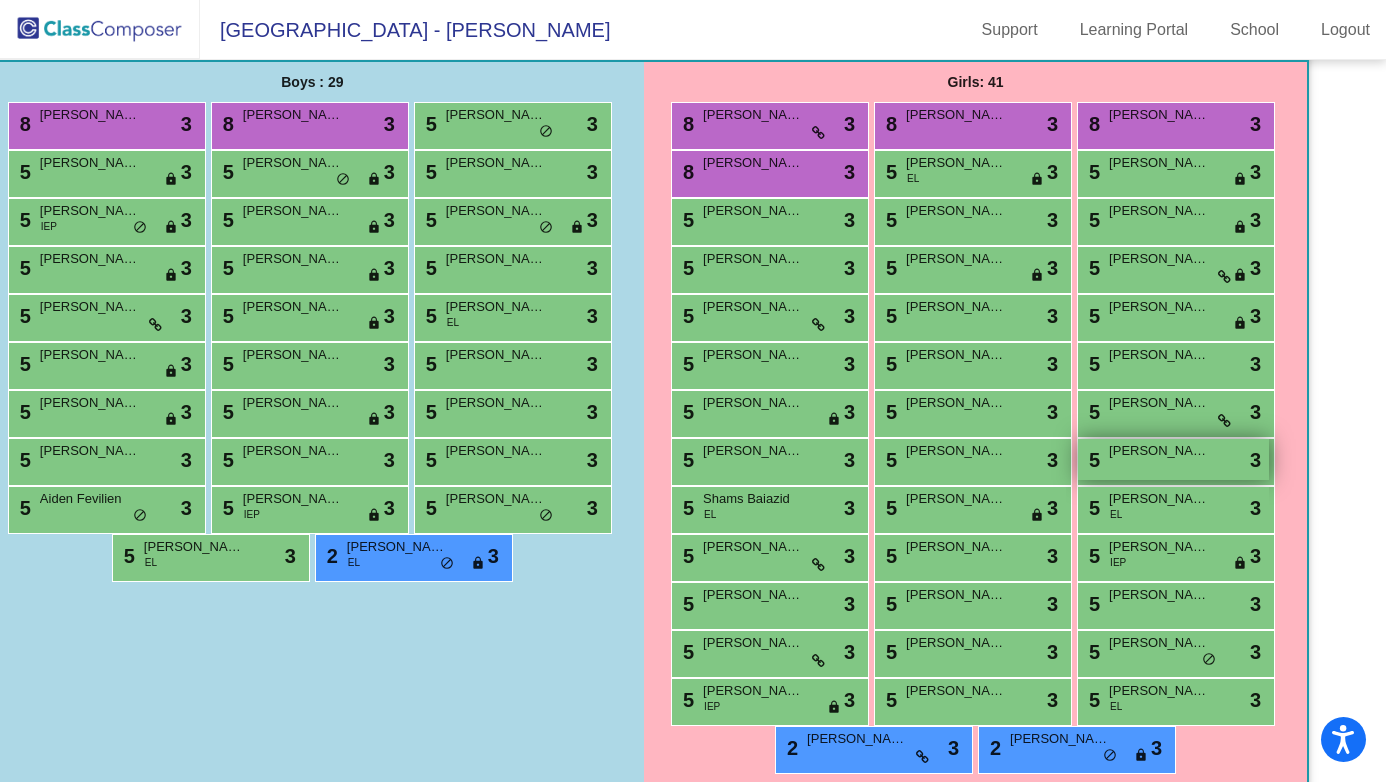 scroll, scrollTop: 323, scrollLeft: 51, axis: both 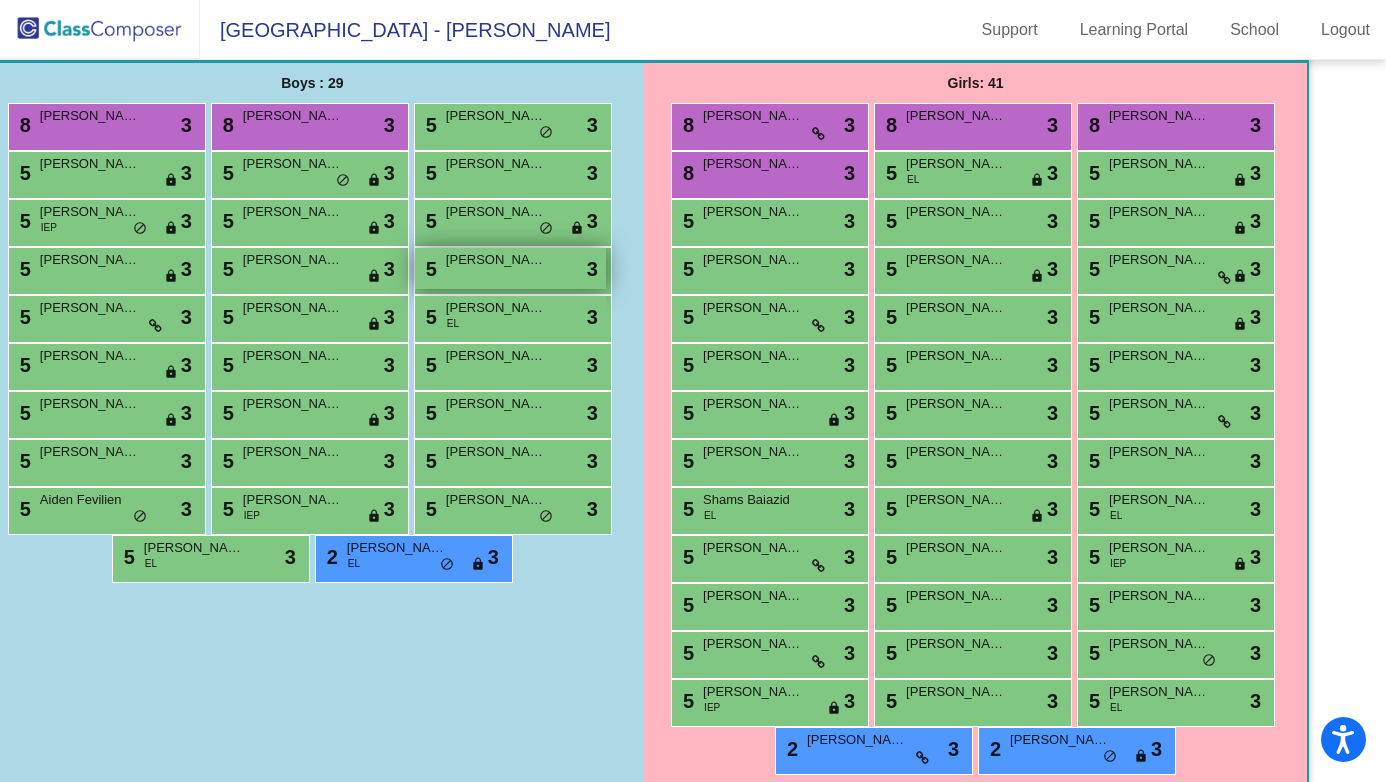 click on "5 Ryder Bonsiero lock do_not_disturb_alt 3" at bounding box center (510, 268) 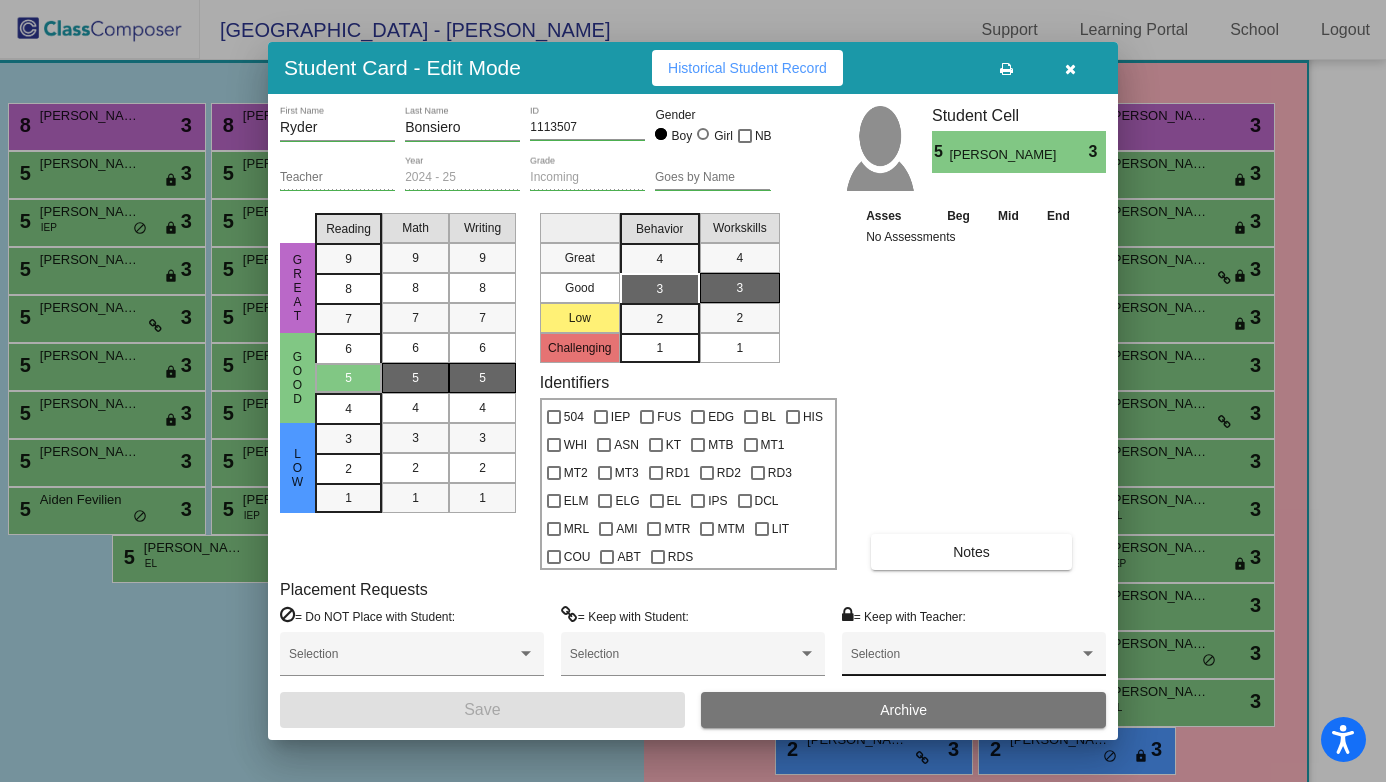 click on "Selection" at bounding box center (974, 659) 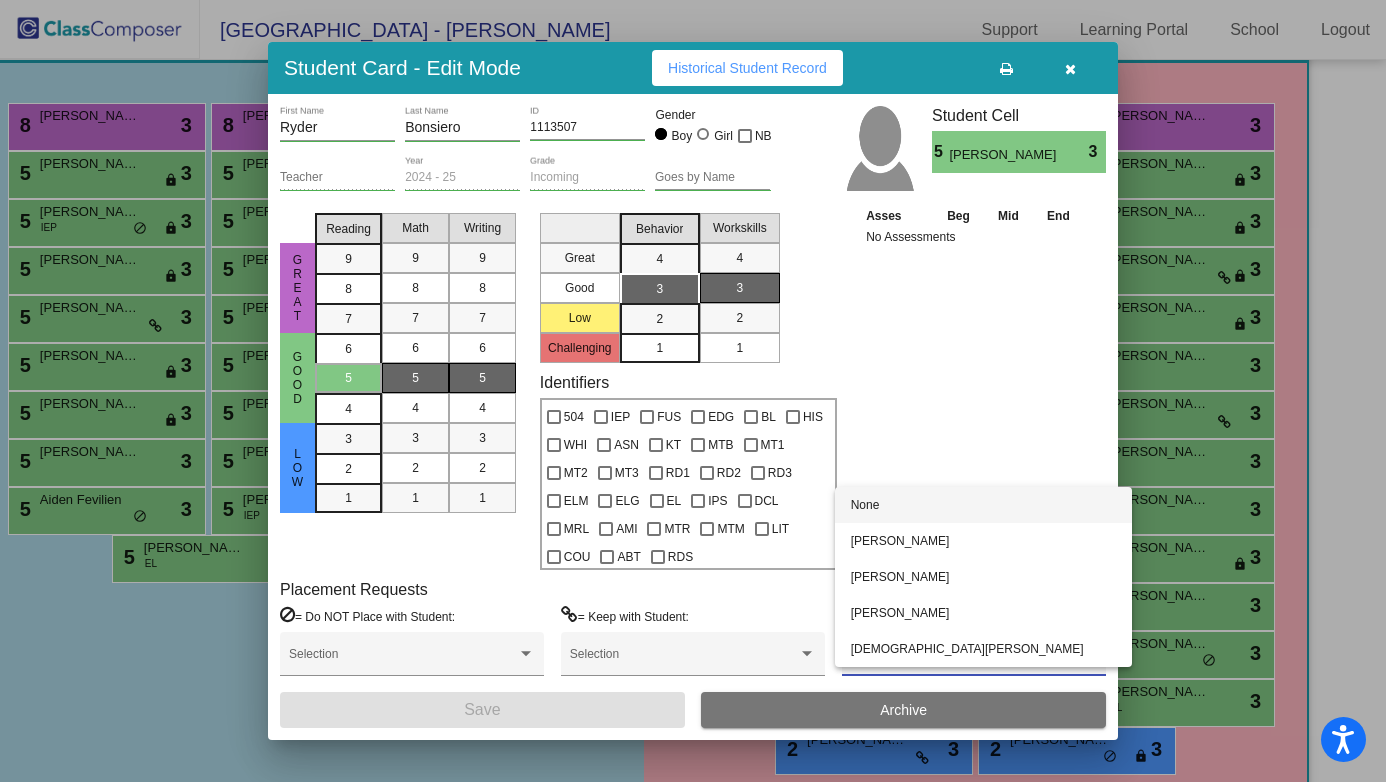 click at bounding box center (693, 391) 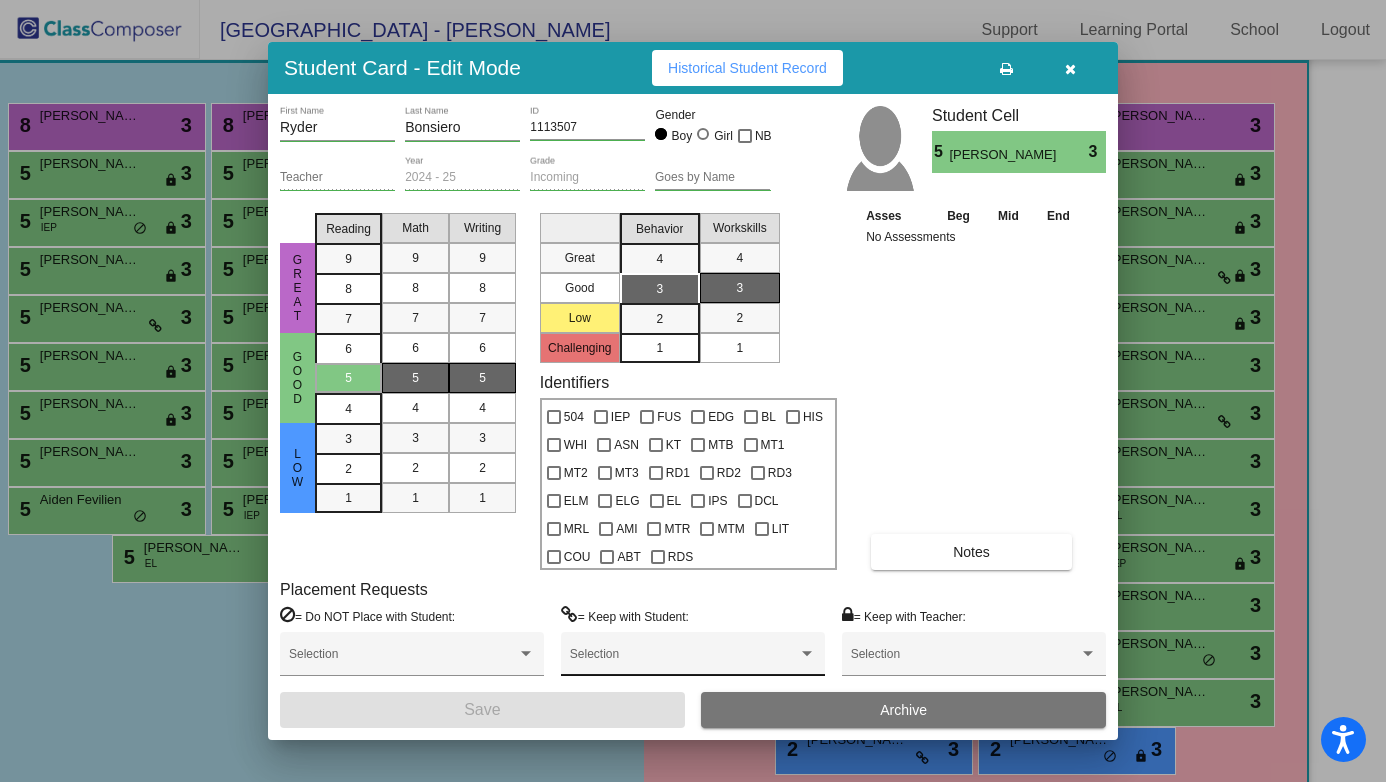 click on "Selection" at bounding box center [693, 659] 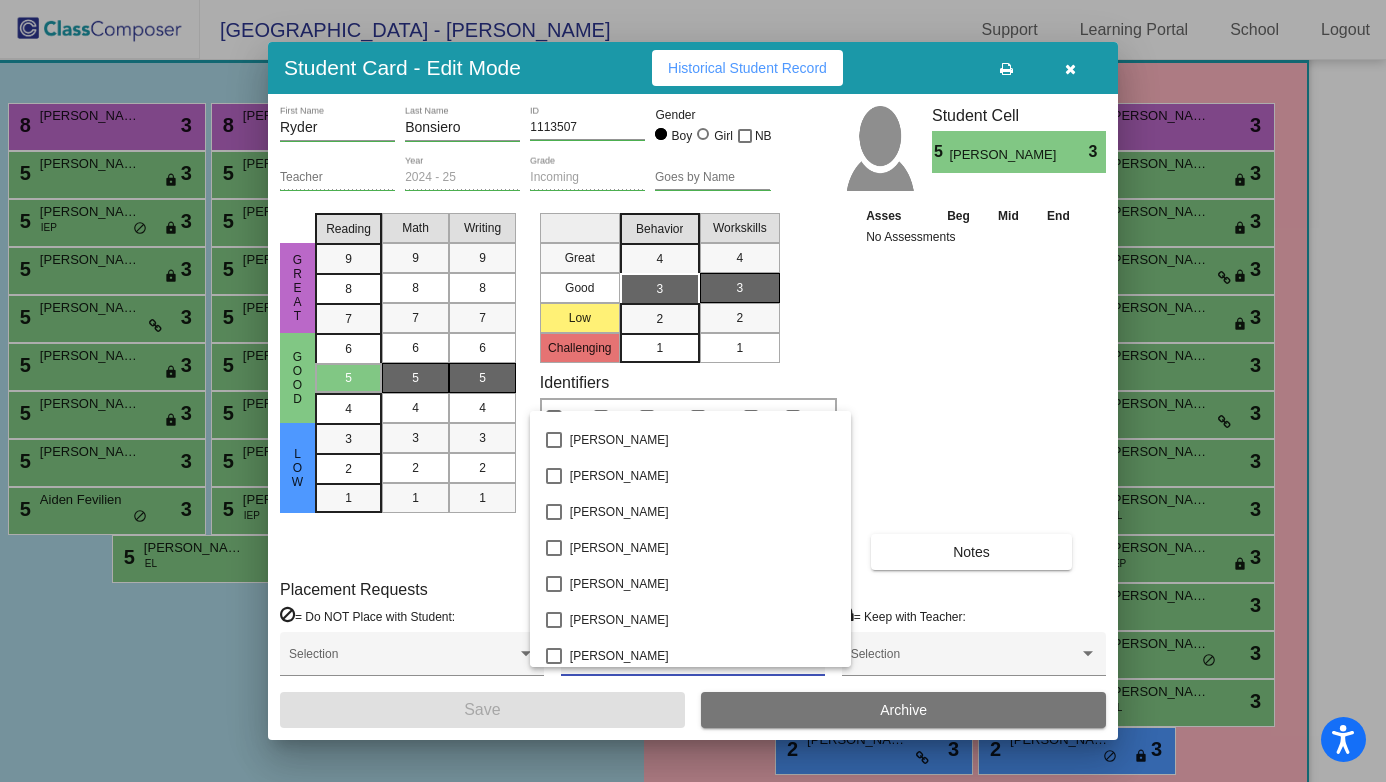 scroll, scrollTop: 1791, scrollLeft: 0, axis: vertical 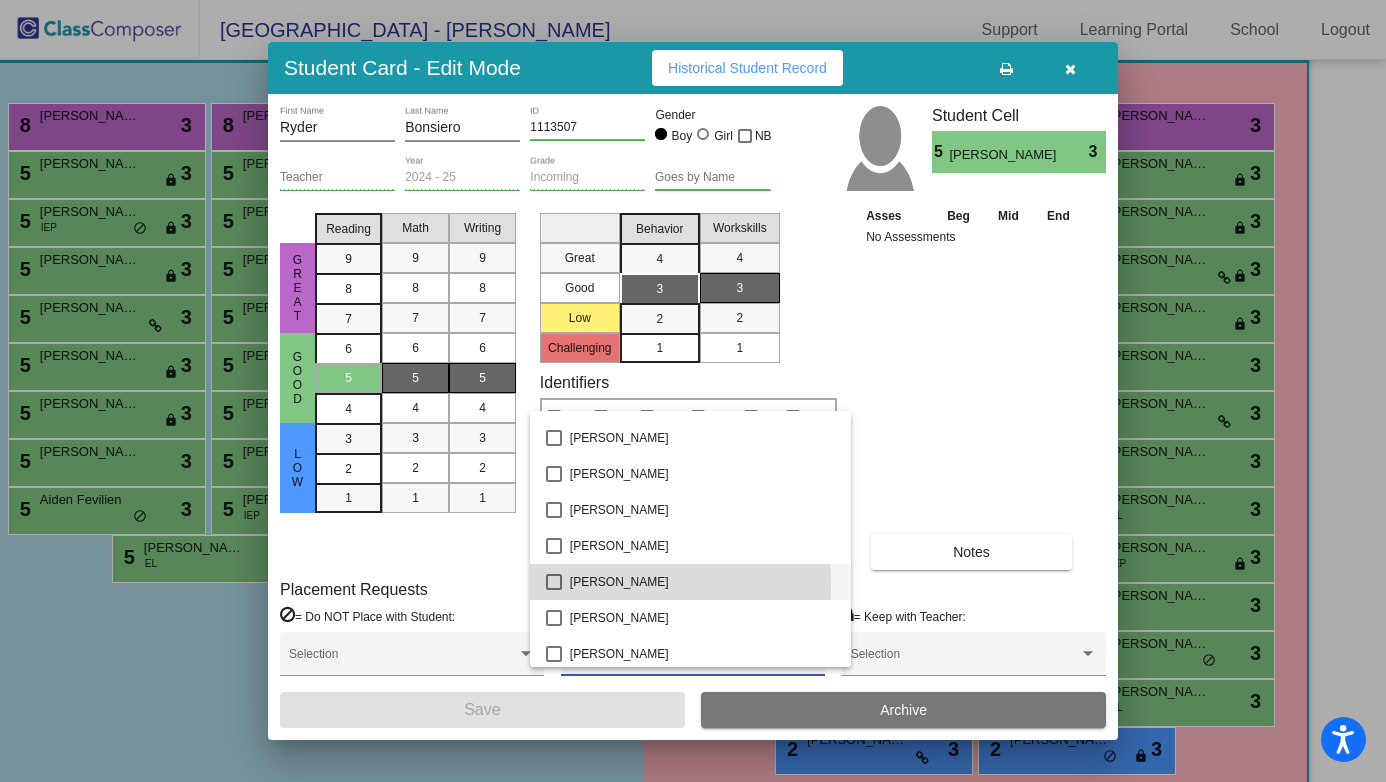 click at bounding box center (554, 582) 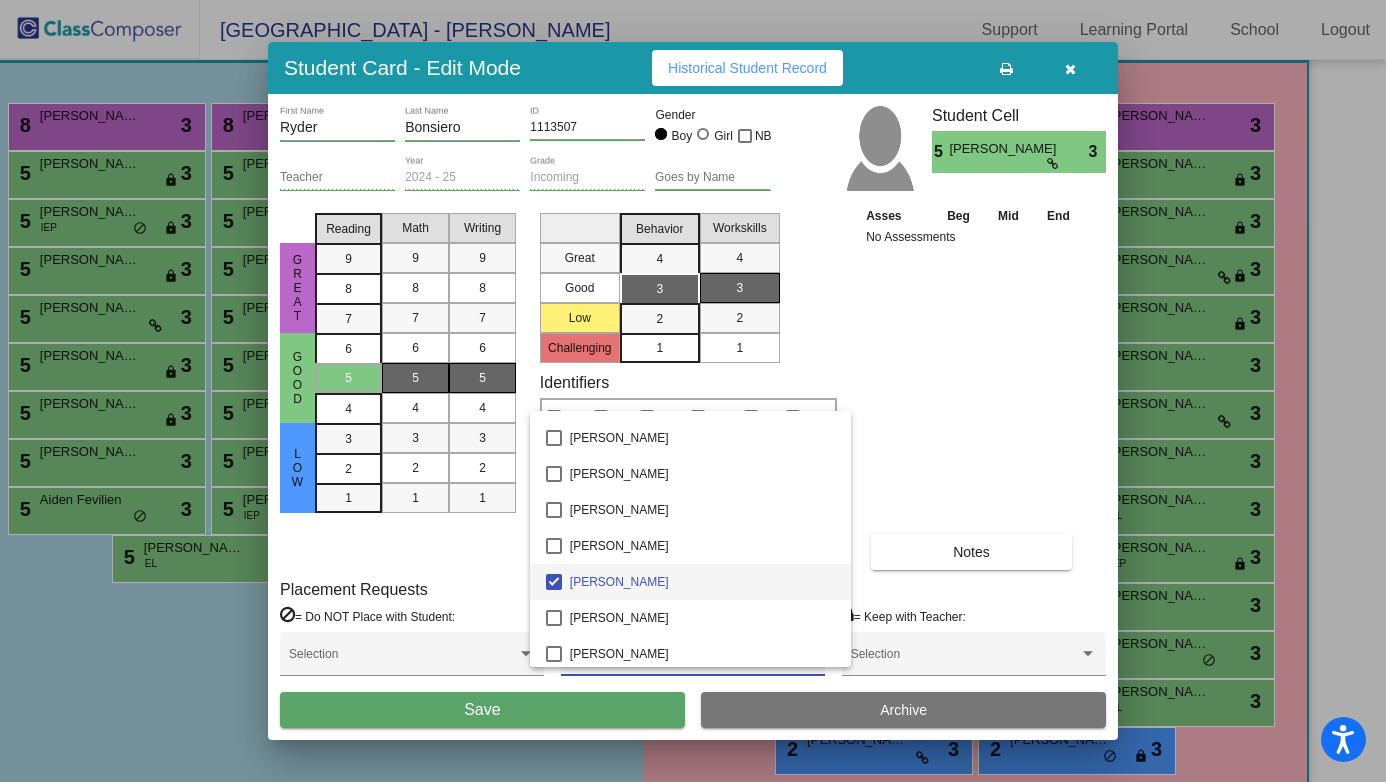click at bounding box center (693, 391) 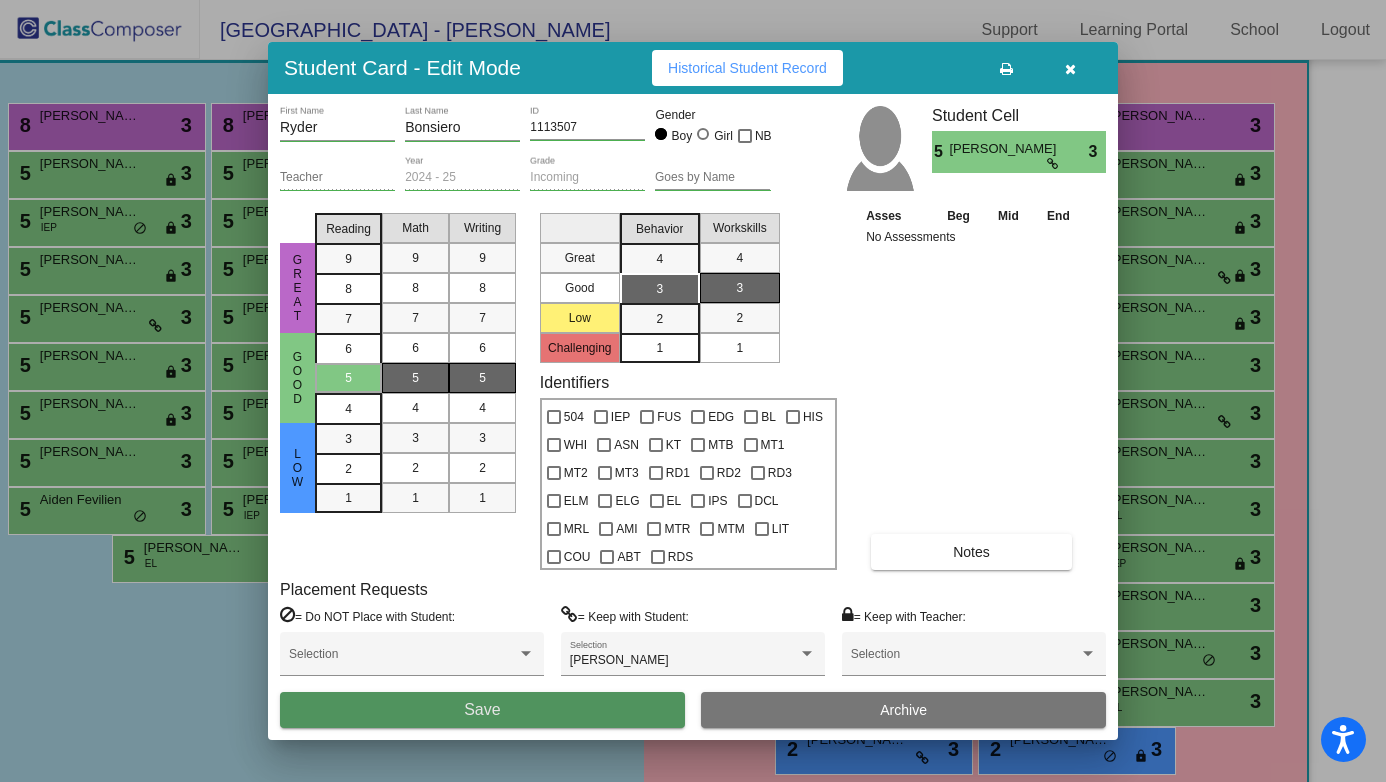 click on "Save" at bounding box center [482, 710] 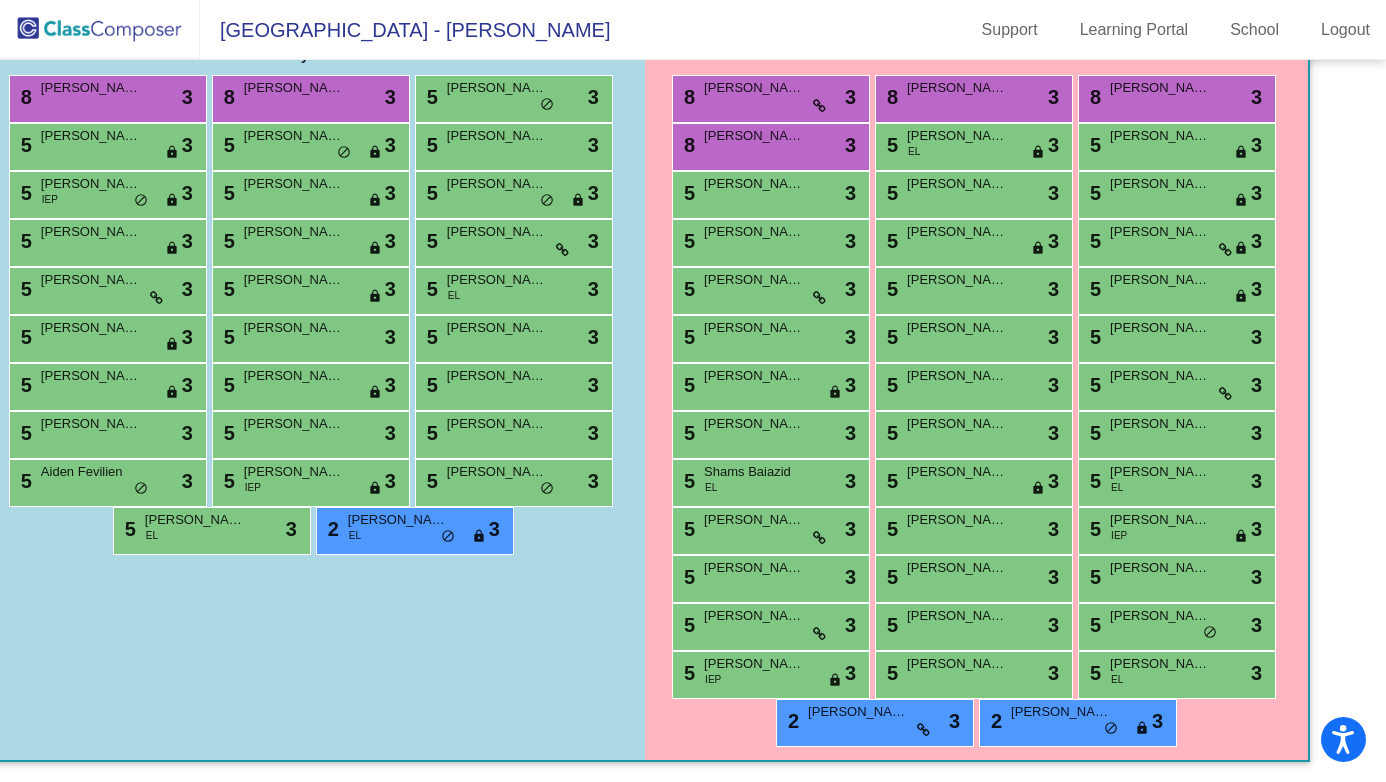 scroll, scrollTop: 361, scrollLeft: 48, axis: both 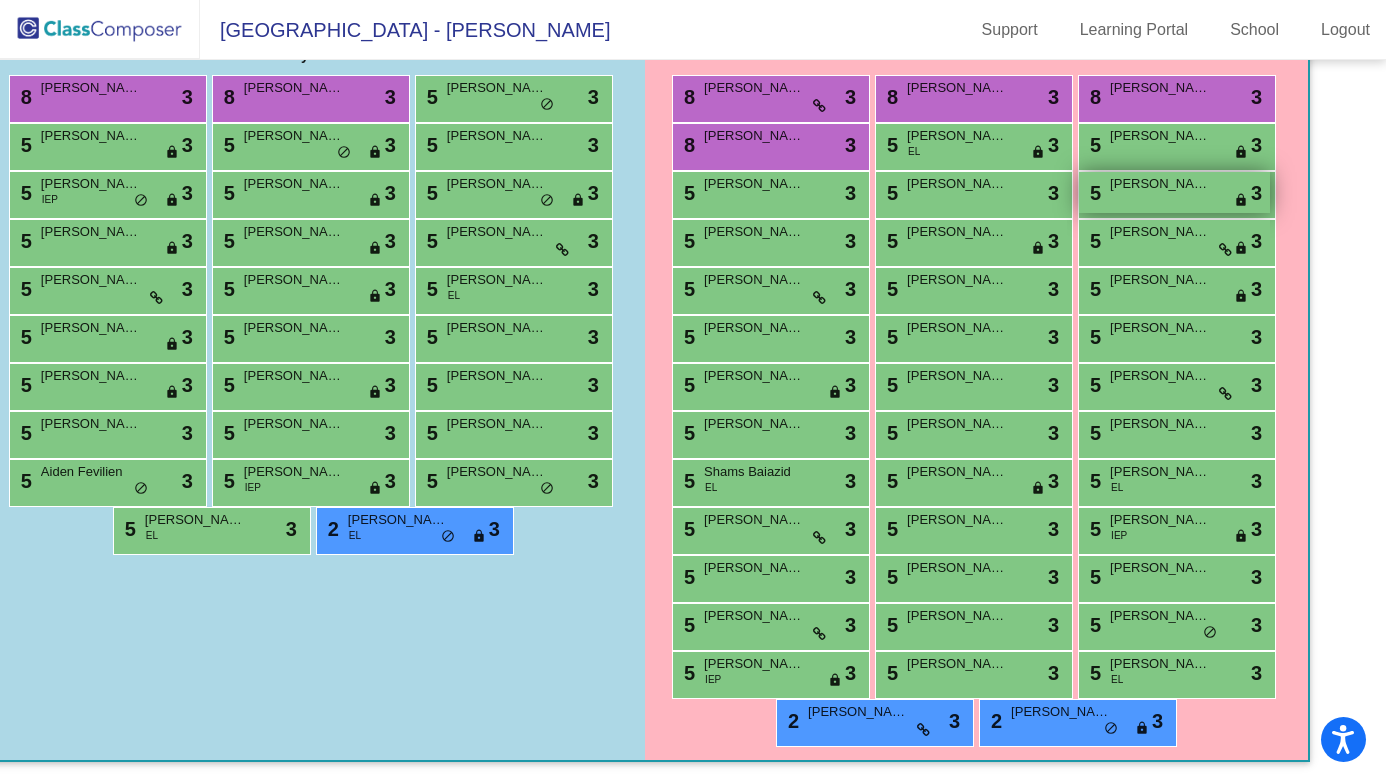 click on "5 Isla Anderson lock do_not_disturb_alt 3" at bounding box center [1174, 192] 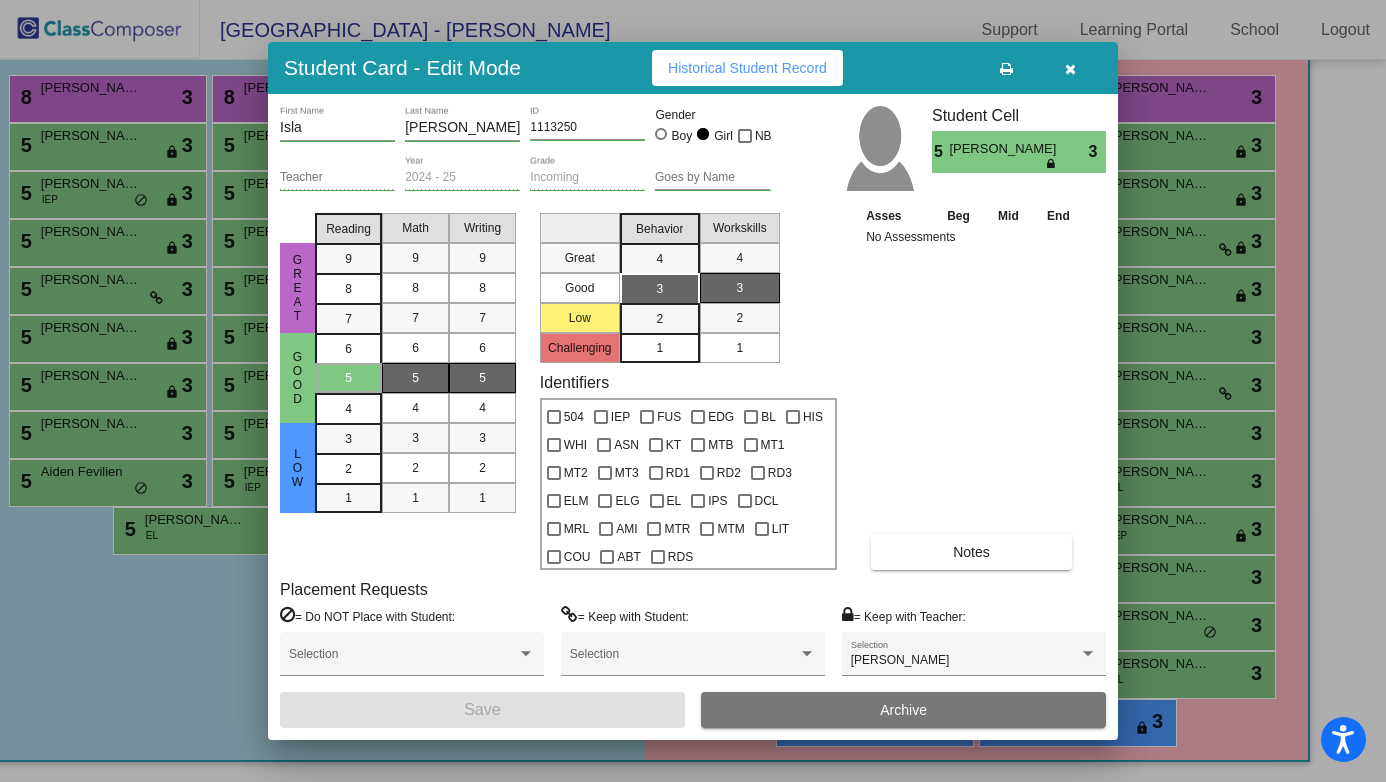 click at bounding box center (1070, 68) 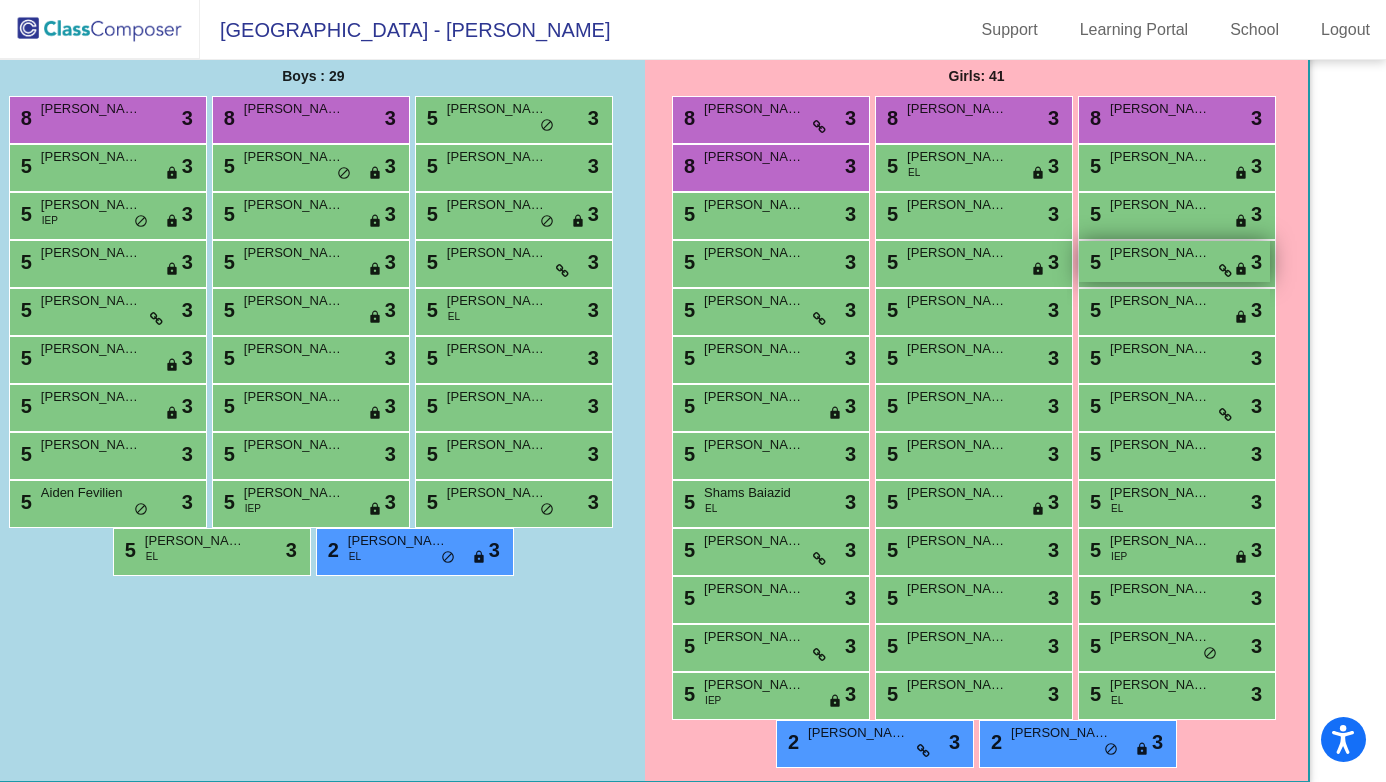 scroll, scrollTop: 336, scrollLeft: 48, axis: both 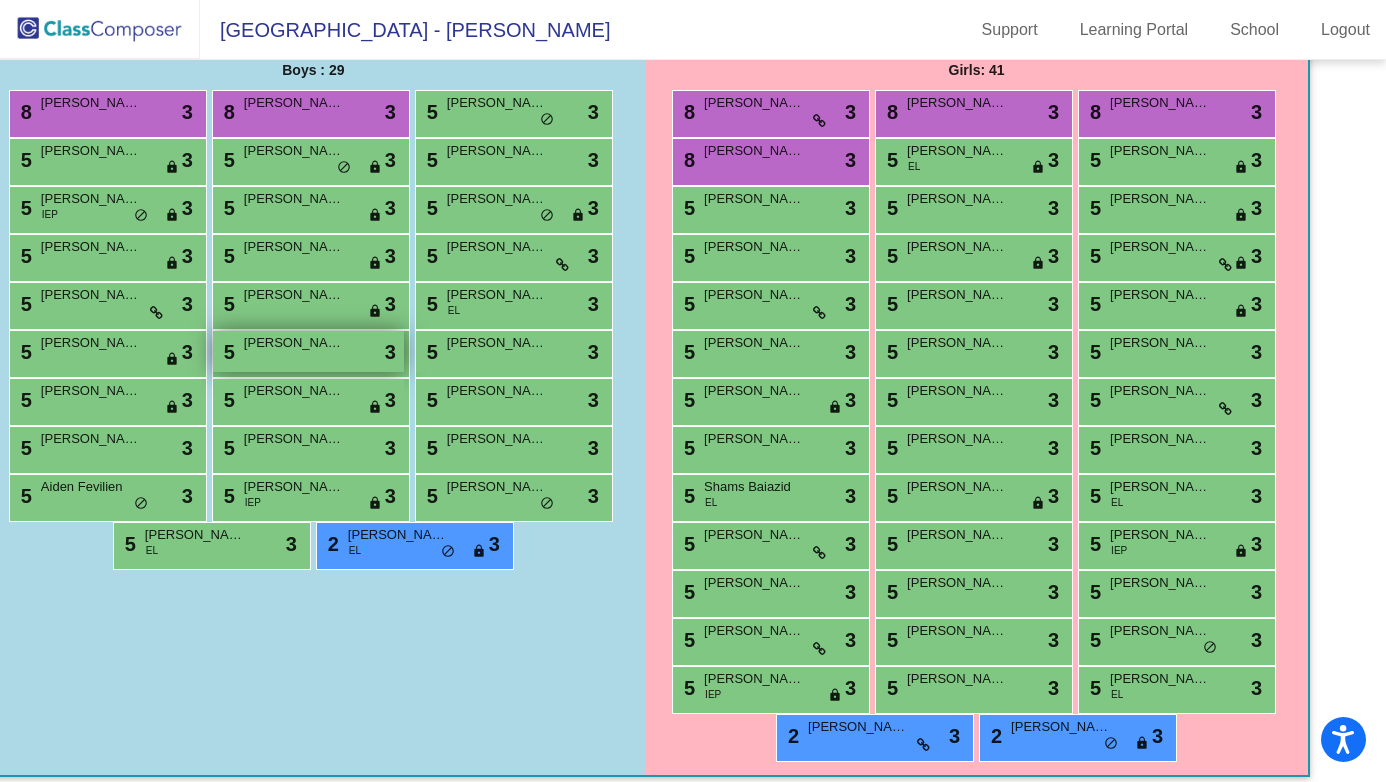 click on "5 Samuel Garay lock do_not_disturb_alt 3" at bounding box center [308, 351] 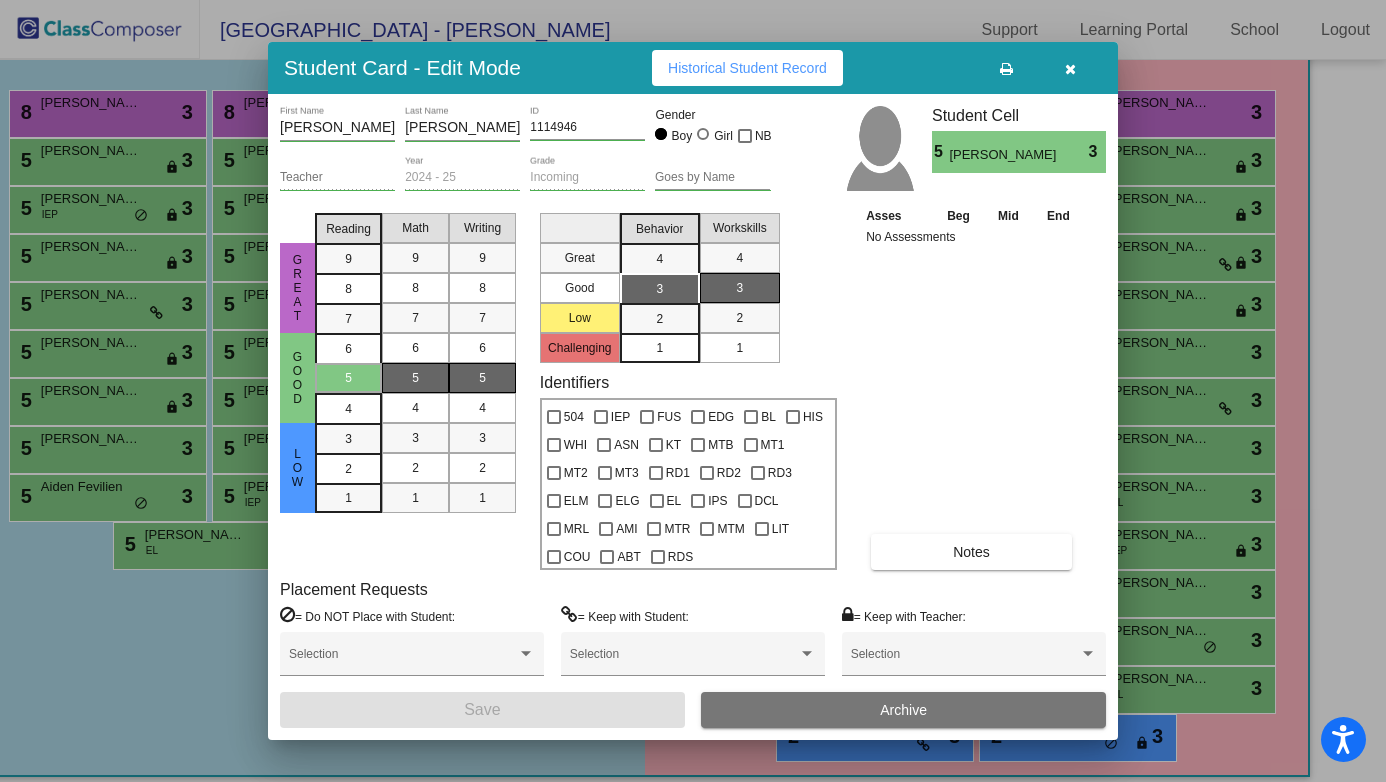 click at bounding box center (1070, 69) 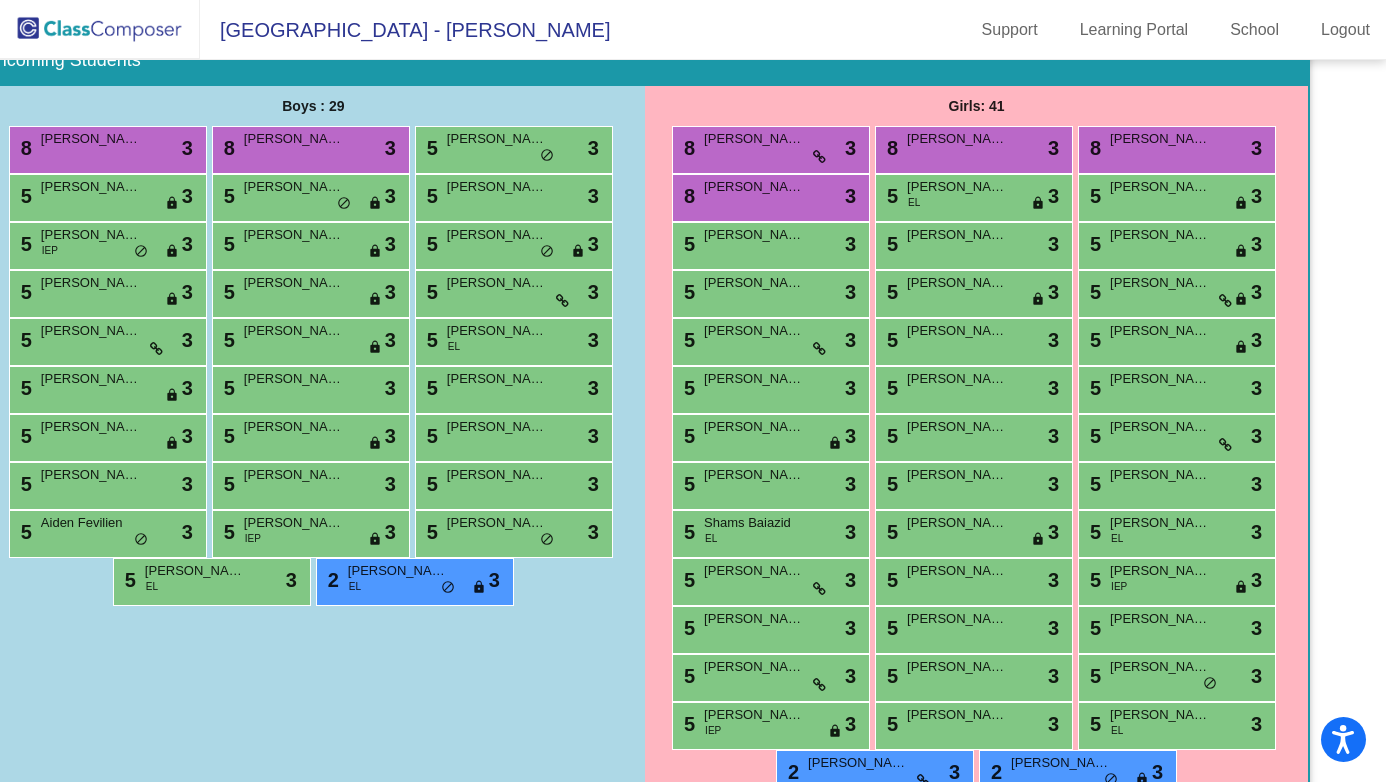scroll, scrollTop: 291, scrollLeft: 48, axis: both 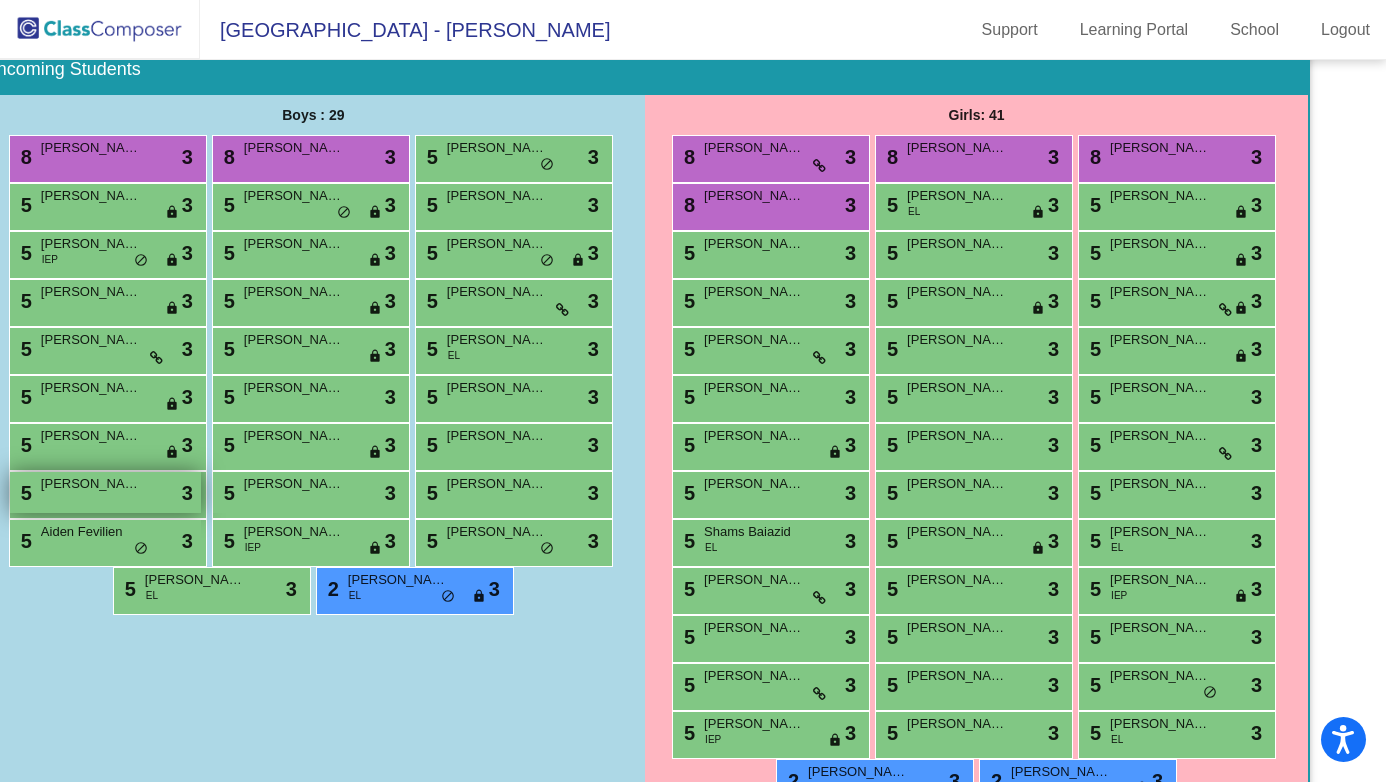 click on "Brooks Bresnahan" at bounding box center [91, 484] 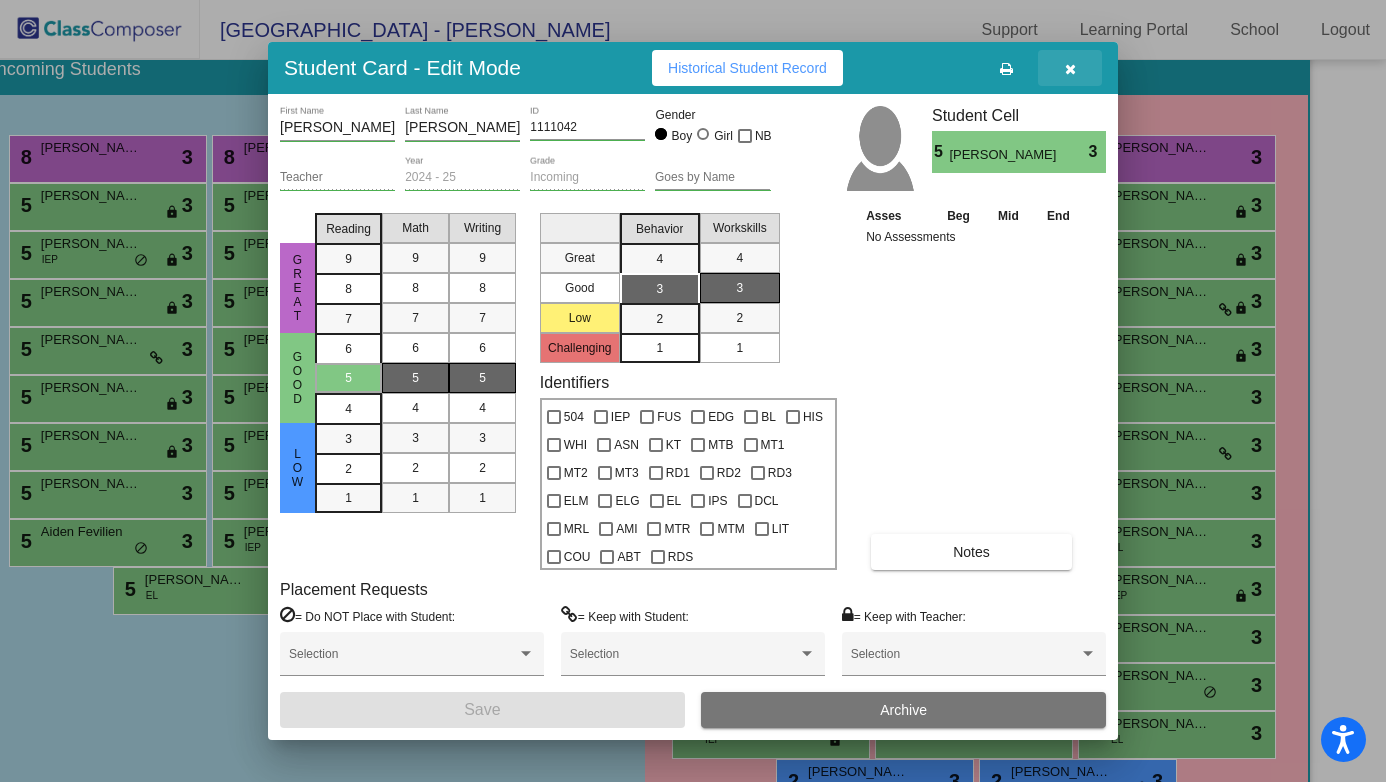 click at bounding box center (1070, 69) 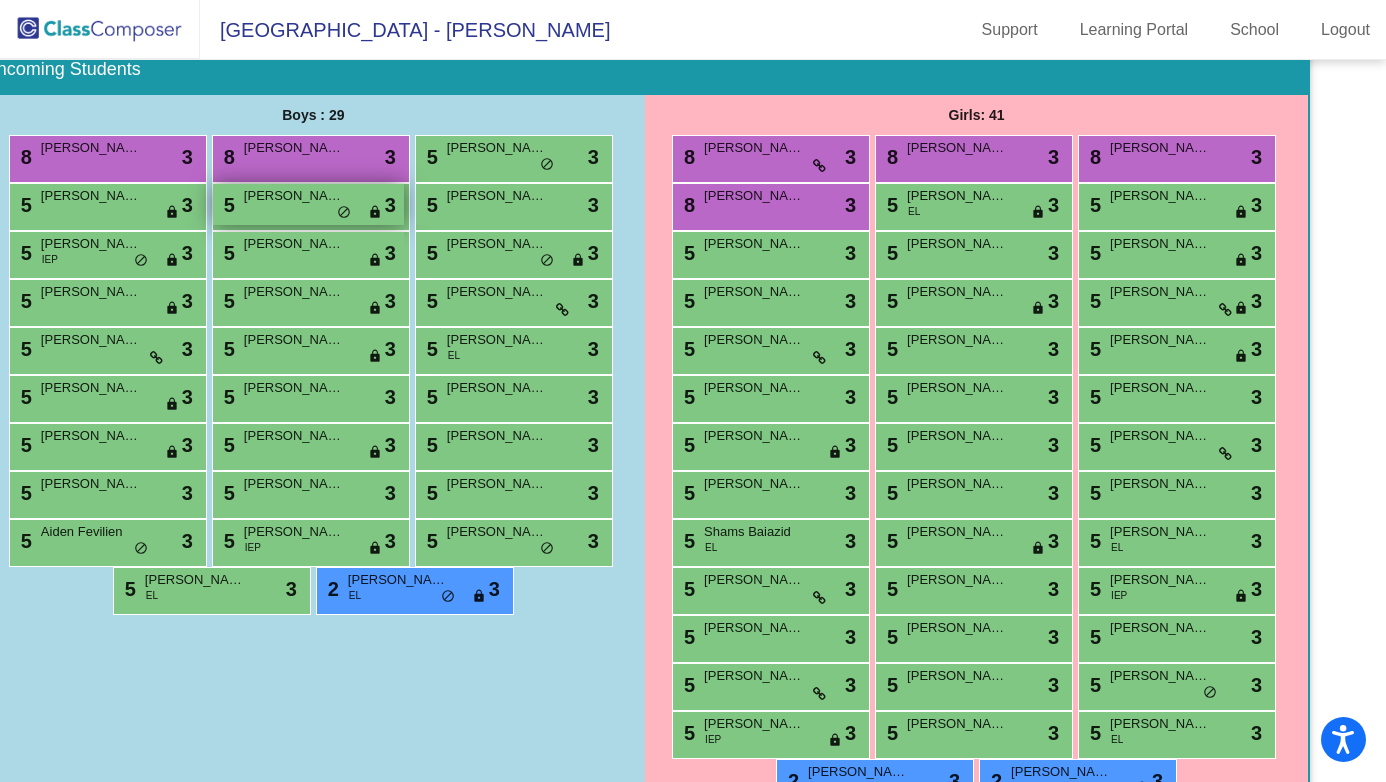click on "Brooks Weyant" at bounding box center (294, 196) 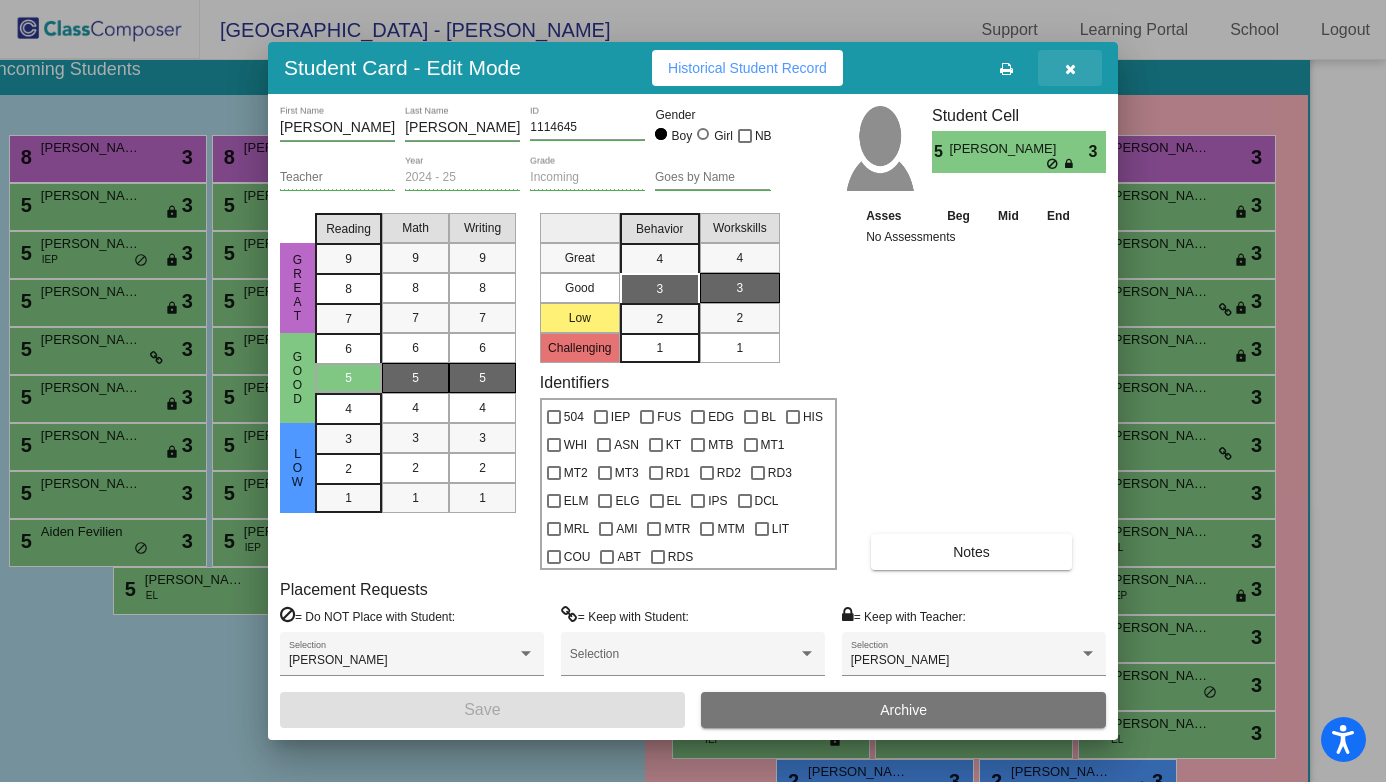 click at bounding box center (1070, 69) 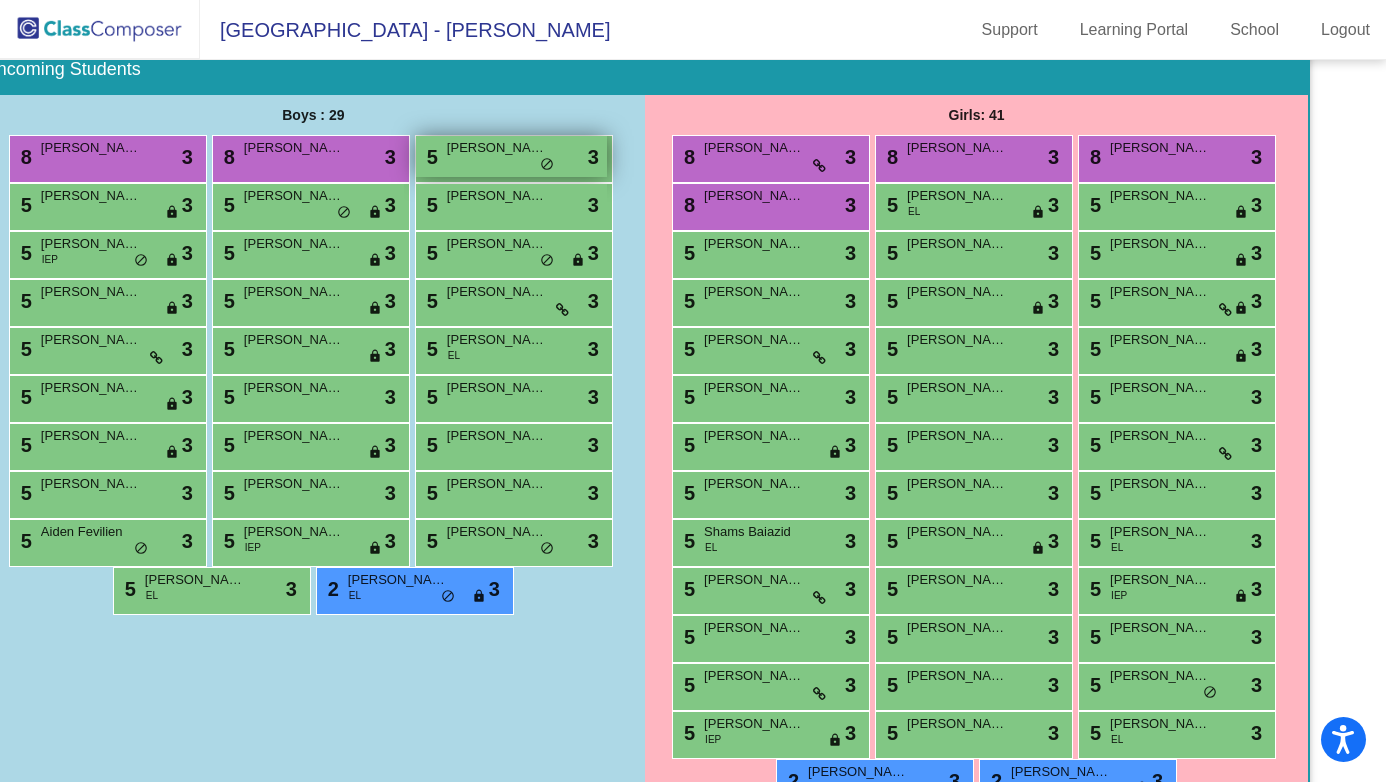 click on "5" at bounding box center [430, 157] 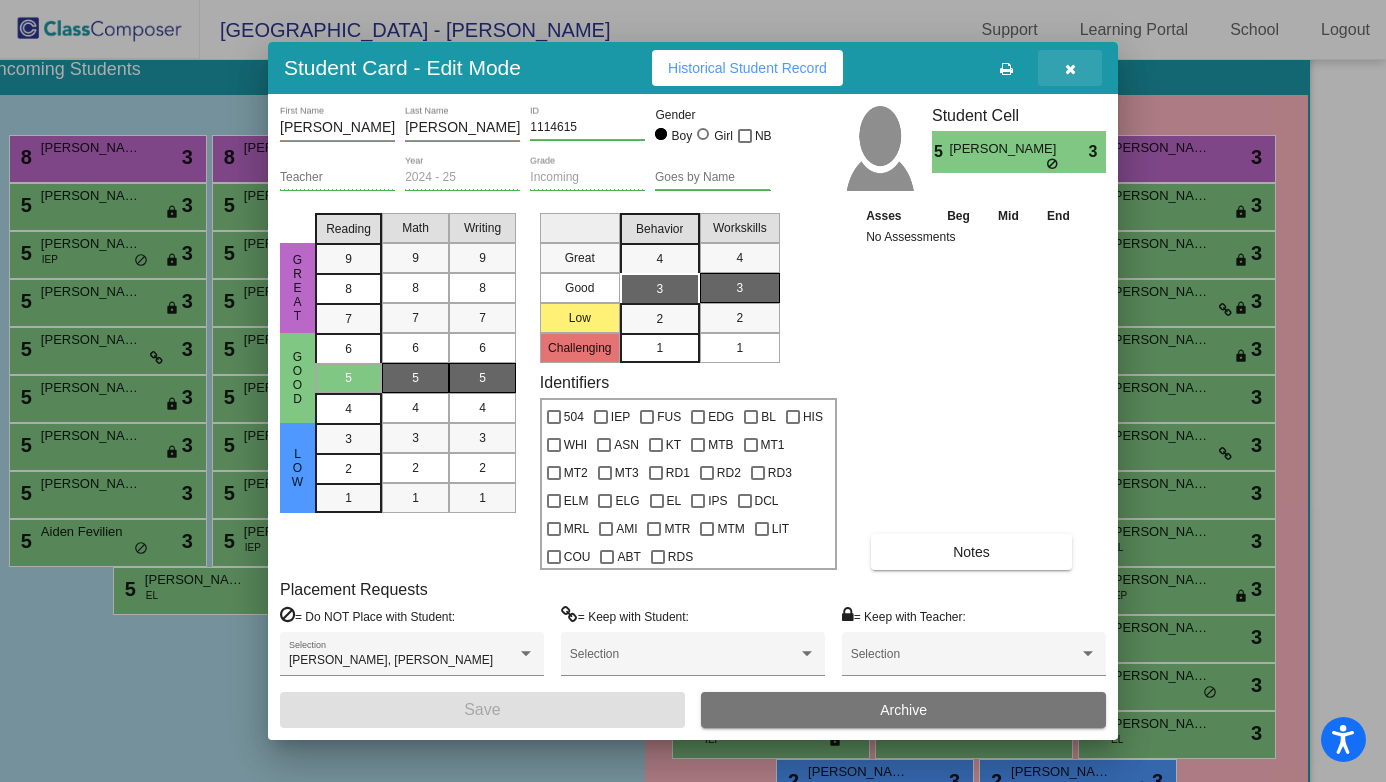click at bounding box center (1070, 68) 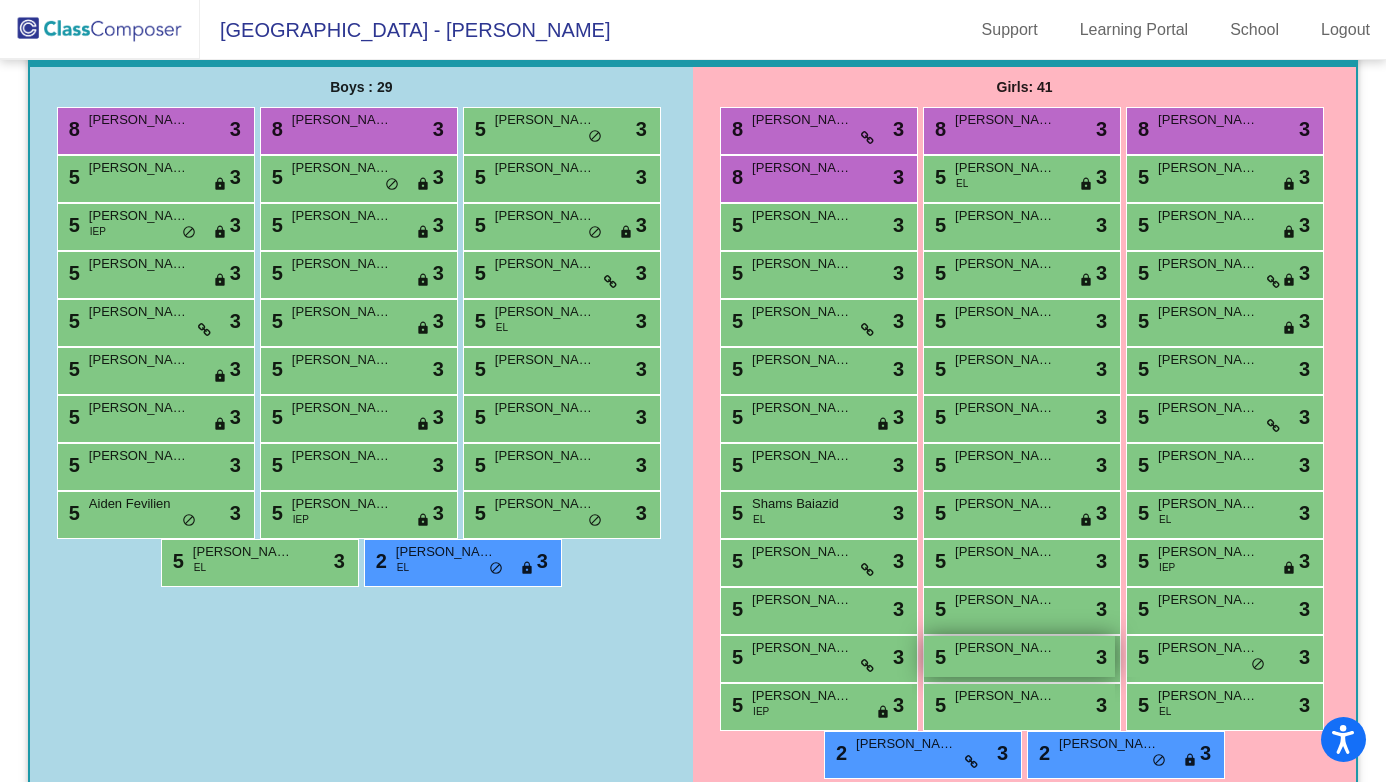 scroll, scrollTop: 322, scrollLeft: 0, axis: vertical 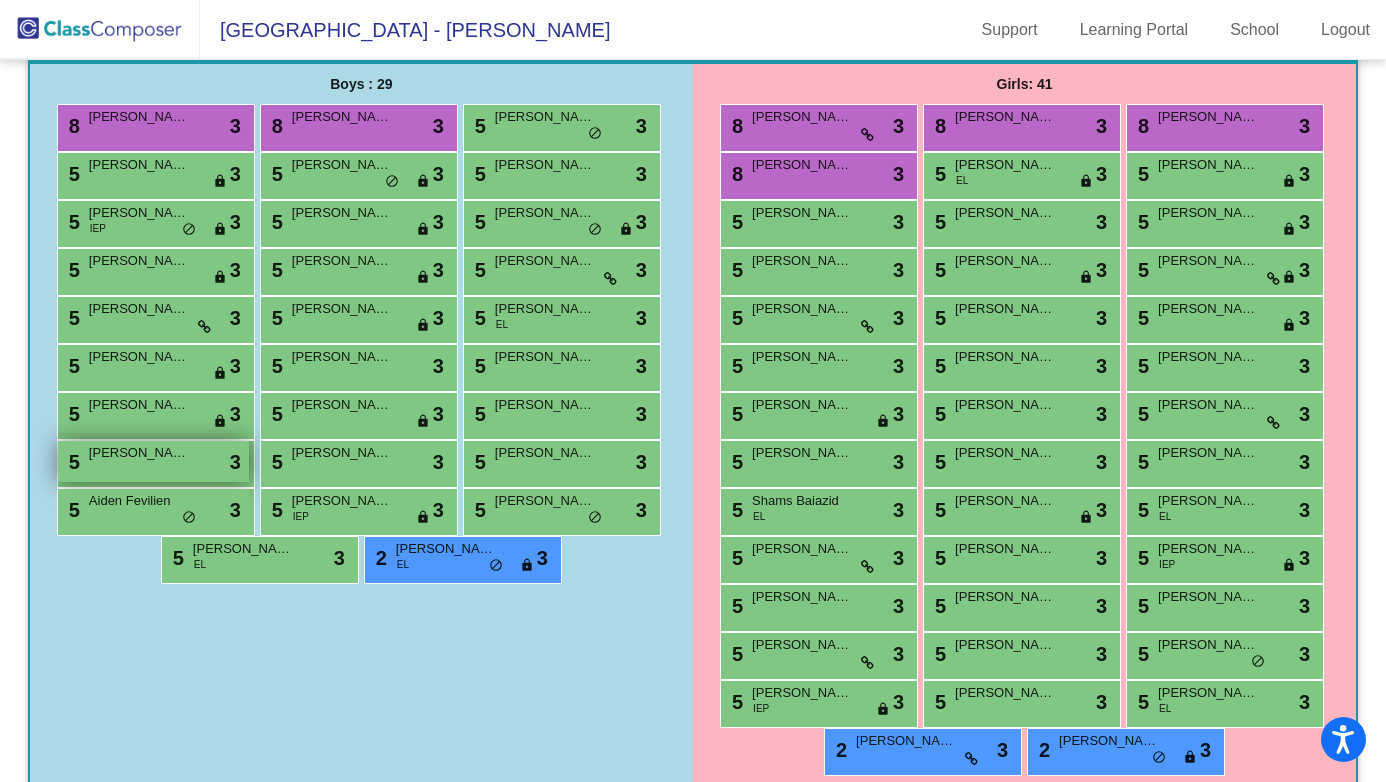 click on "5 Brooks Bresnahan lock do_not_disturb_alt 3" at bounding box center (153, 461) 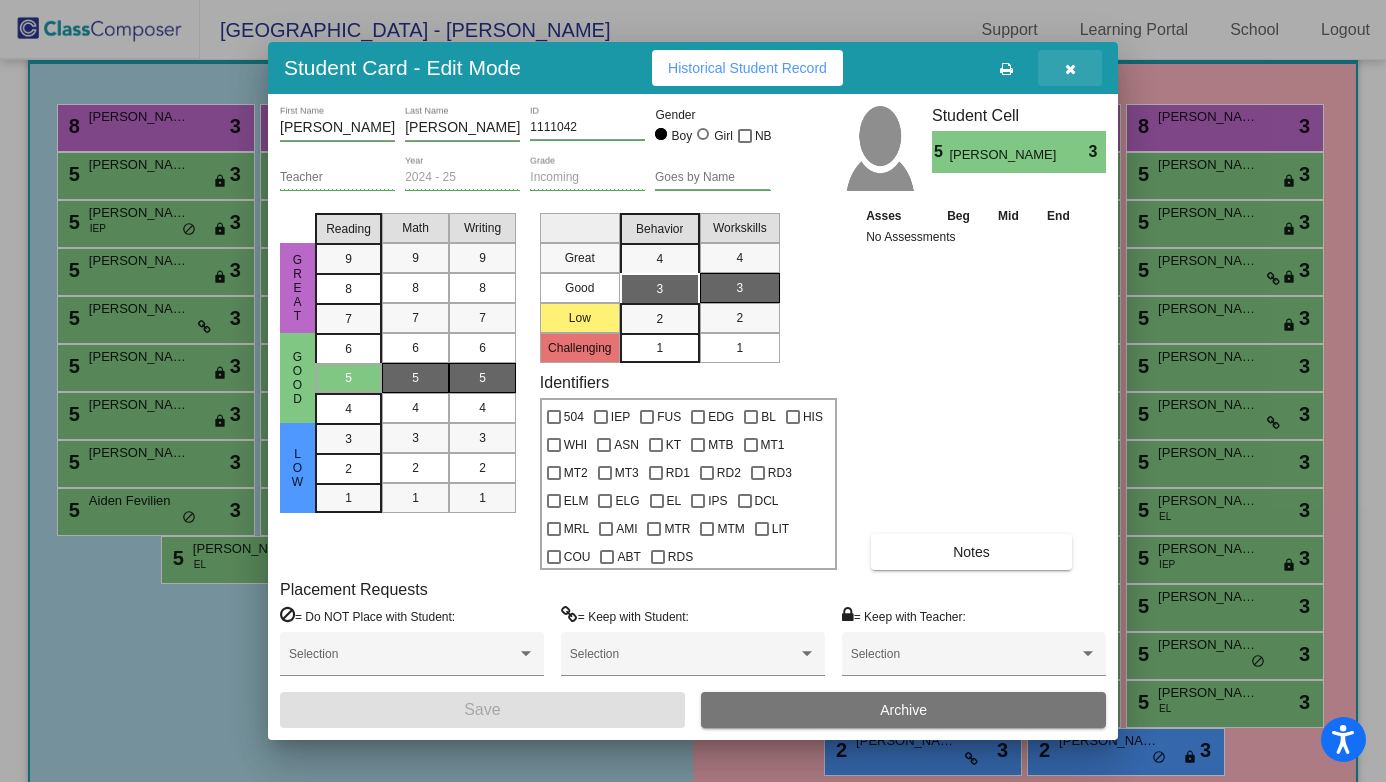 click at bounding box center (1070, 69) 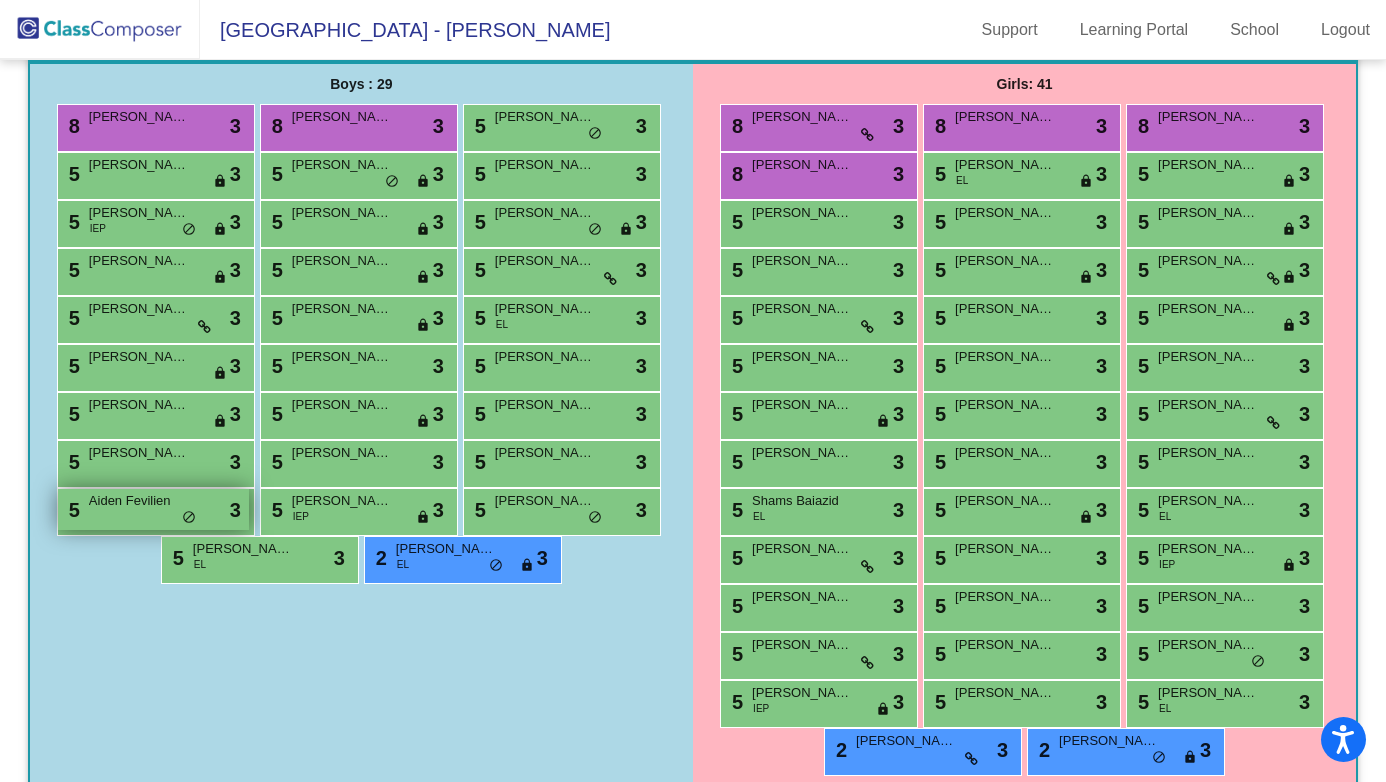 click on "5 Aiden Fevilien lock do_not_disturb_alt 3" at bounding box center (153, 509) 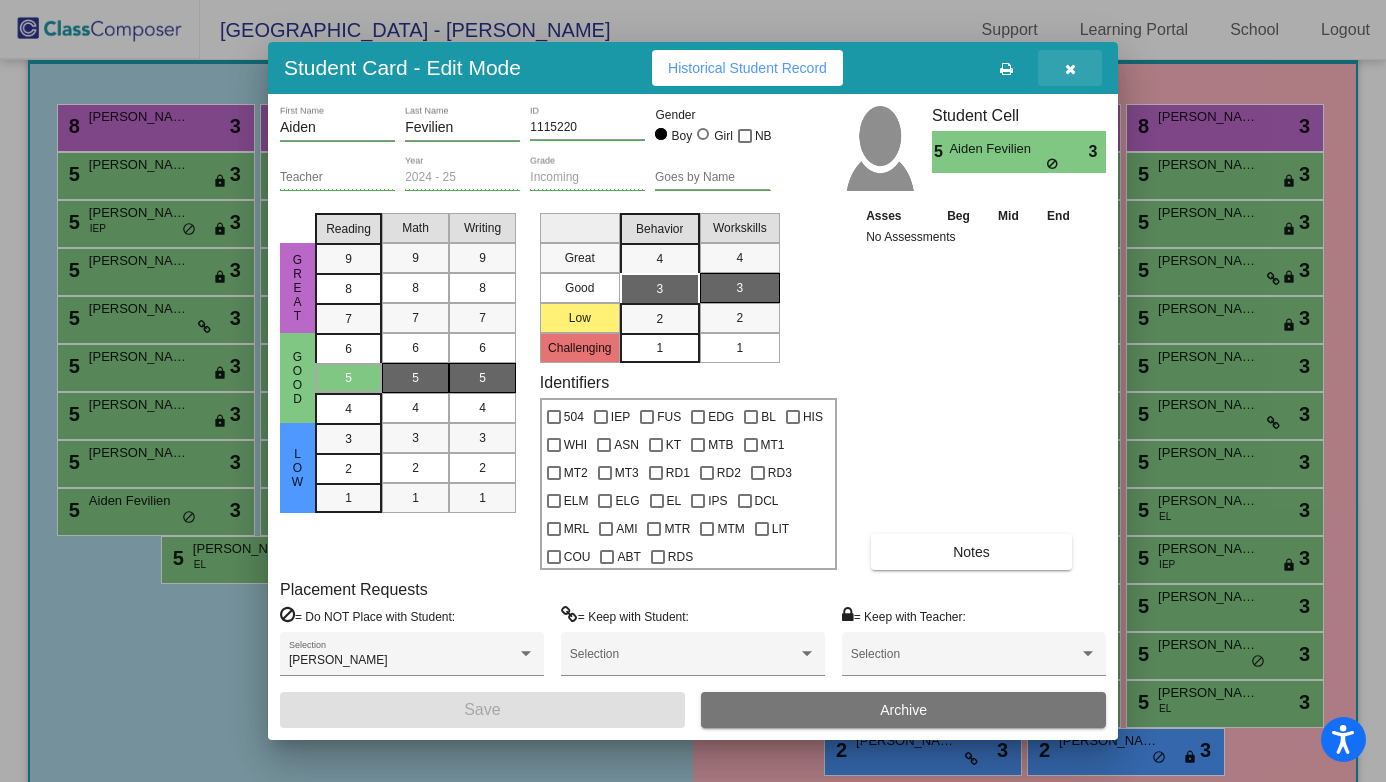 click at bounding box center (1070, 69) 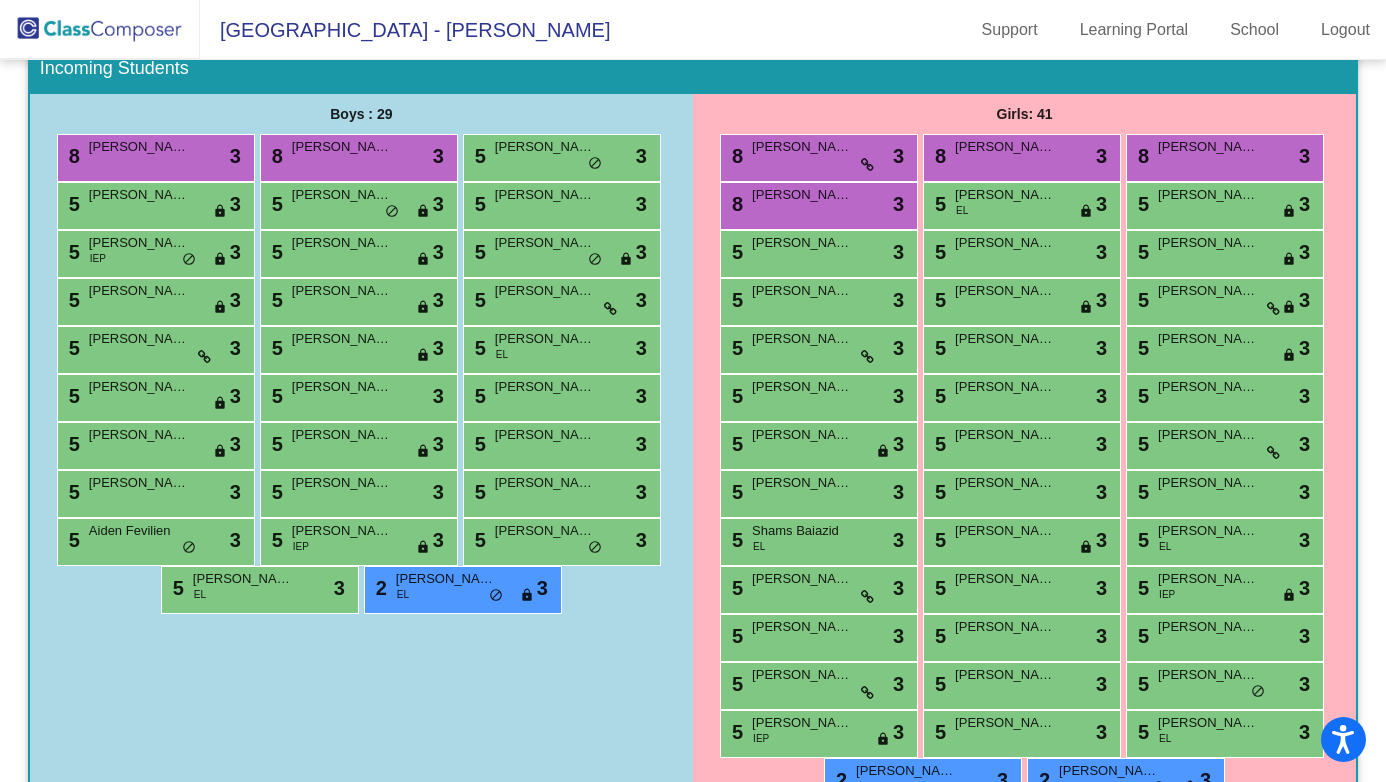 scroll, scrollTop: 294, scrollLeft: 0, axis: vertical 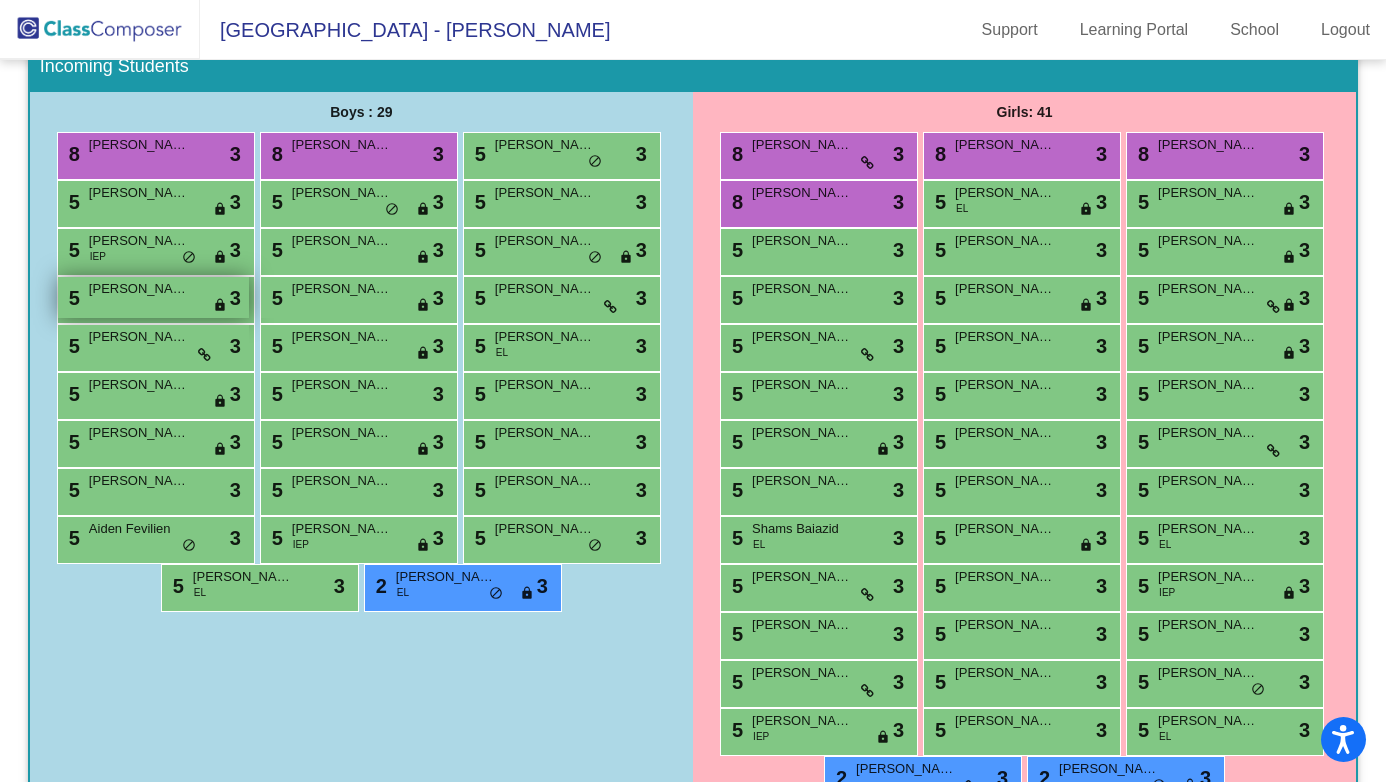 click on "5 Forrest Pinekenstein lock do_not_disturb_alt 3" at bounding box center (153, 297) 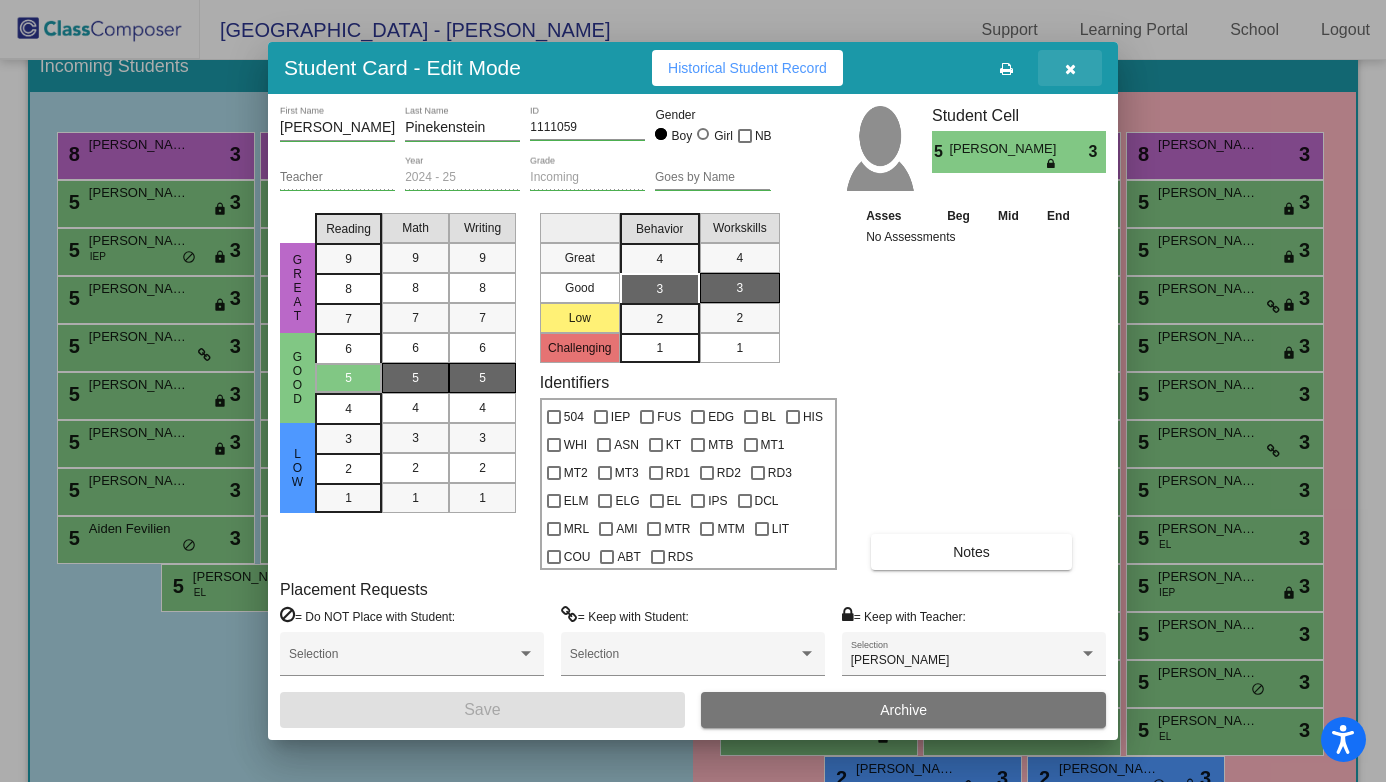 click at bounding box center (1070, 68) 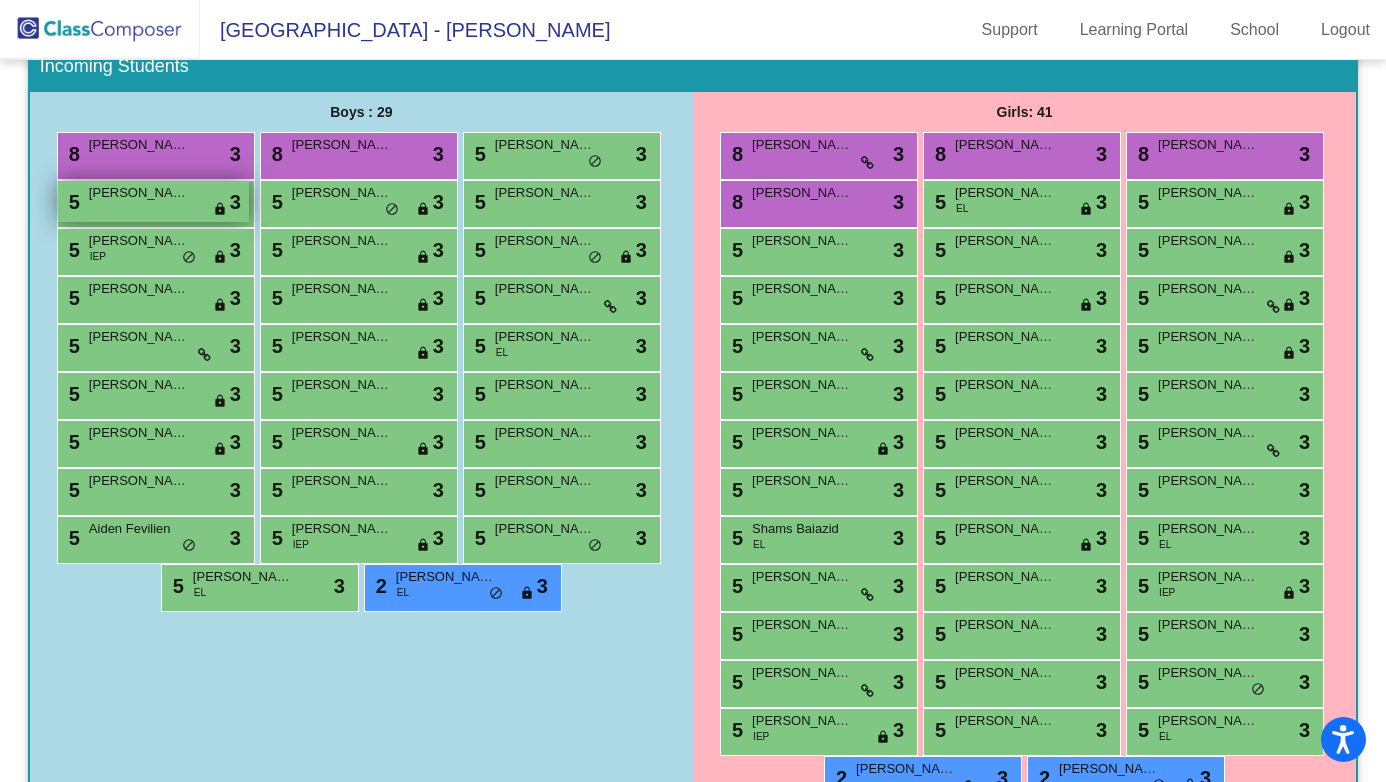 click on "5 Otis Senkowski lock do_not_disturb_alt 3" at bounding box center [153, 201] 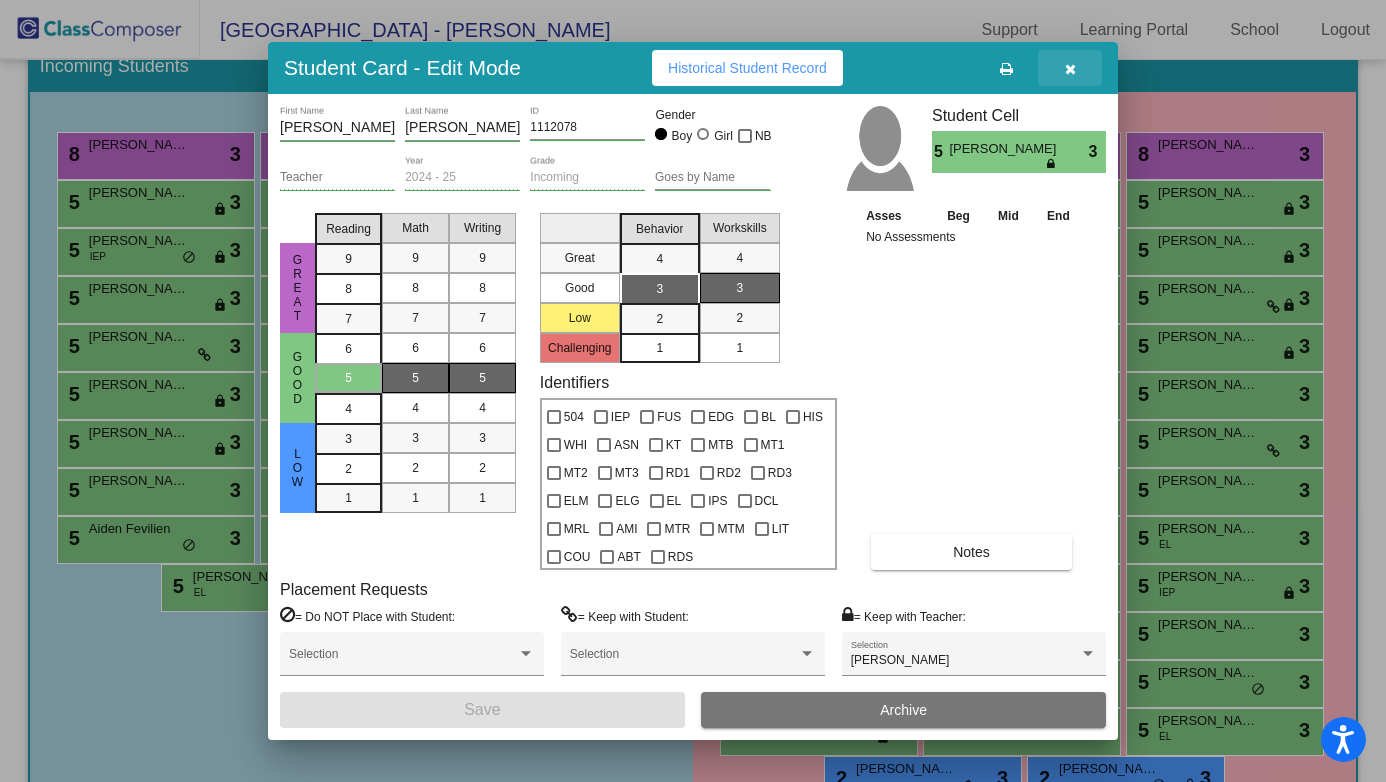 click at bounding box center [1070, 69] 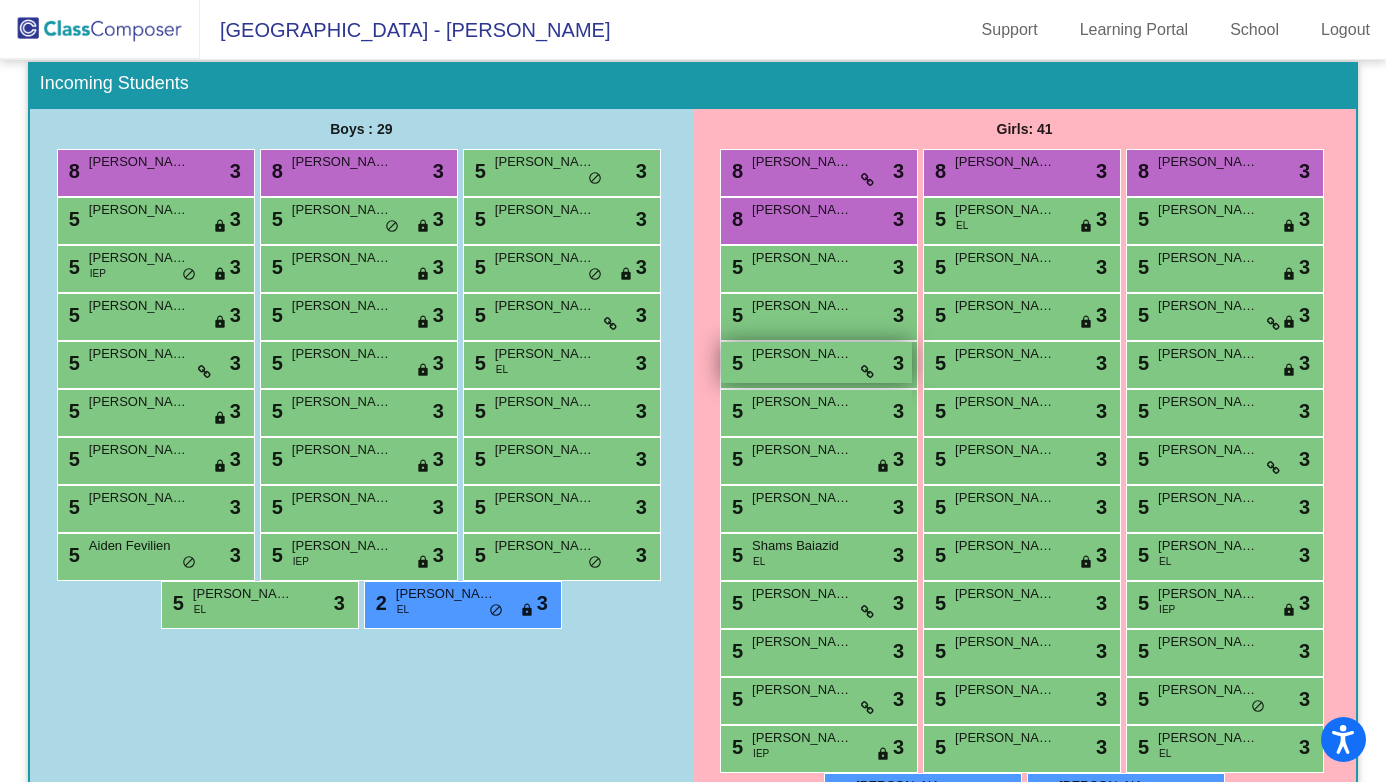 scroll, scrollTop: 278, scrollLeft: 0, axis: vertical 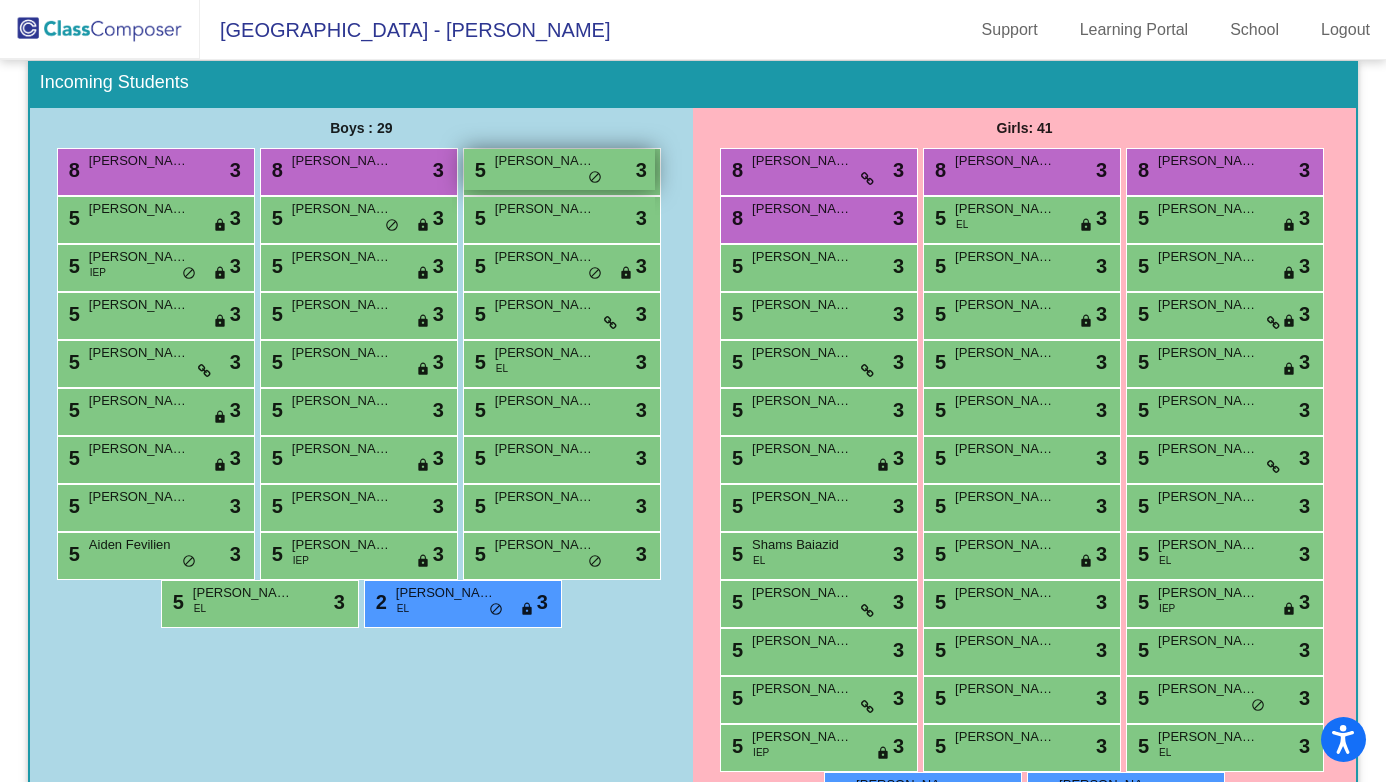 click on "5 Finn Brems lock do_not_disturb_alt 3" at bounding box center [559, 169] 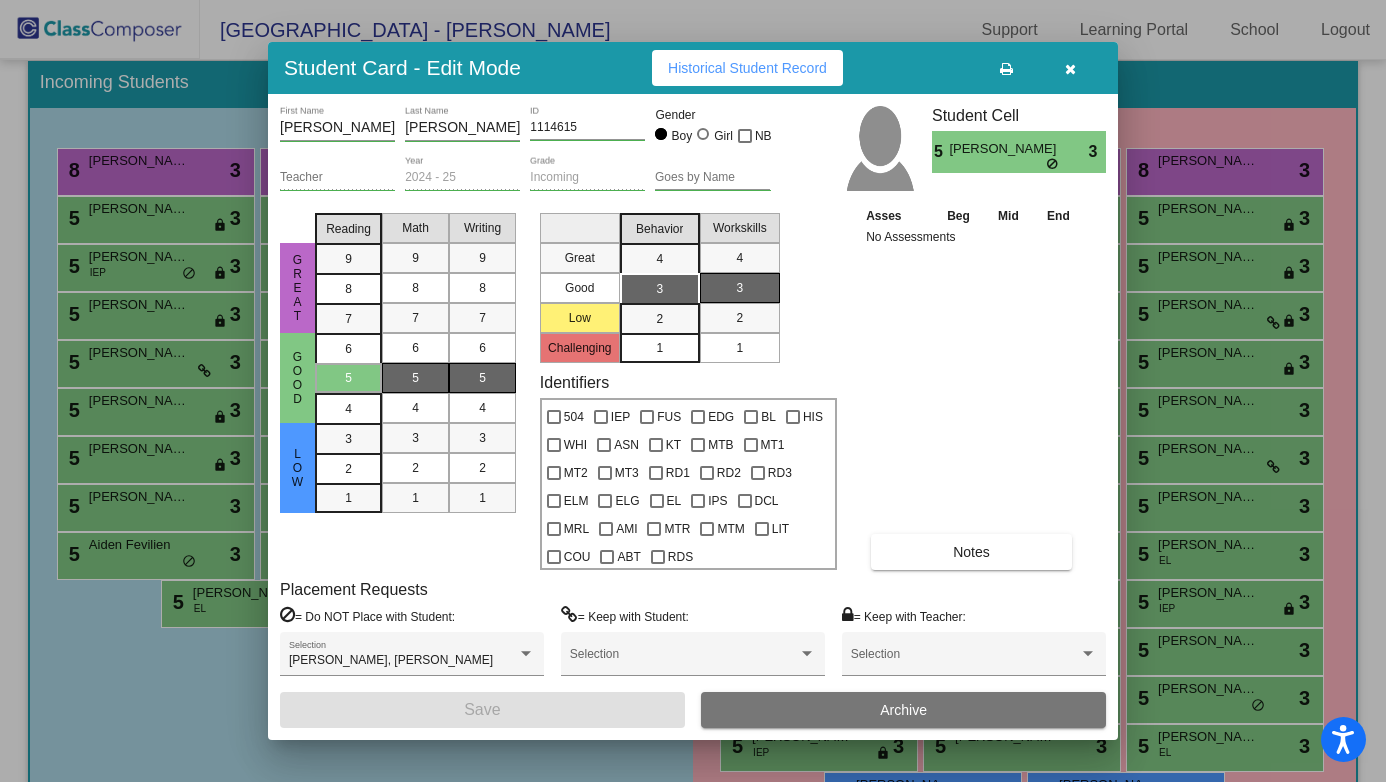 click at bounding box center [1070, 68] 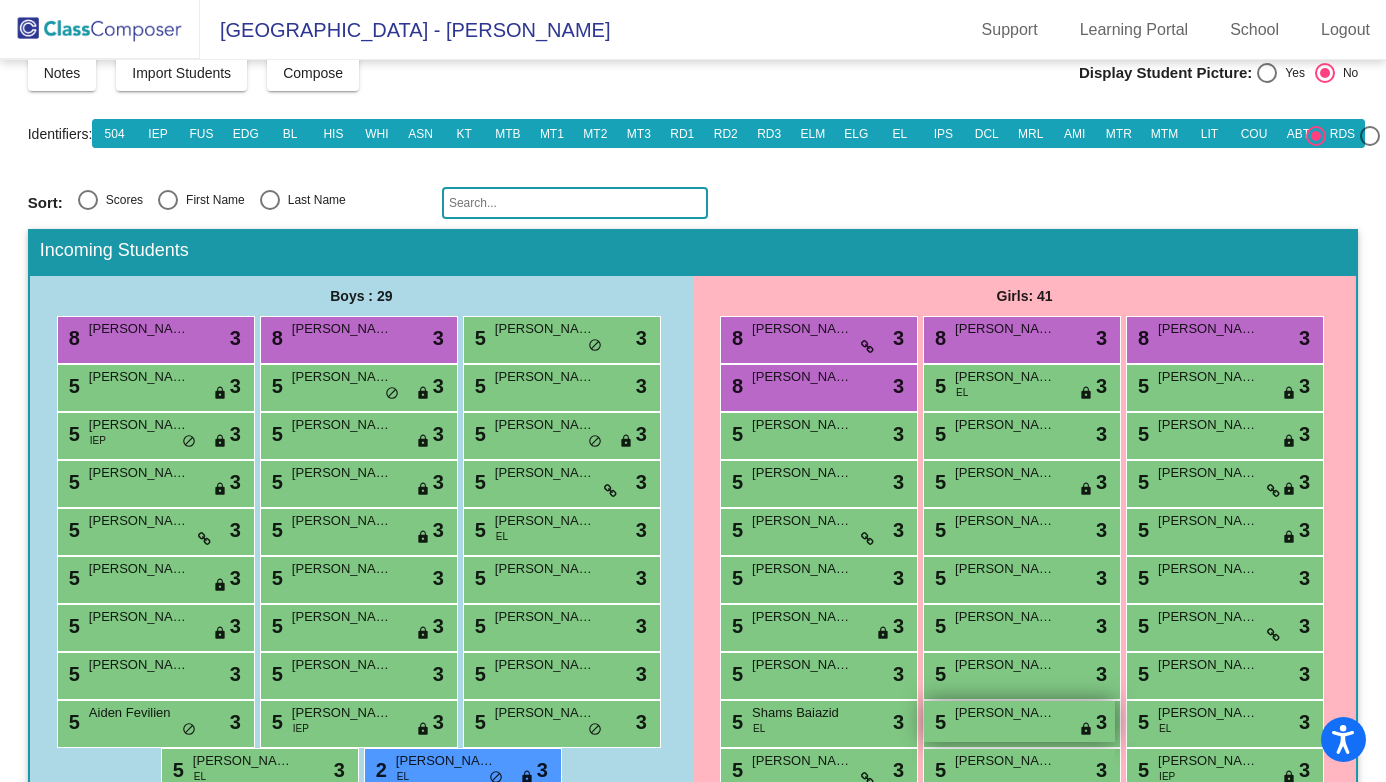scroll, scrollTop: 0, scrollLeft: 0, axis: both 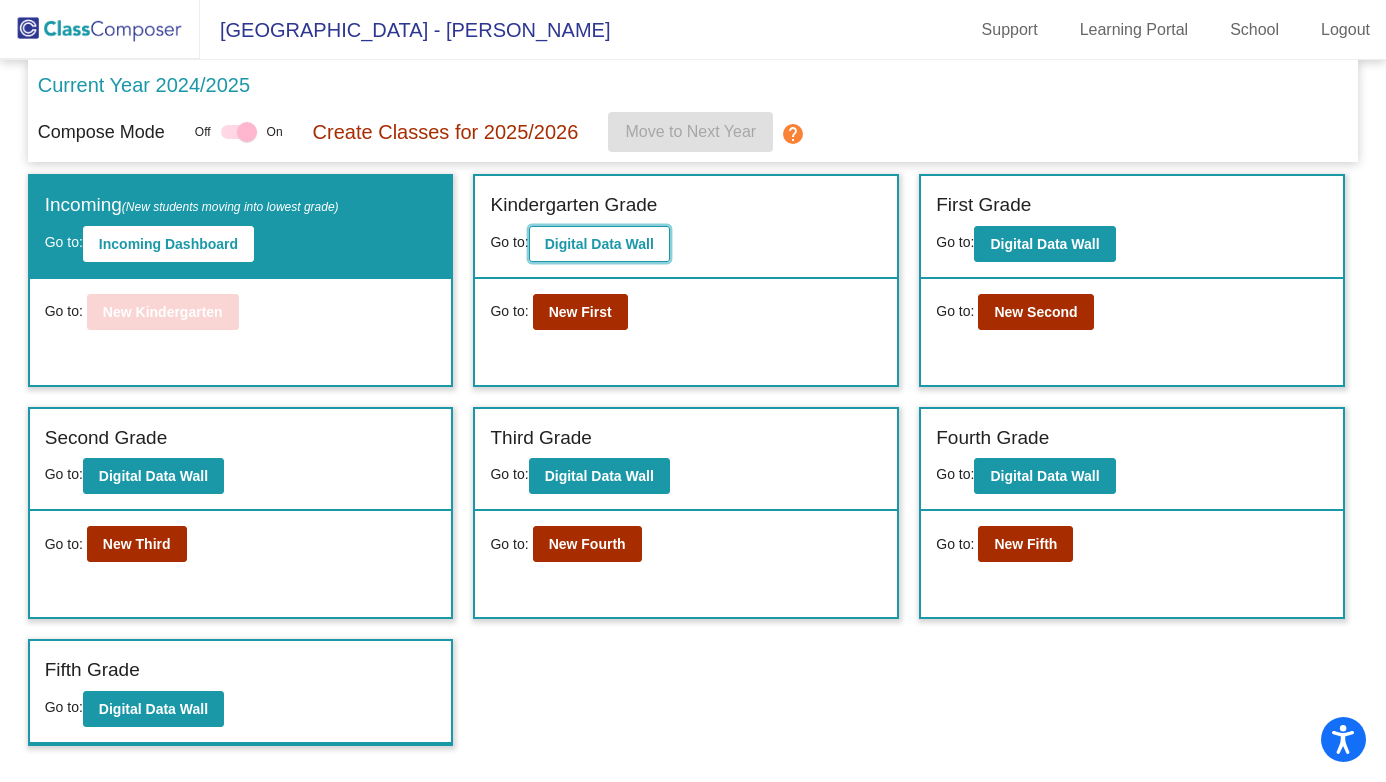 click on "Digital Data Wall" 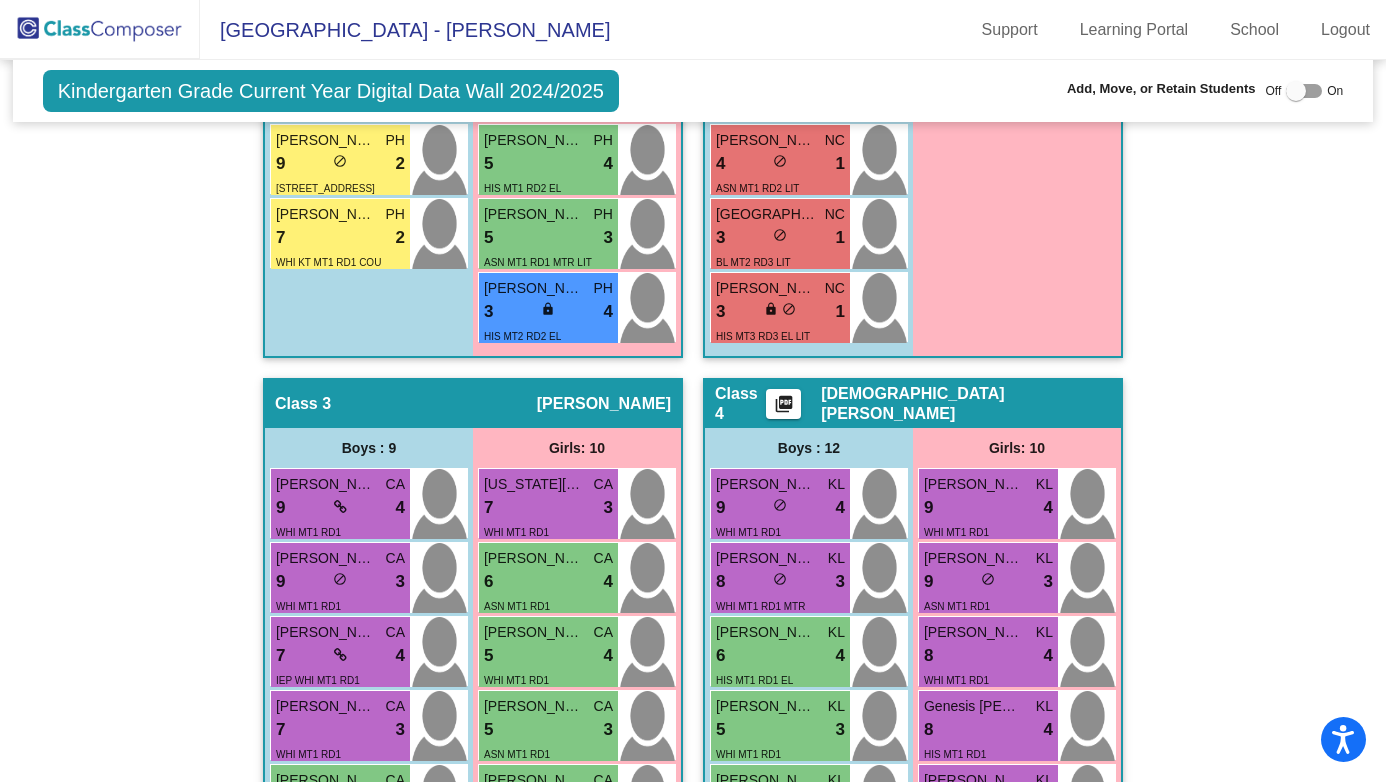 scroll, scrollTop: 0, scrollLeft: 0, axis: both 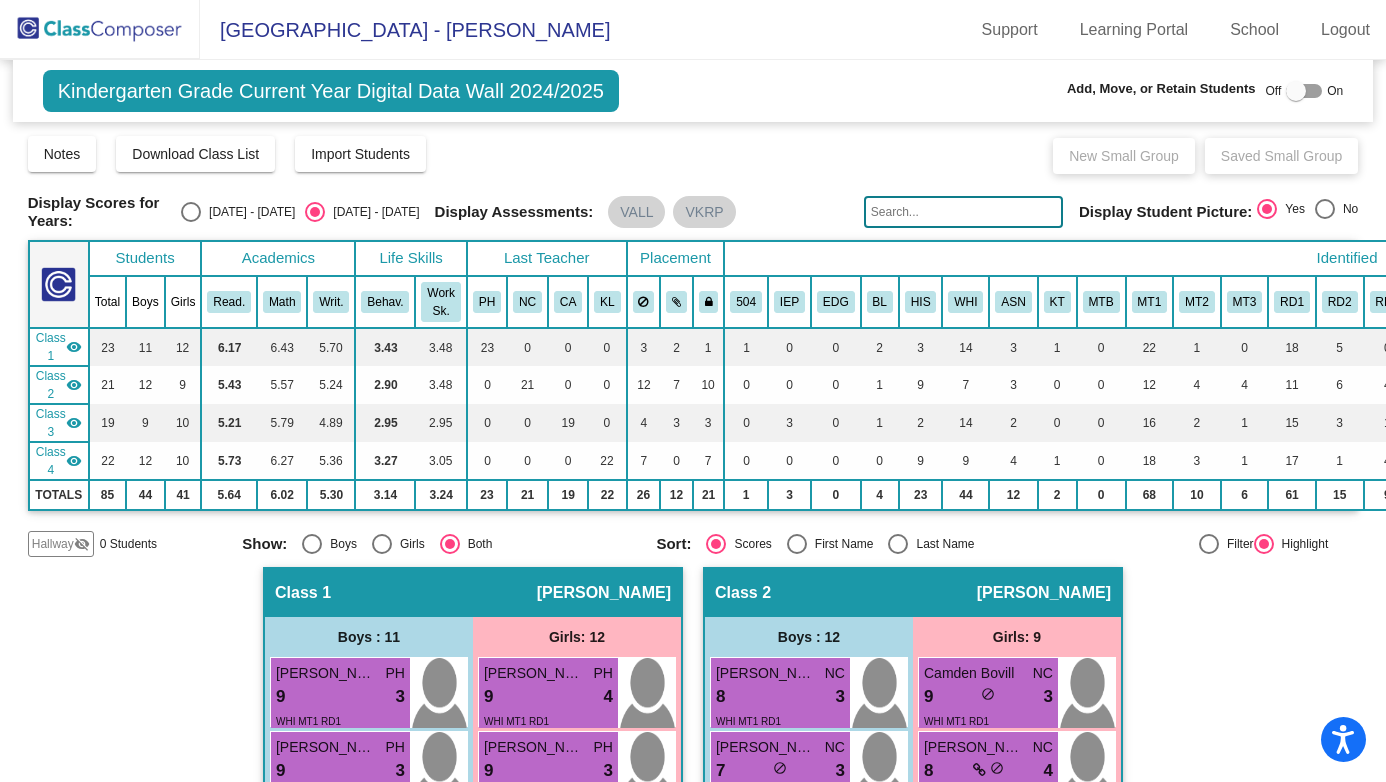 click on "Kindergarten Grade Current Year Digital Data Wall 2024/2025" 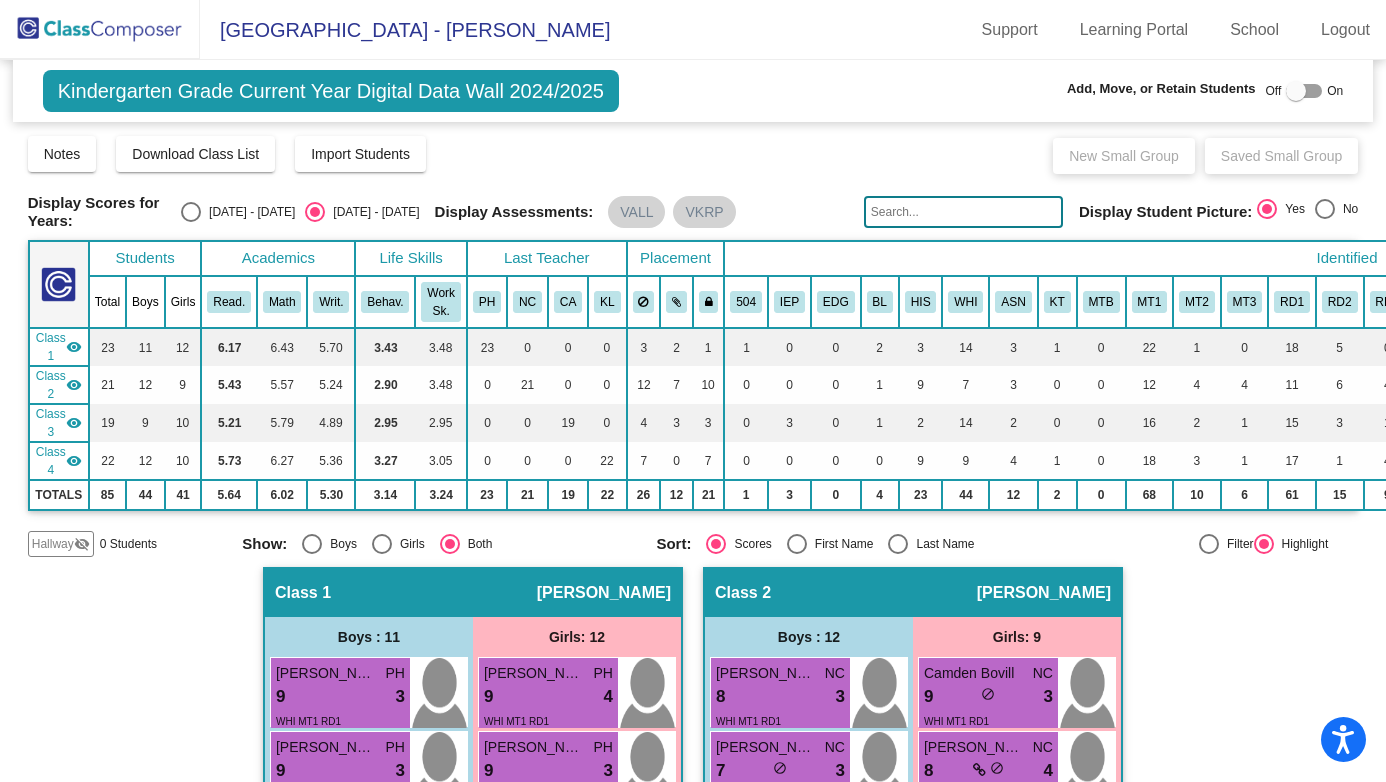 click on "Evergreen Mill Elementary School - Kristen" 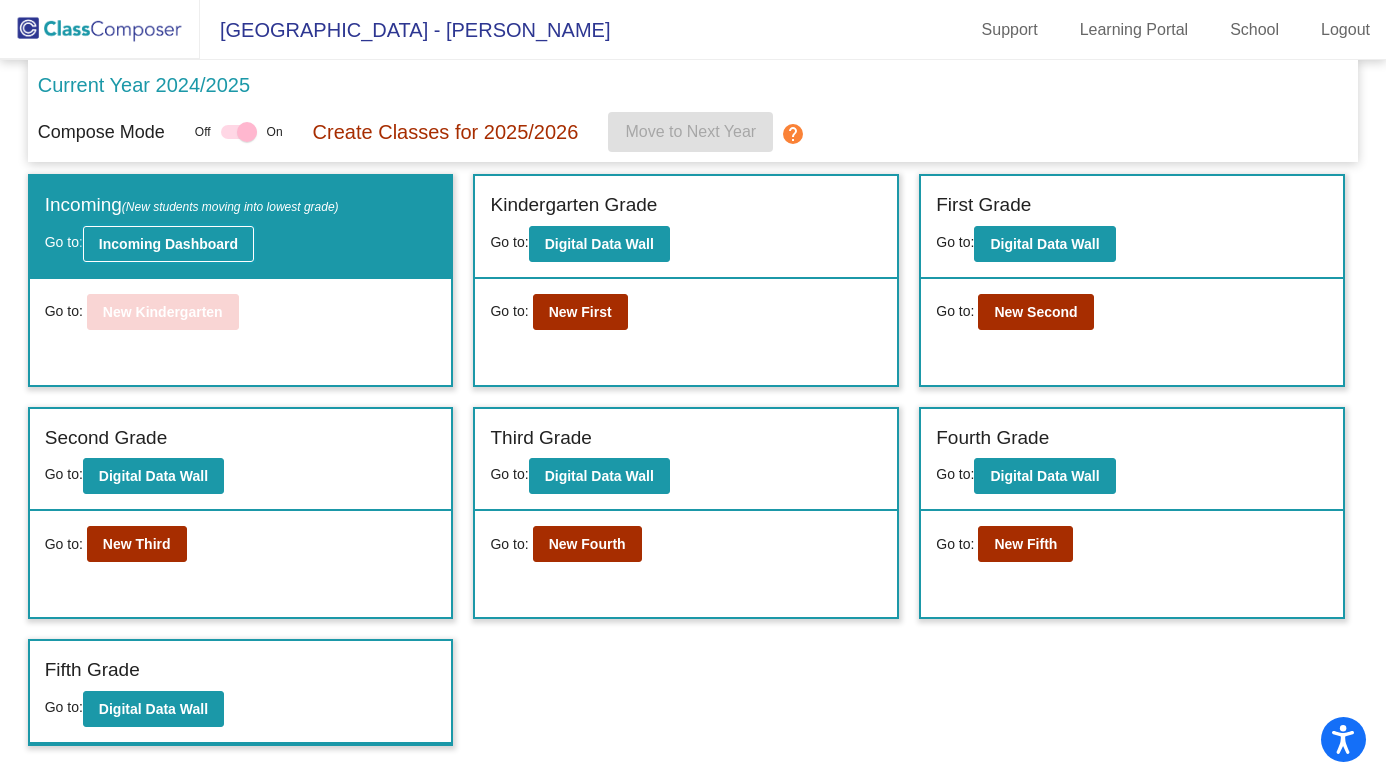 click on "Incoming Dashboard" 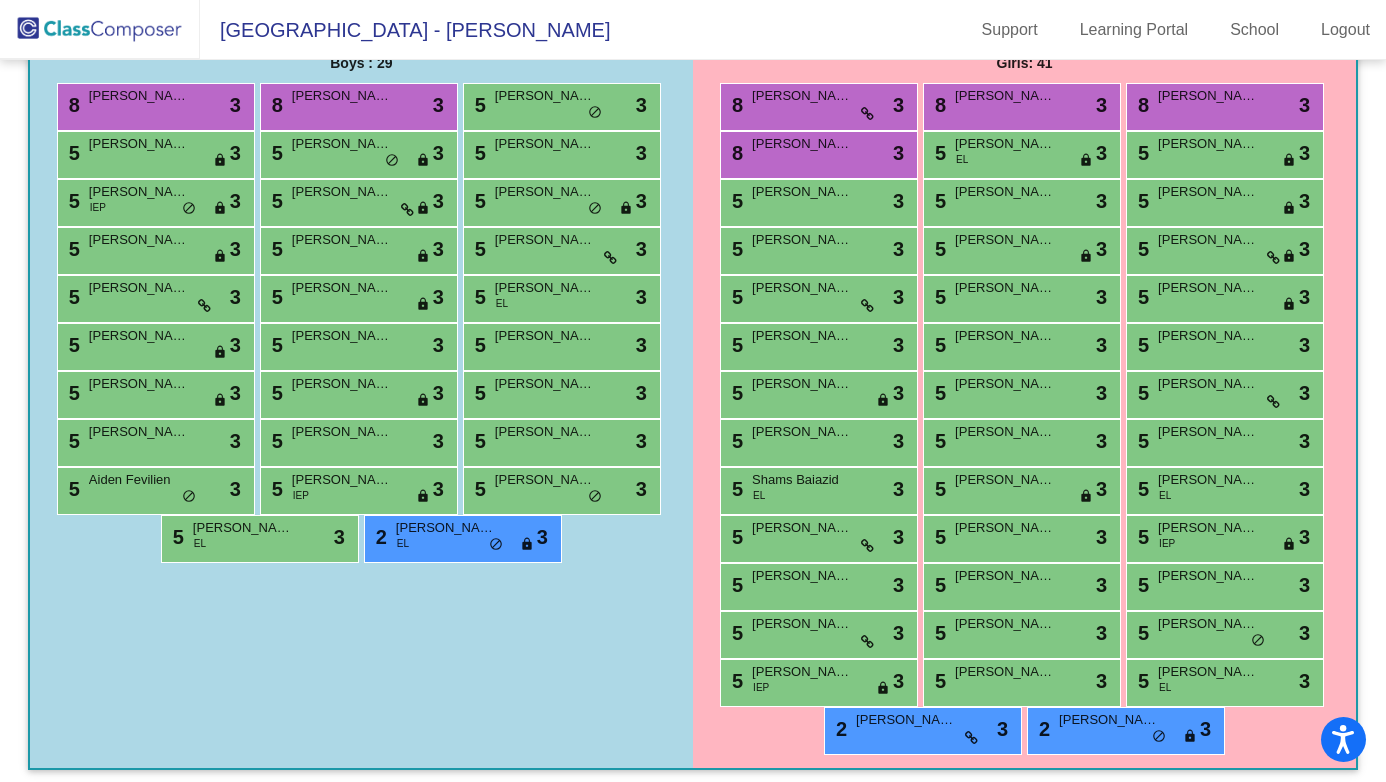 scroll, scrollTop: 344, scrollLeft: 0, axis: vertical 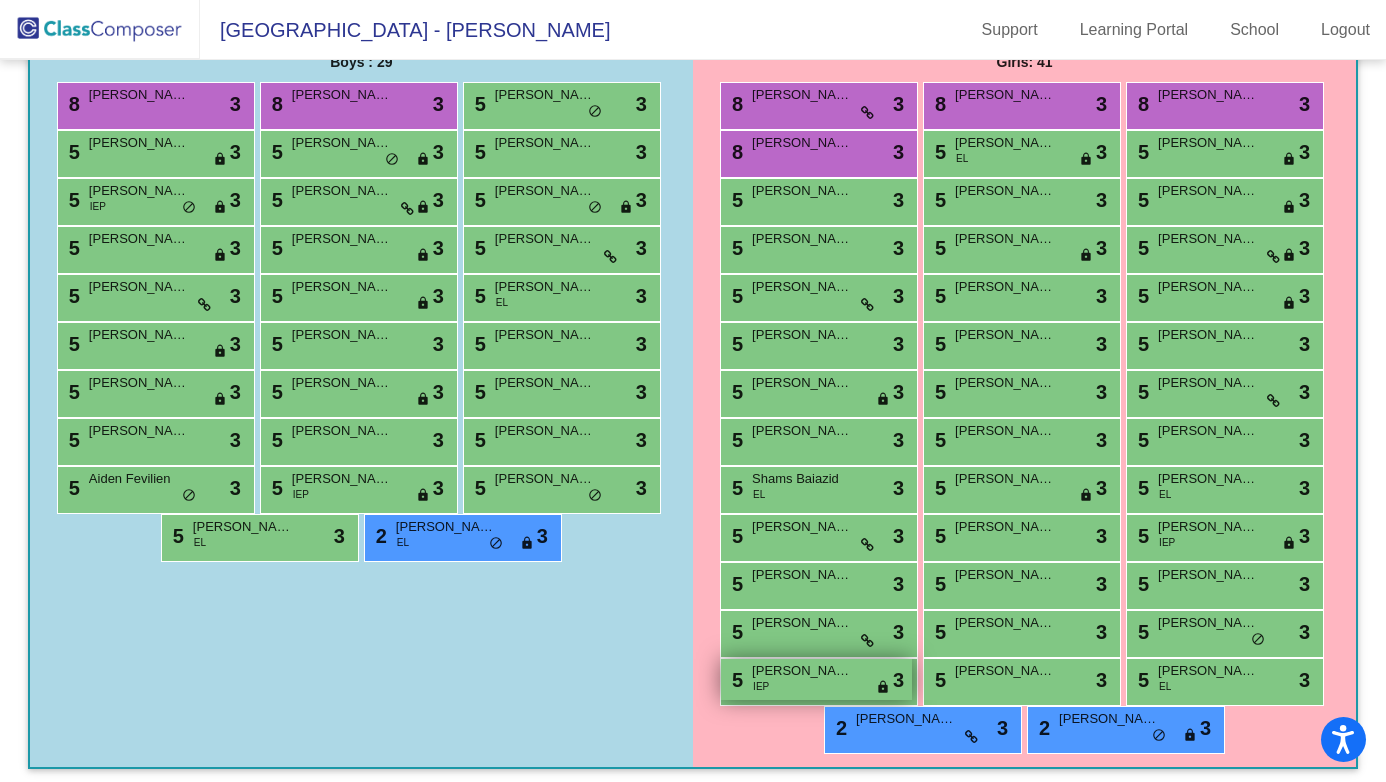 click on "IEP" at bounding box center [761, 686] 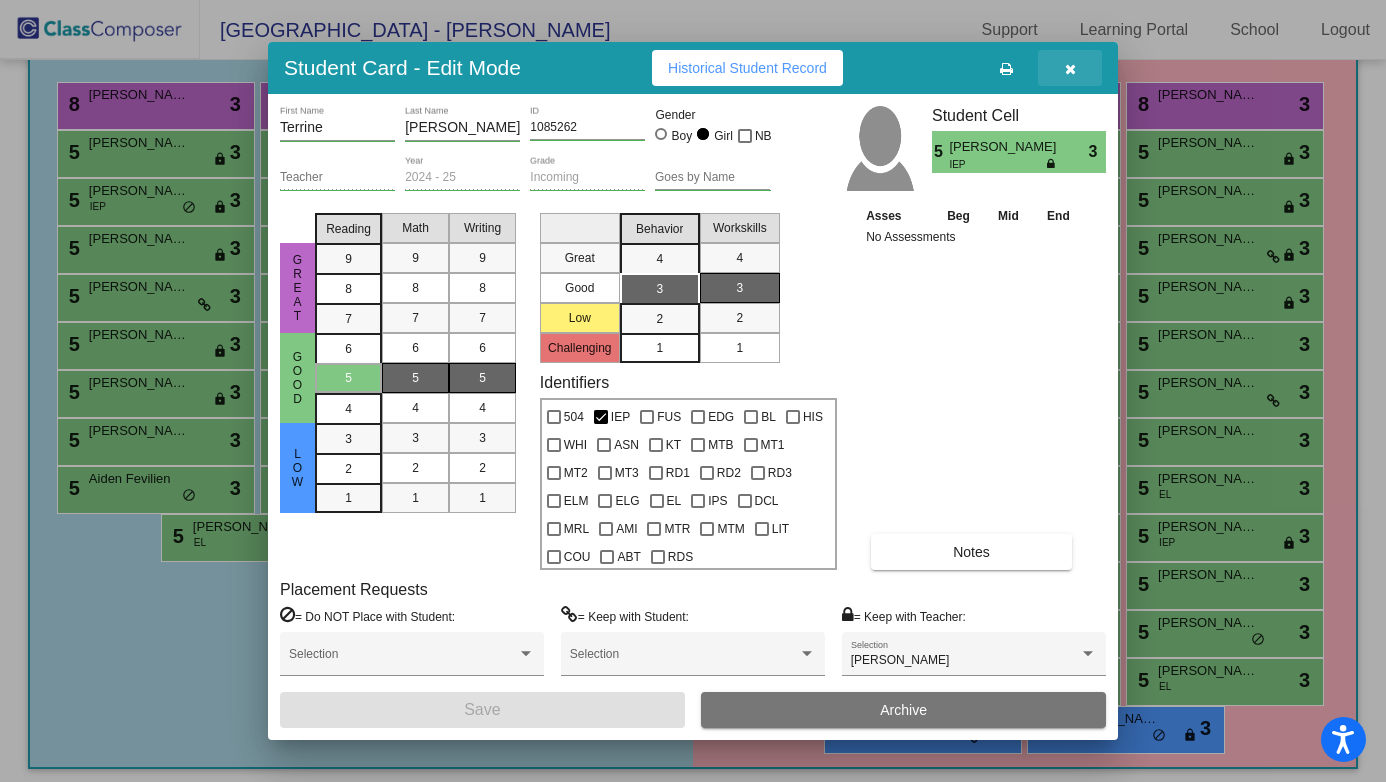 click at bounding box center (1070, 68) 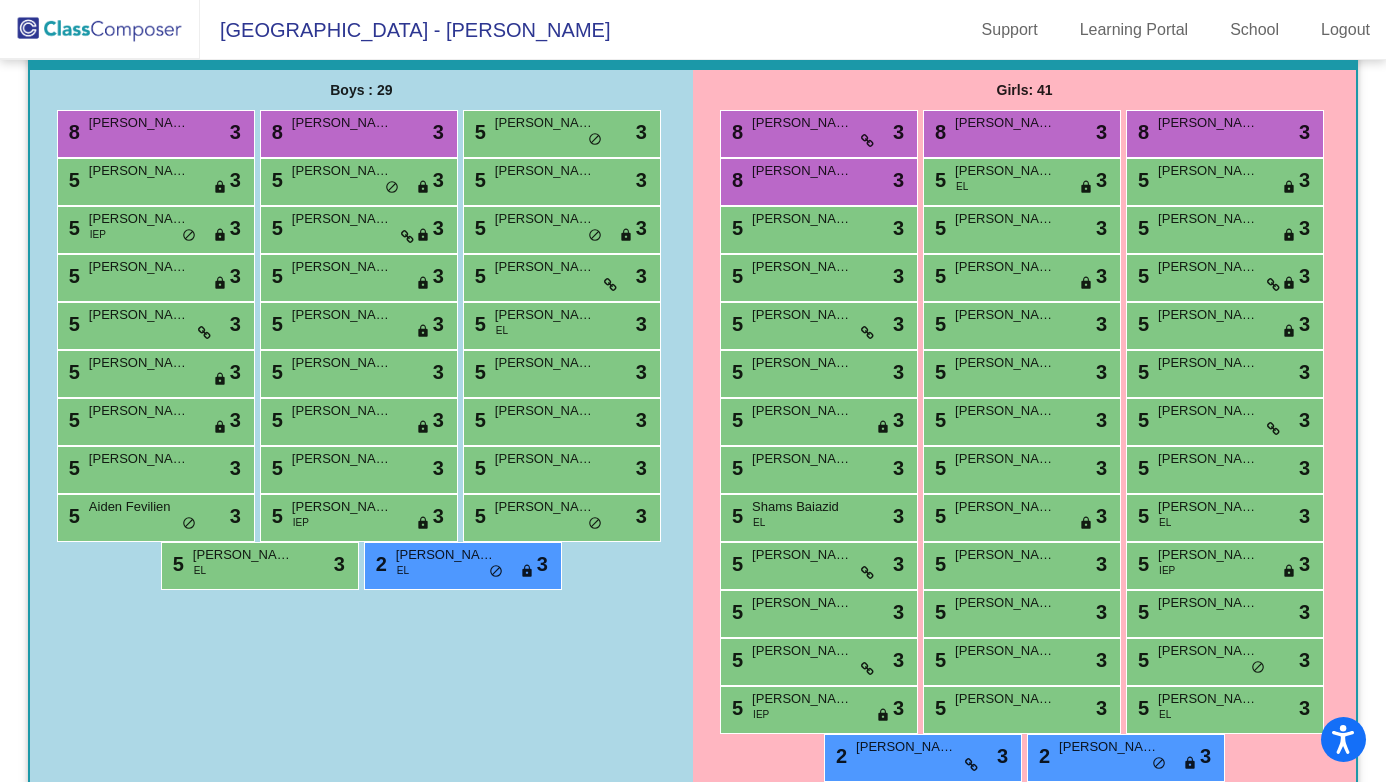 scroll, scrollTop: 310, scrollLeft: 0, axis: vertical 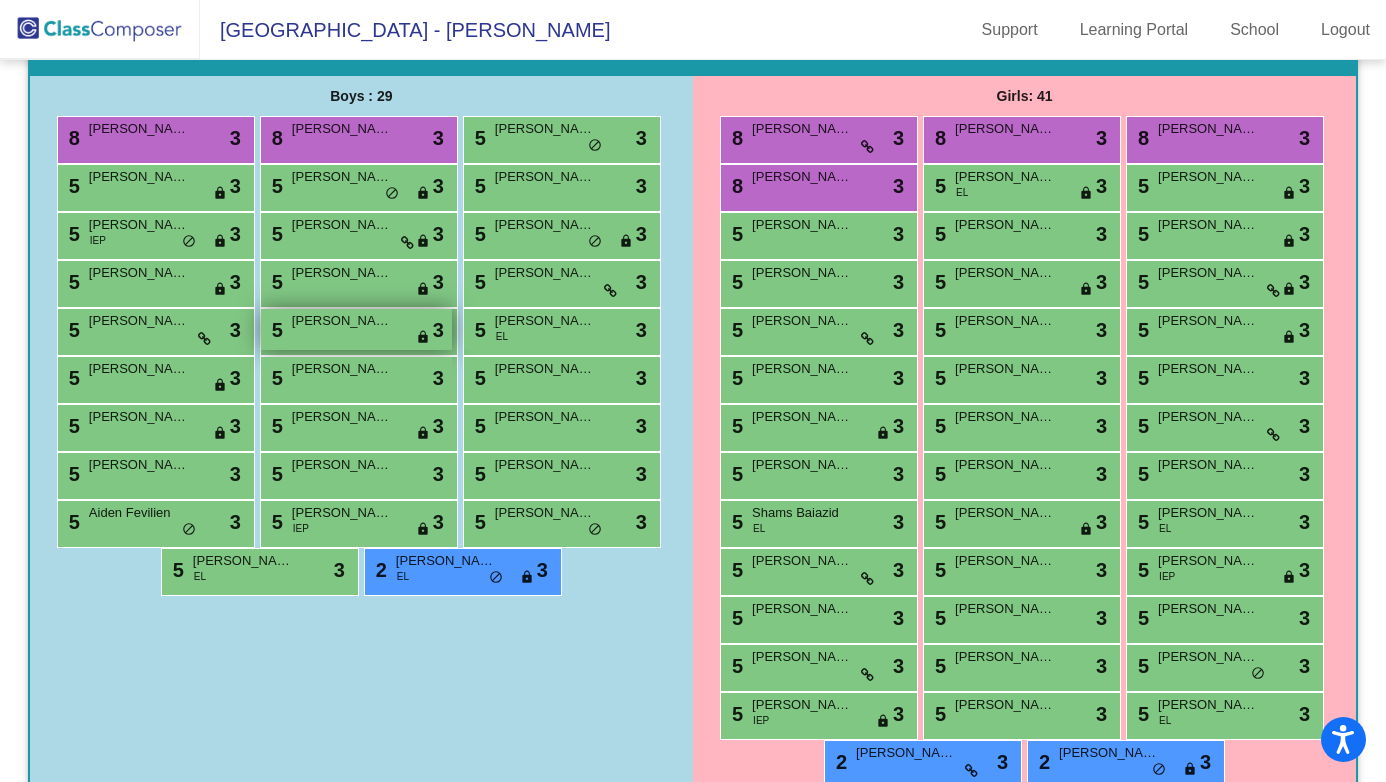 click on "Sullivan Ford" at bounding box center [342, 321] 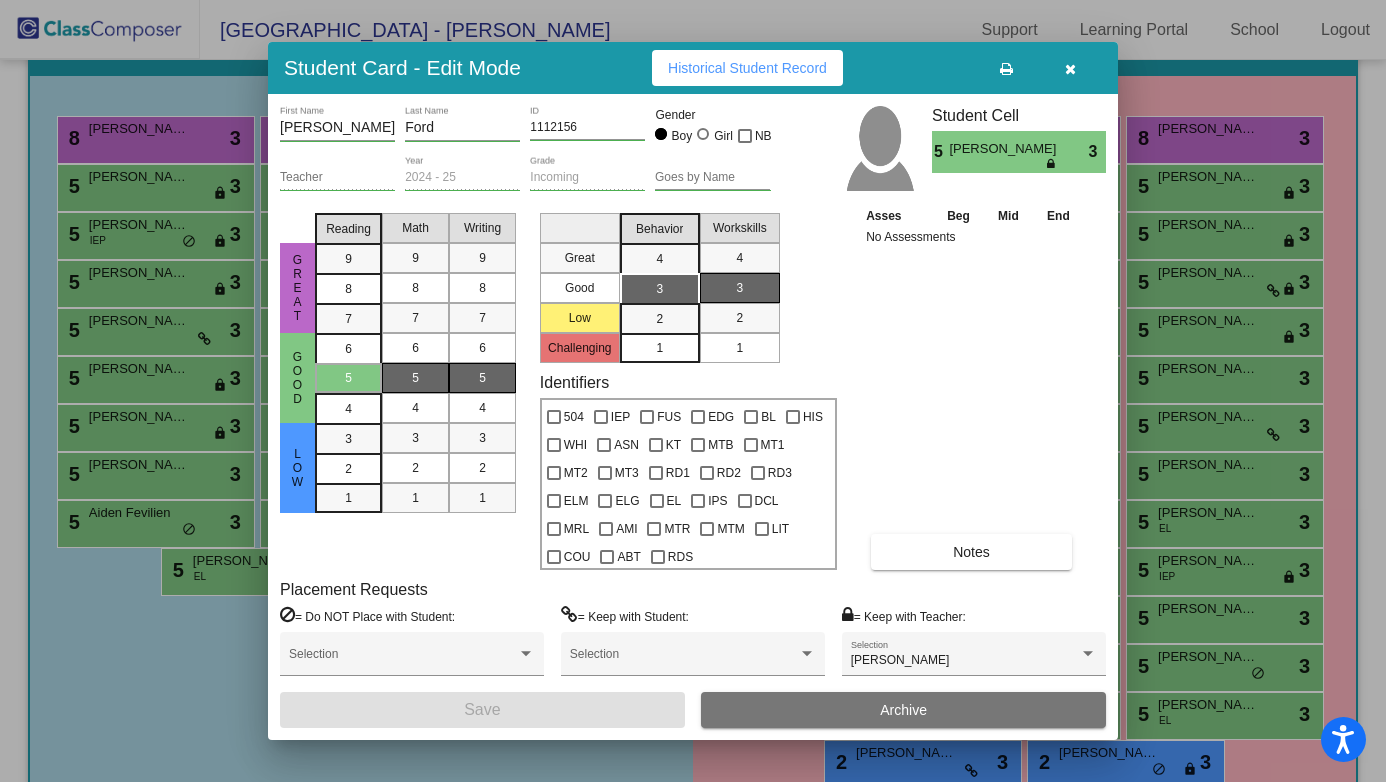 click at bounding box center (1070, 69) 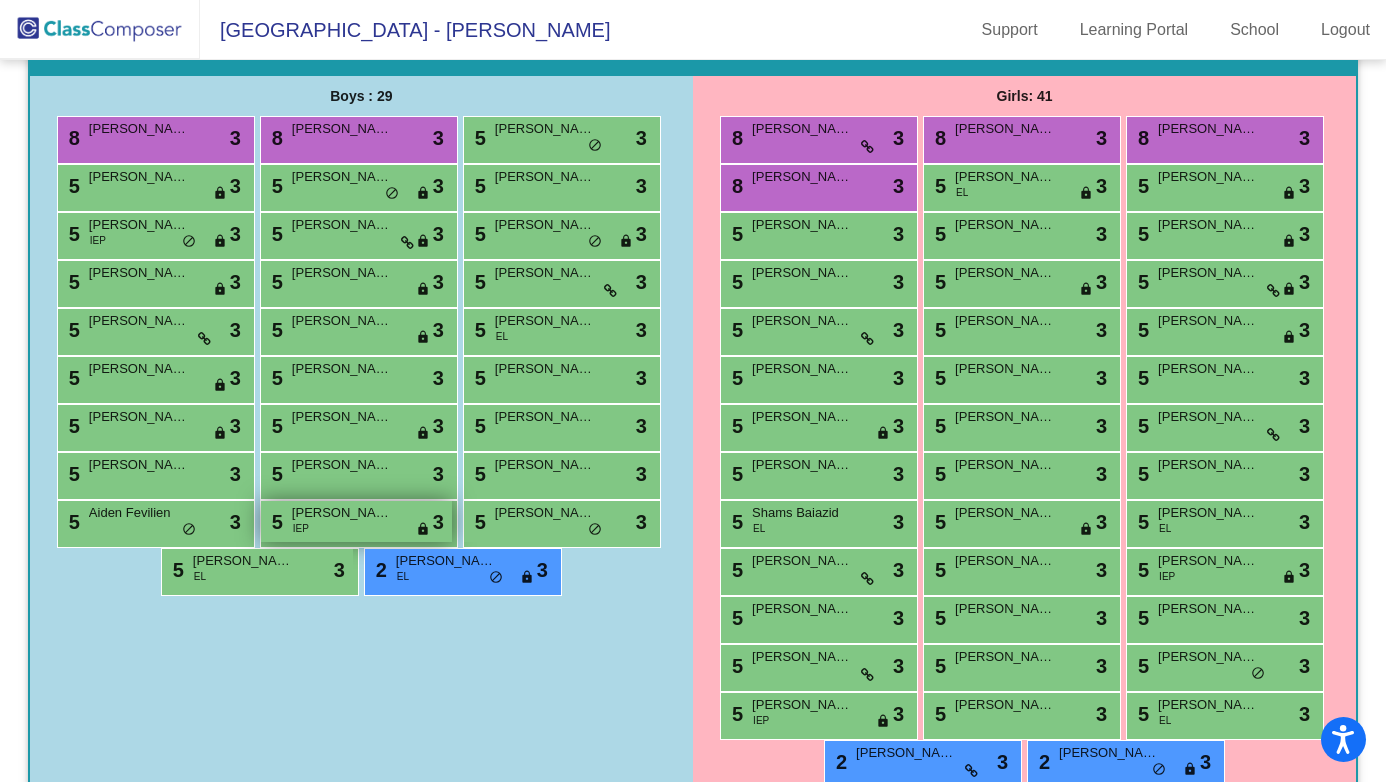 click on "5 Archer Hatch IEP lock do_not_disturb_alt 3" at bounding box center (356, 521) 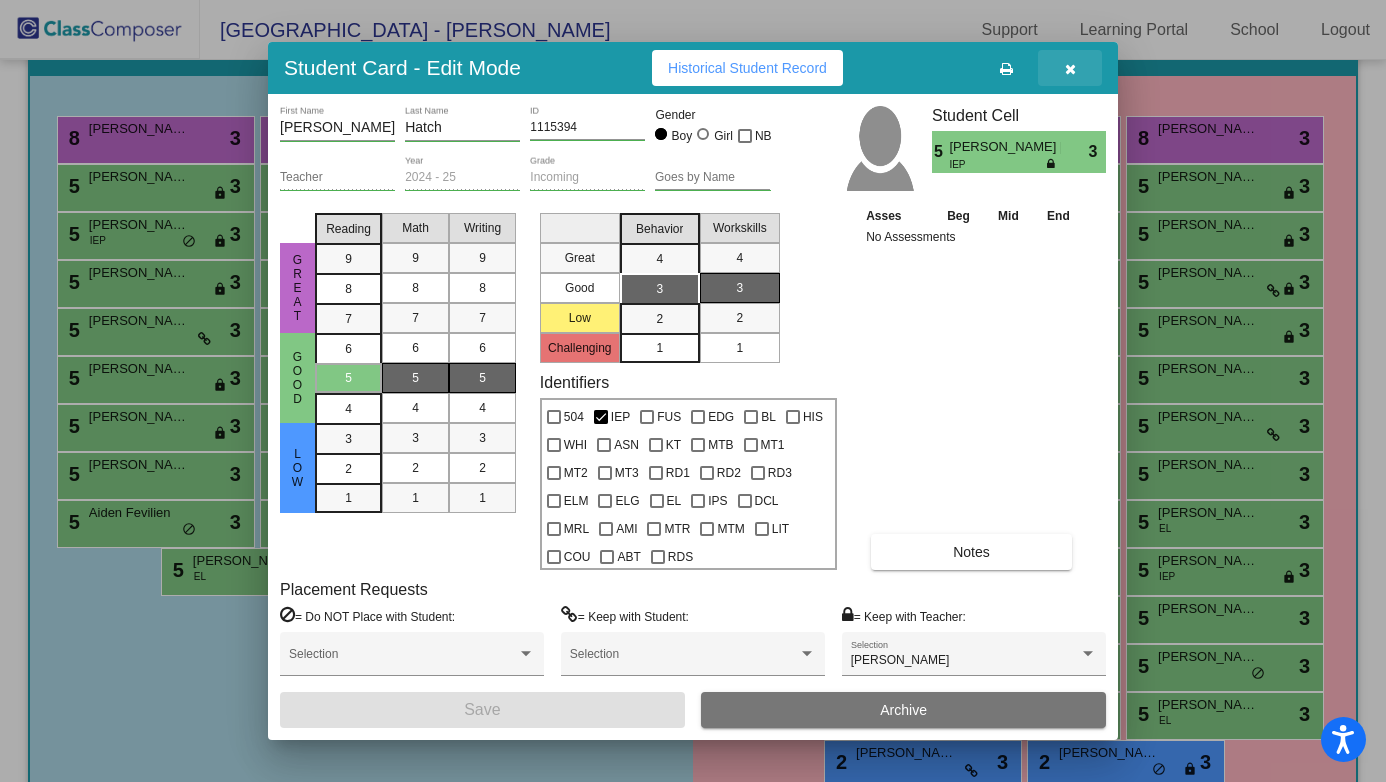 click at bounding box center [1070, 69] 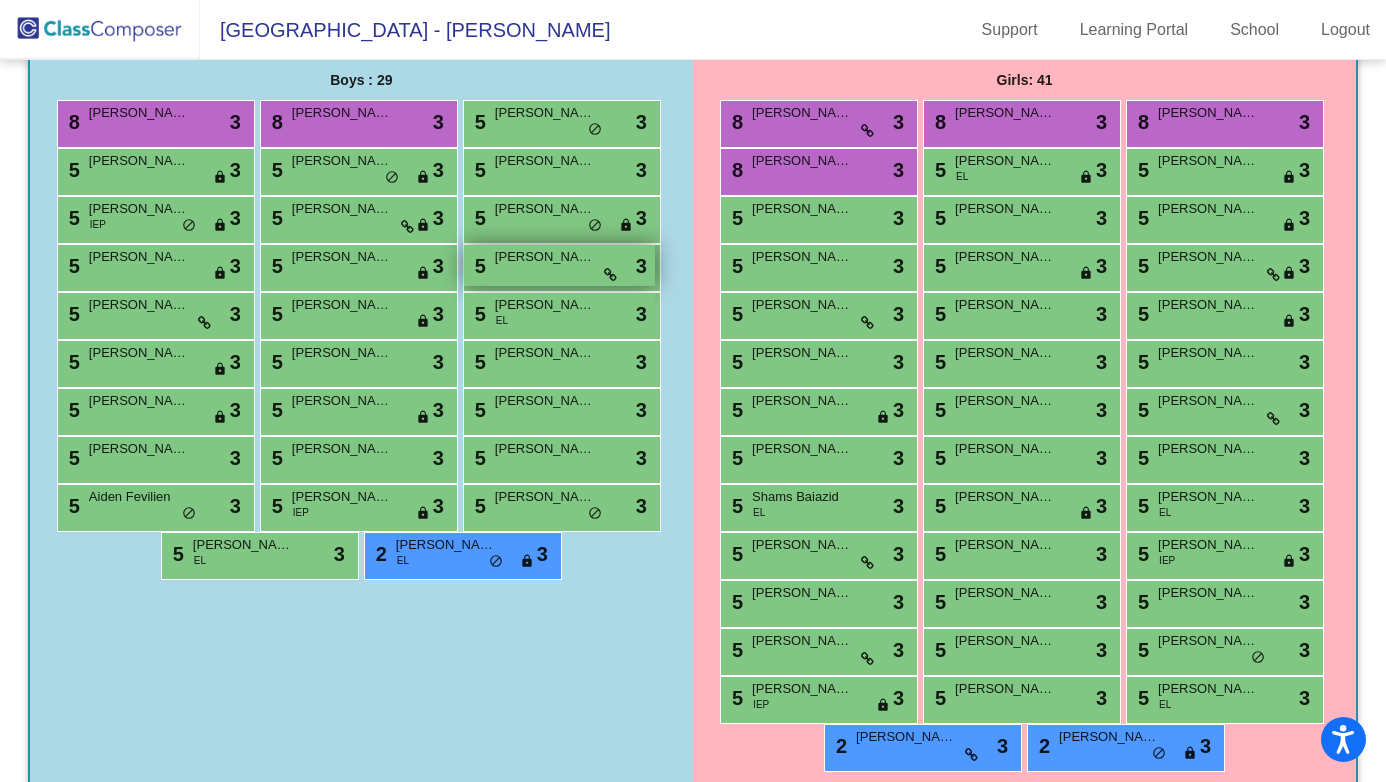 scroll, scrollTop: 335, scrollLeft: 0, axis: vertical 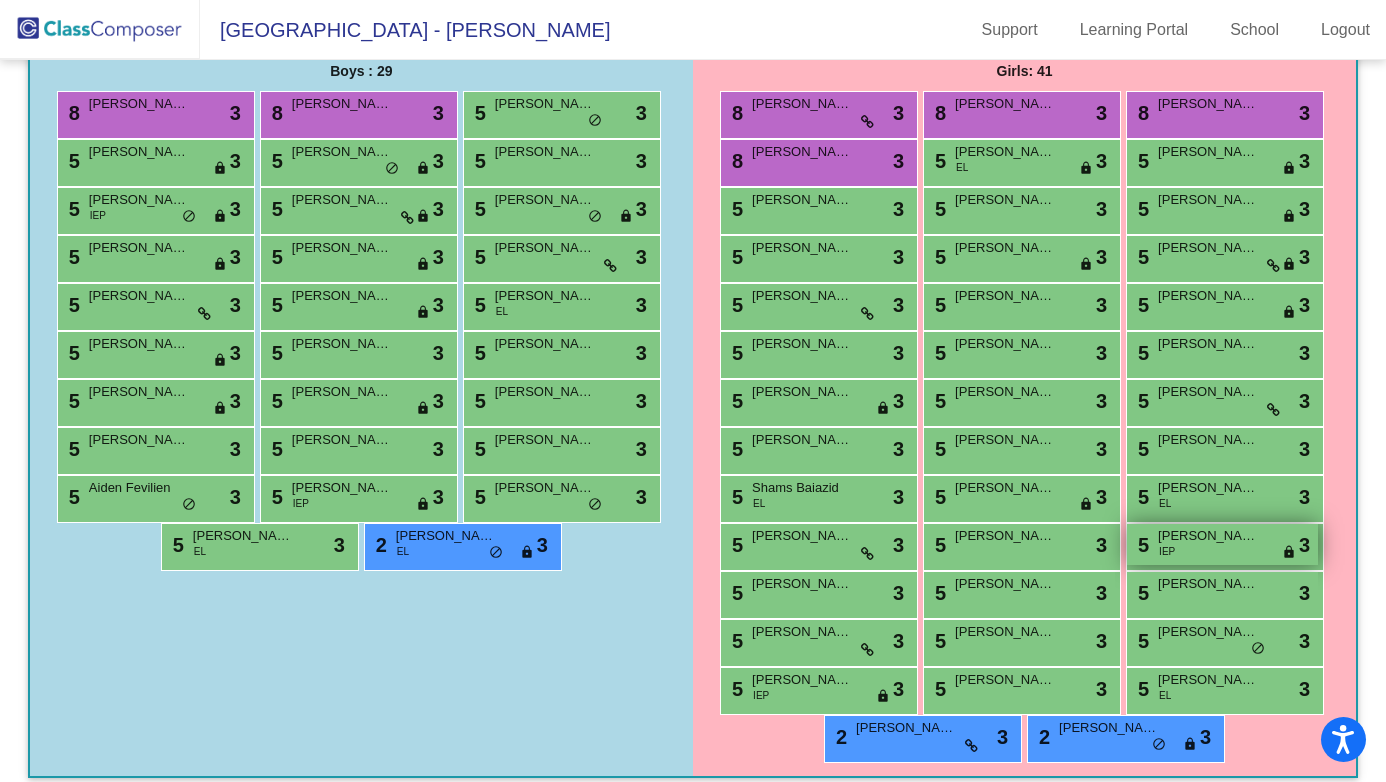 click on "5 Nadia Wilmer IEP lock do_not_disturb_alt 3" at bounding box center [1222, 544] 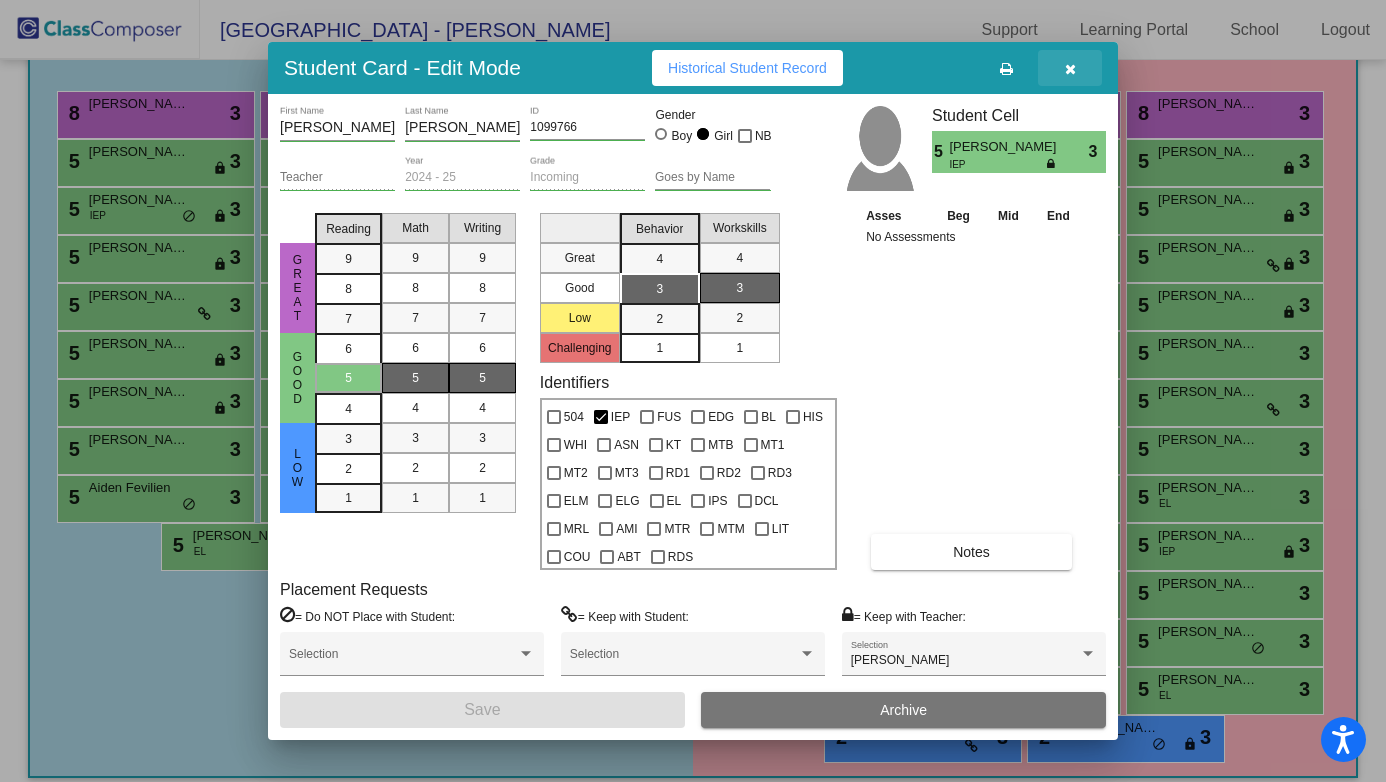 click at bounding box center [1070, 69] 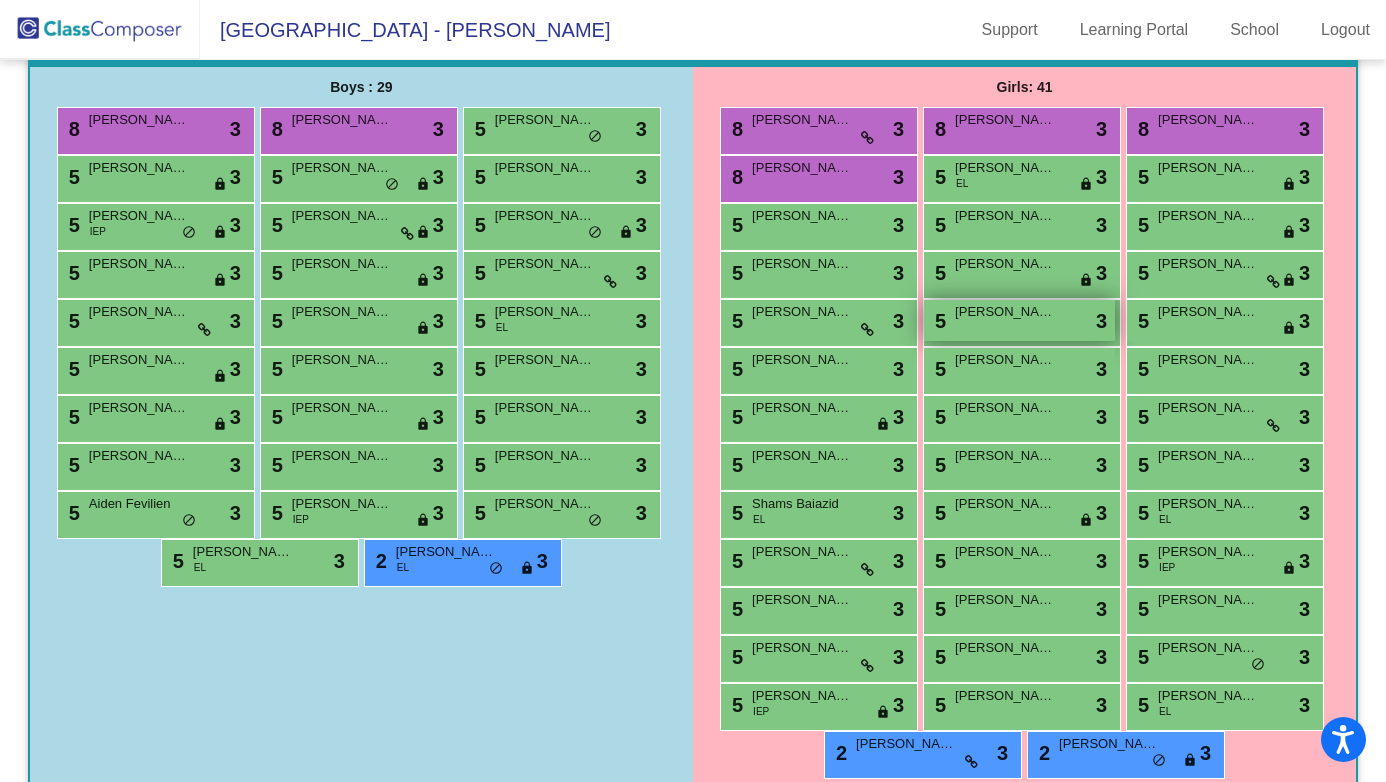 scroll, scrollTop: 331, scrollLeft: 0, axis: vertical 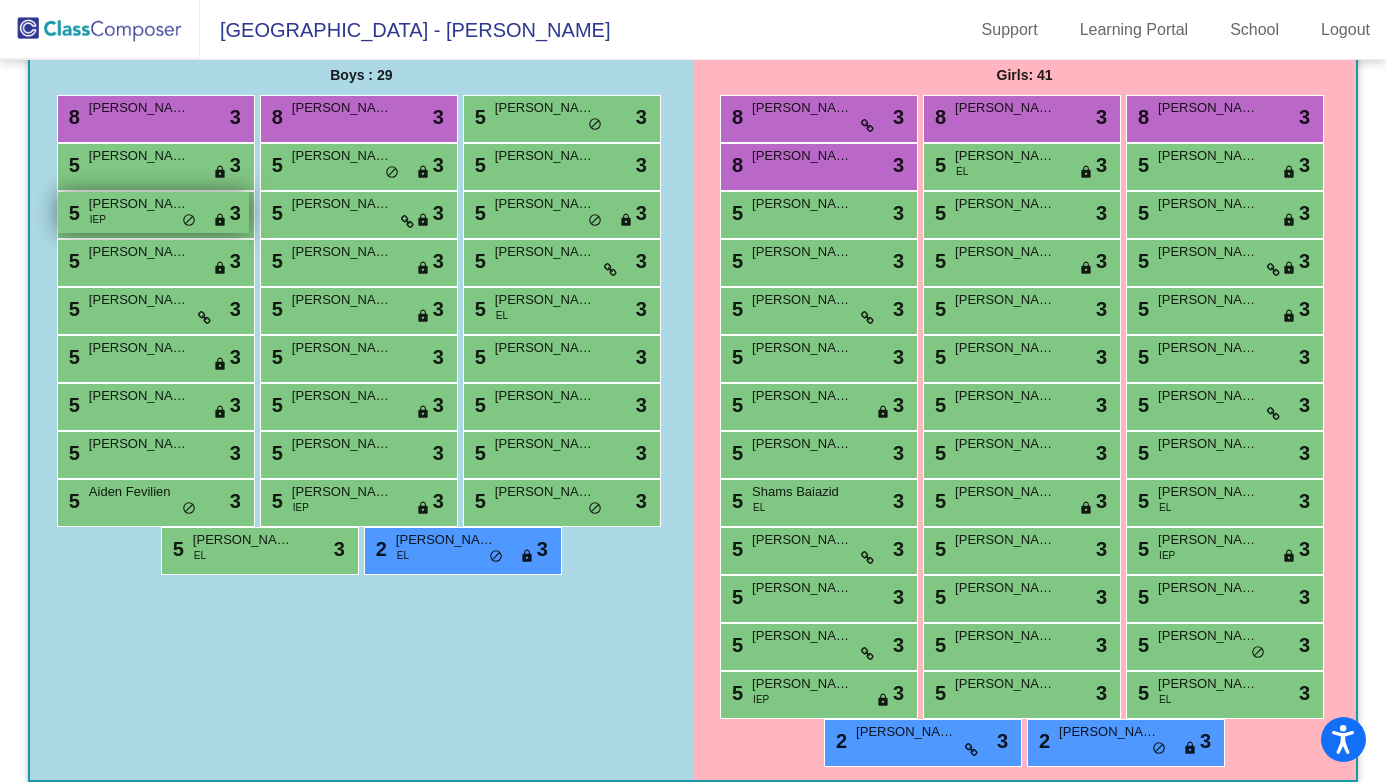 click on "Amari Walker" at bounding box center (139, 204) 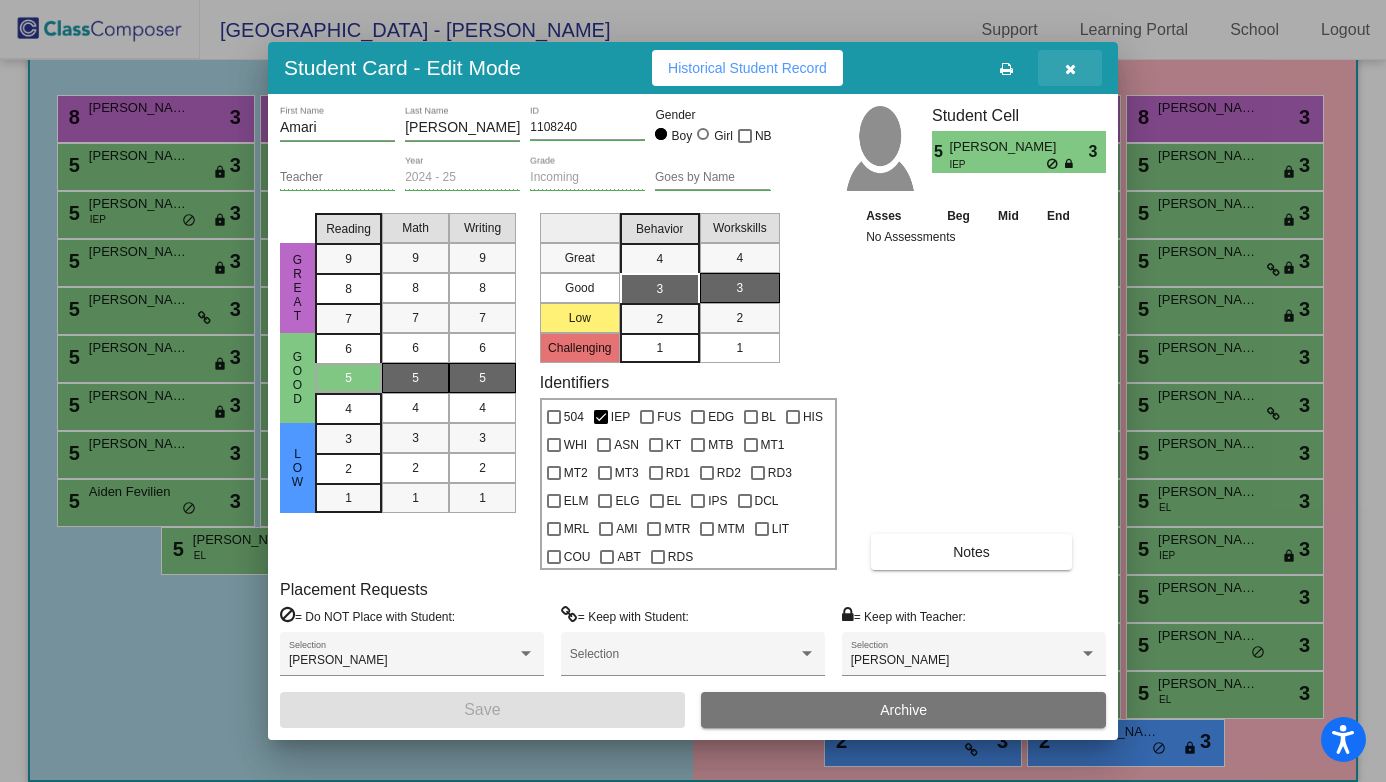 click at bounding box center (1070, 68) 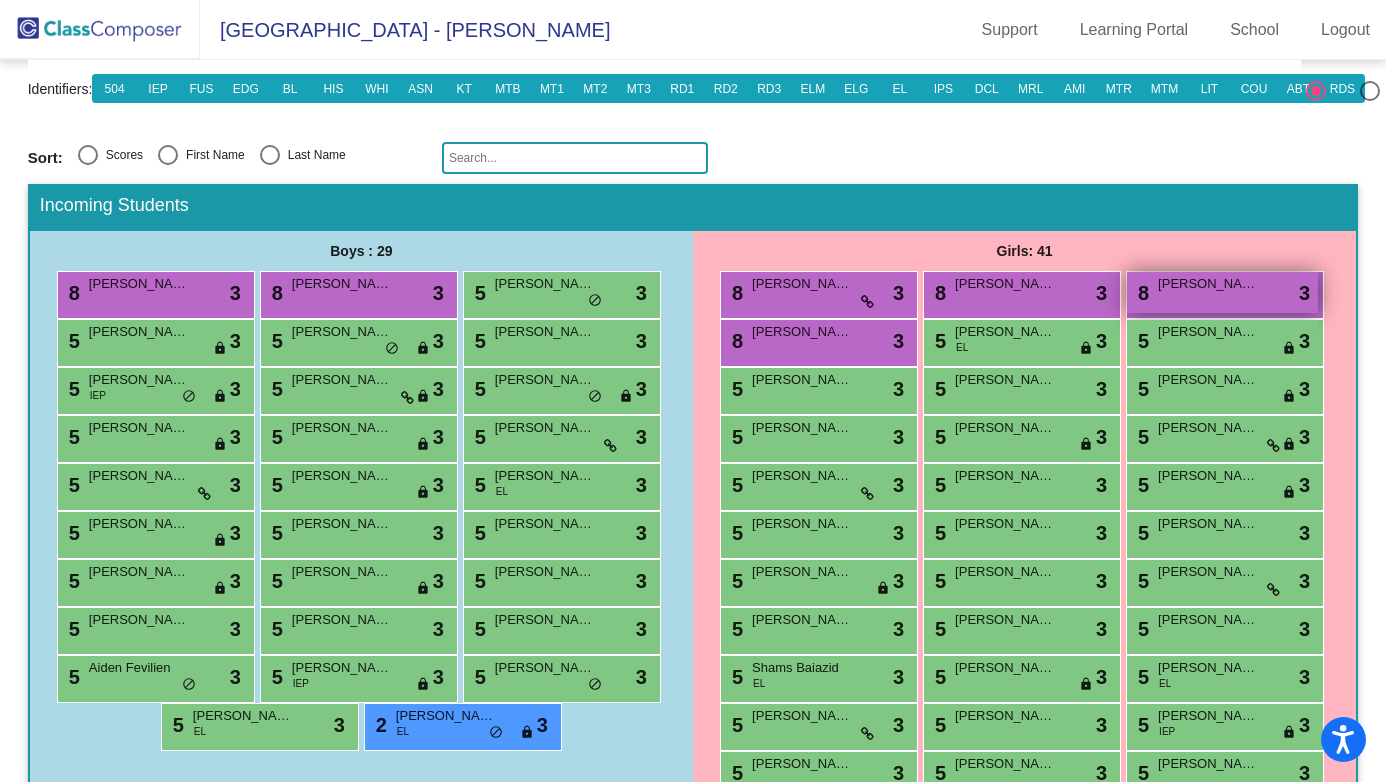 scroll, scrollTop: 0, scrollLeft: 0, axis: both 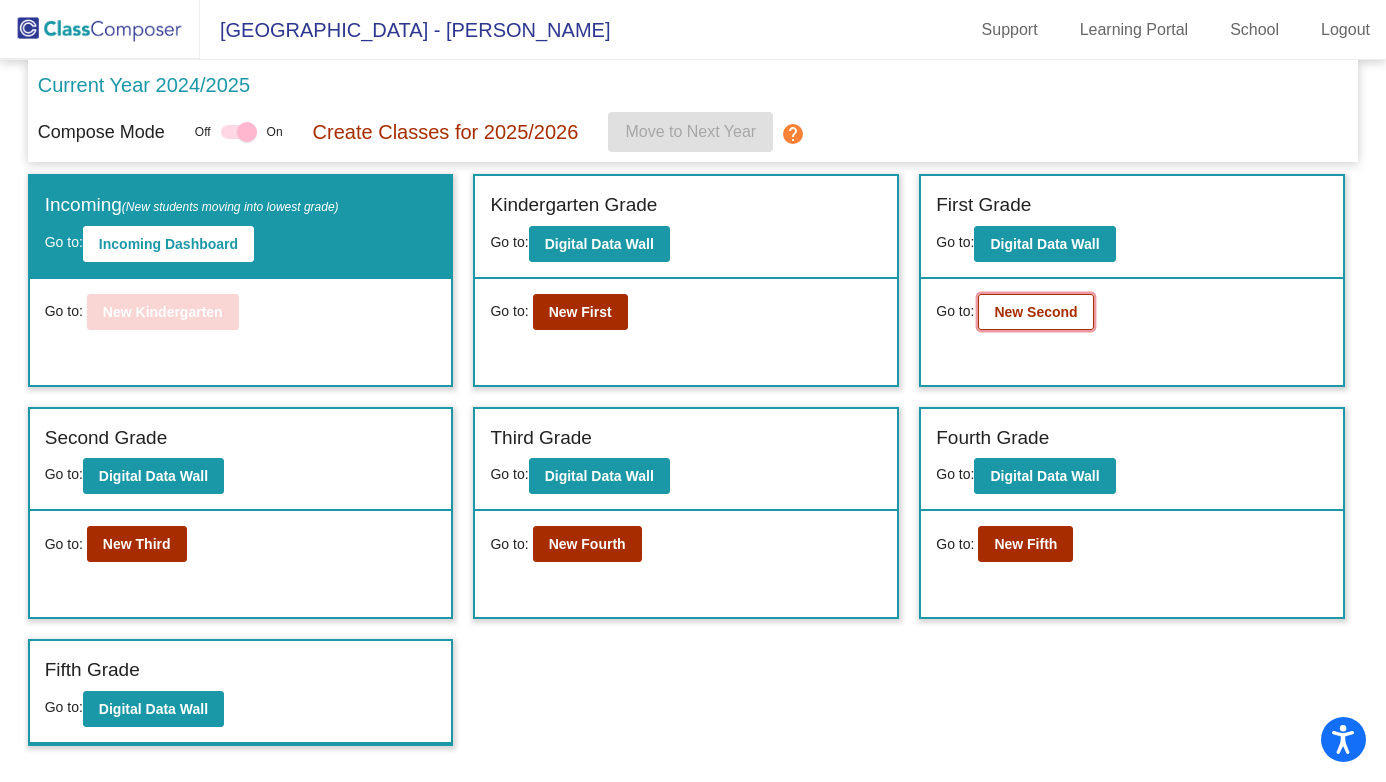 click on "New Second" 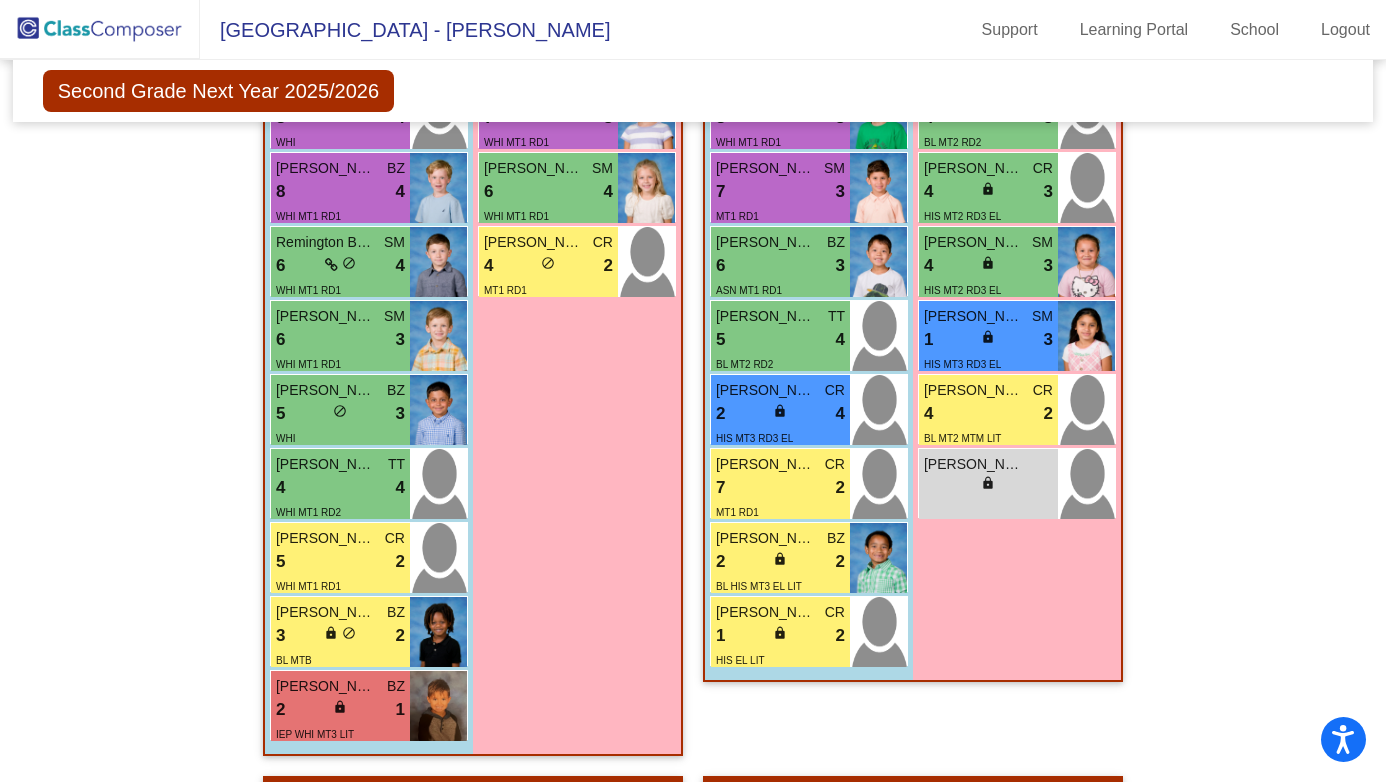 scroll, scrollTop: 796, scrollLeft: 0, axis: vertical 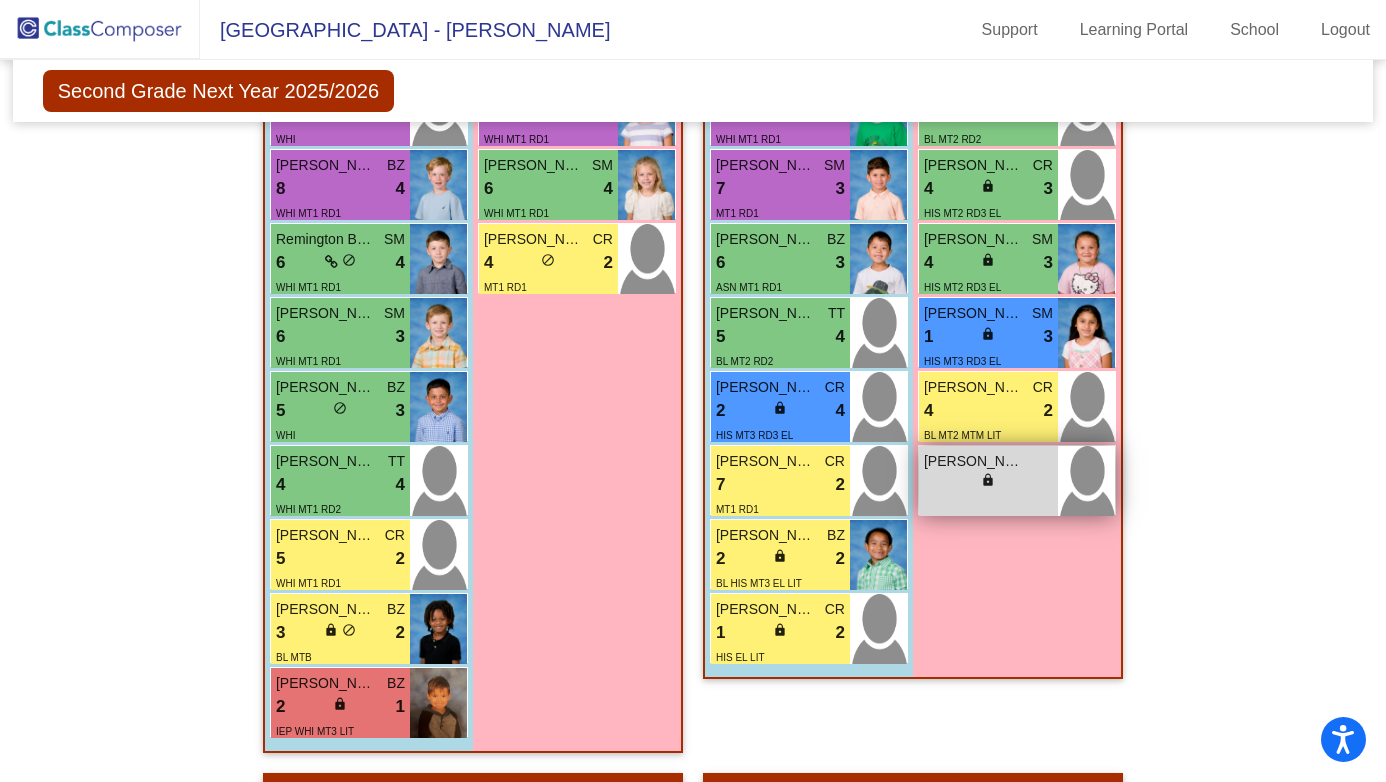 click on "lock do_not_disturb_alt" at bounding box center [988, 482] 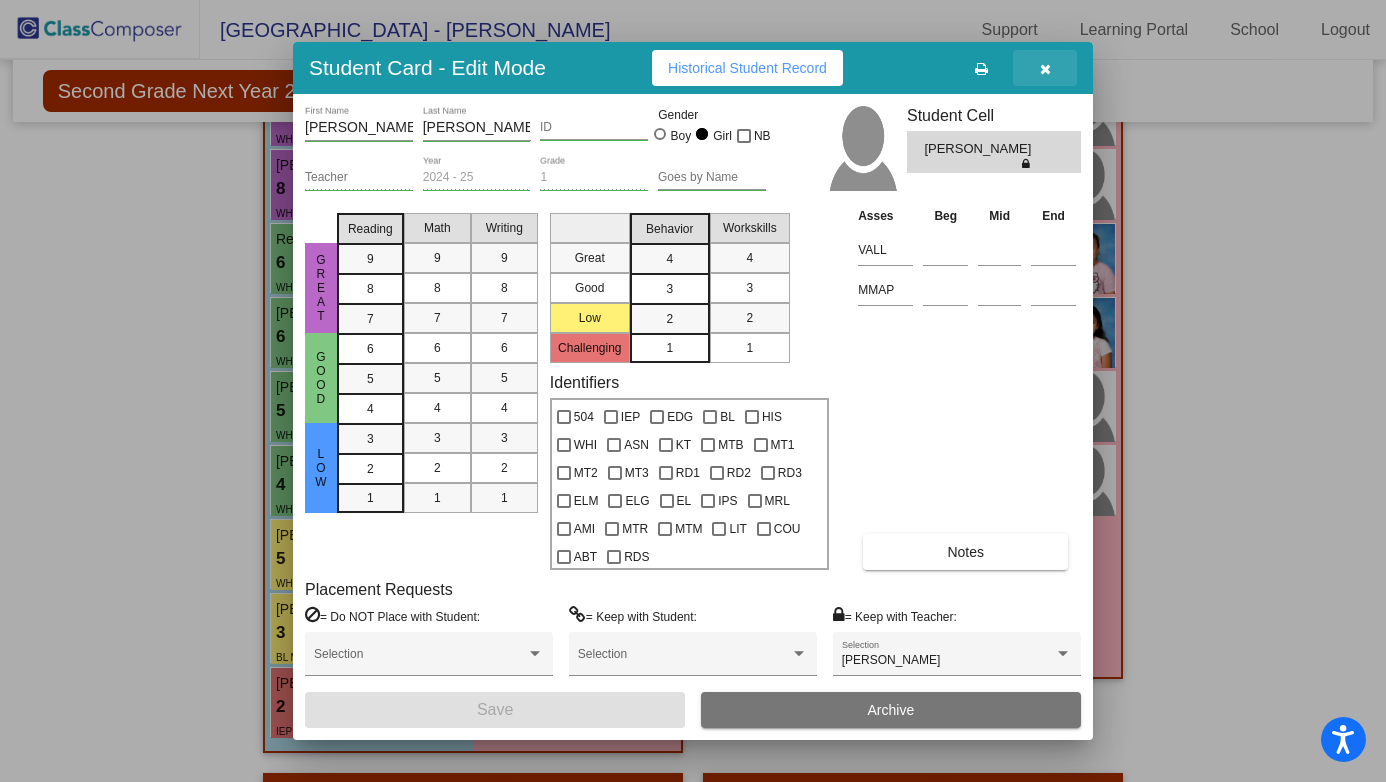 click at bounding box center [1045, 68] 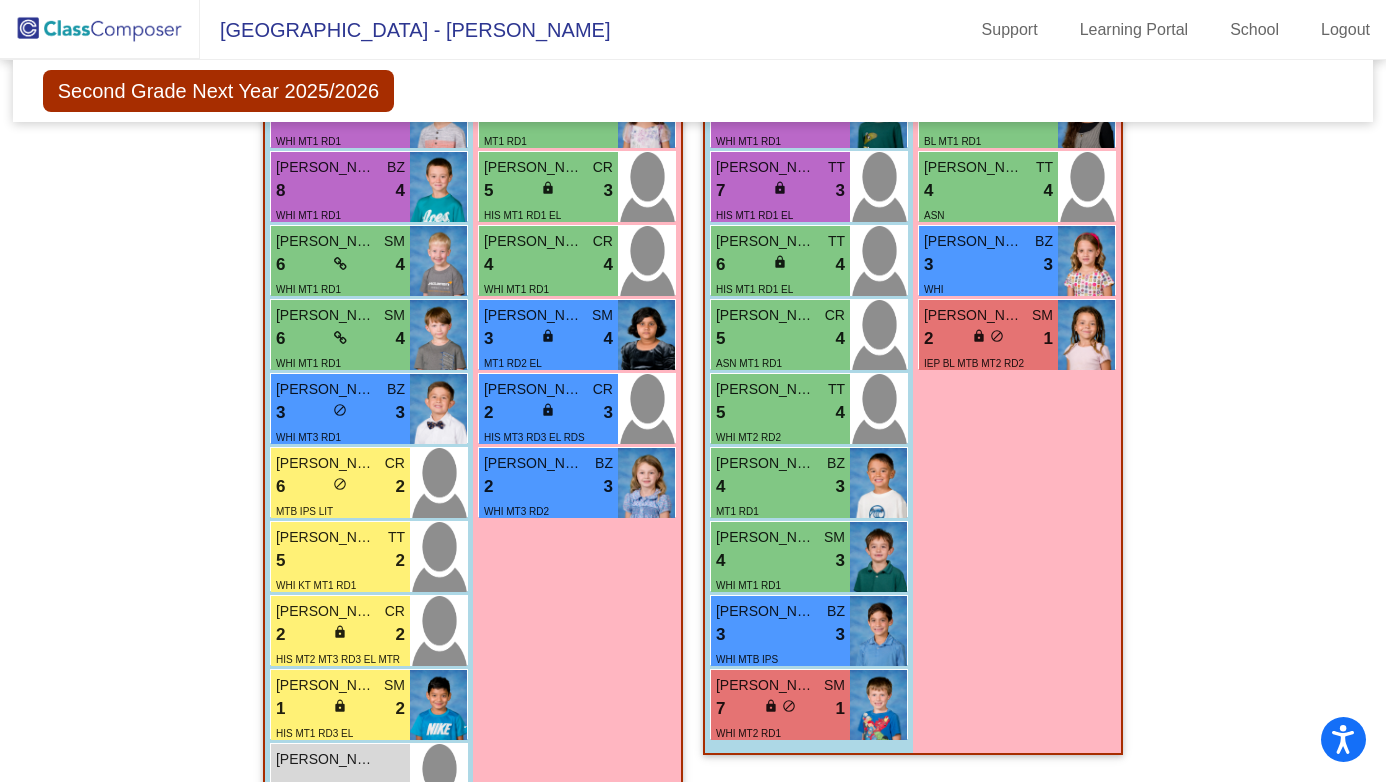 scroll, scrollTop: 1881, scrollLeft: 0, axis: vertical 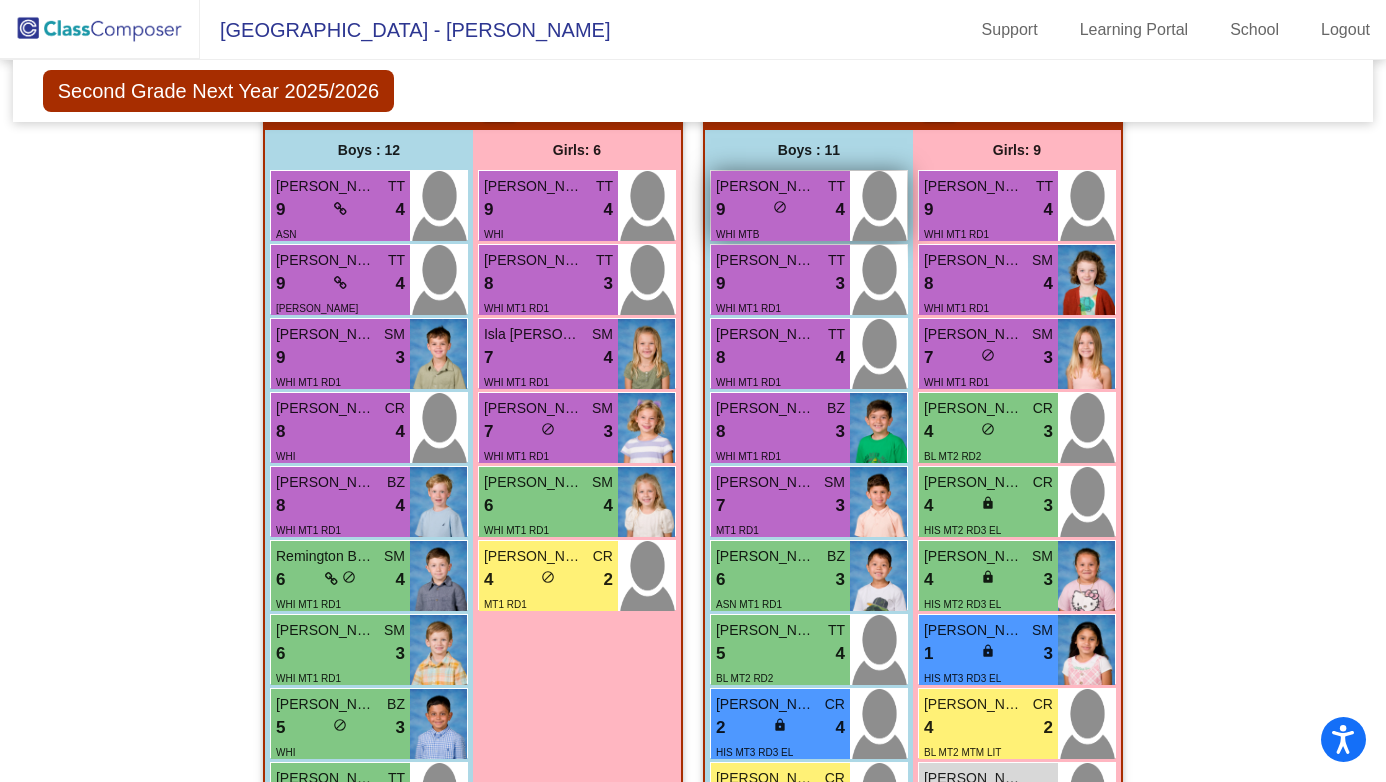 click on "Braden Bresnahan" at bounding box center (766, 186) 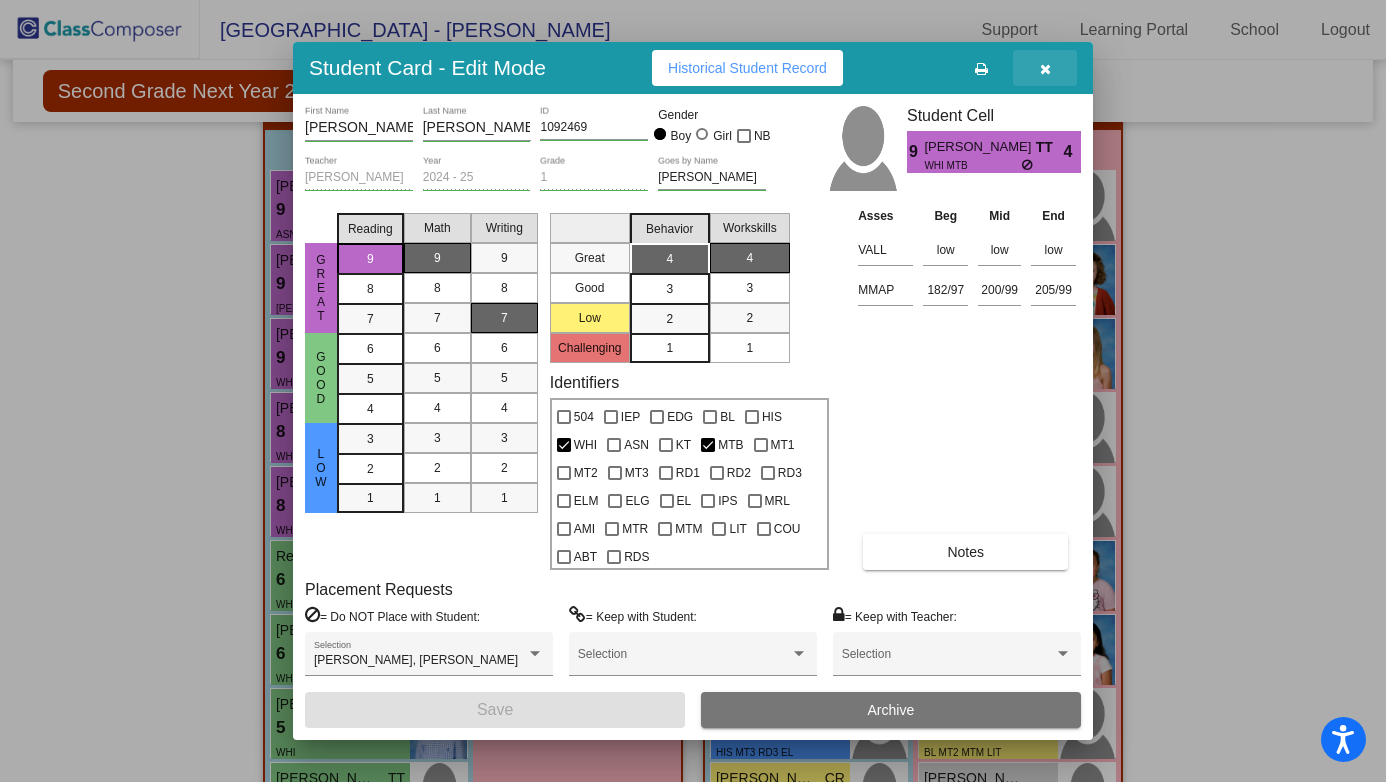 click at bounding box center (1045, 68) 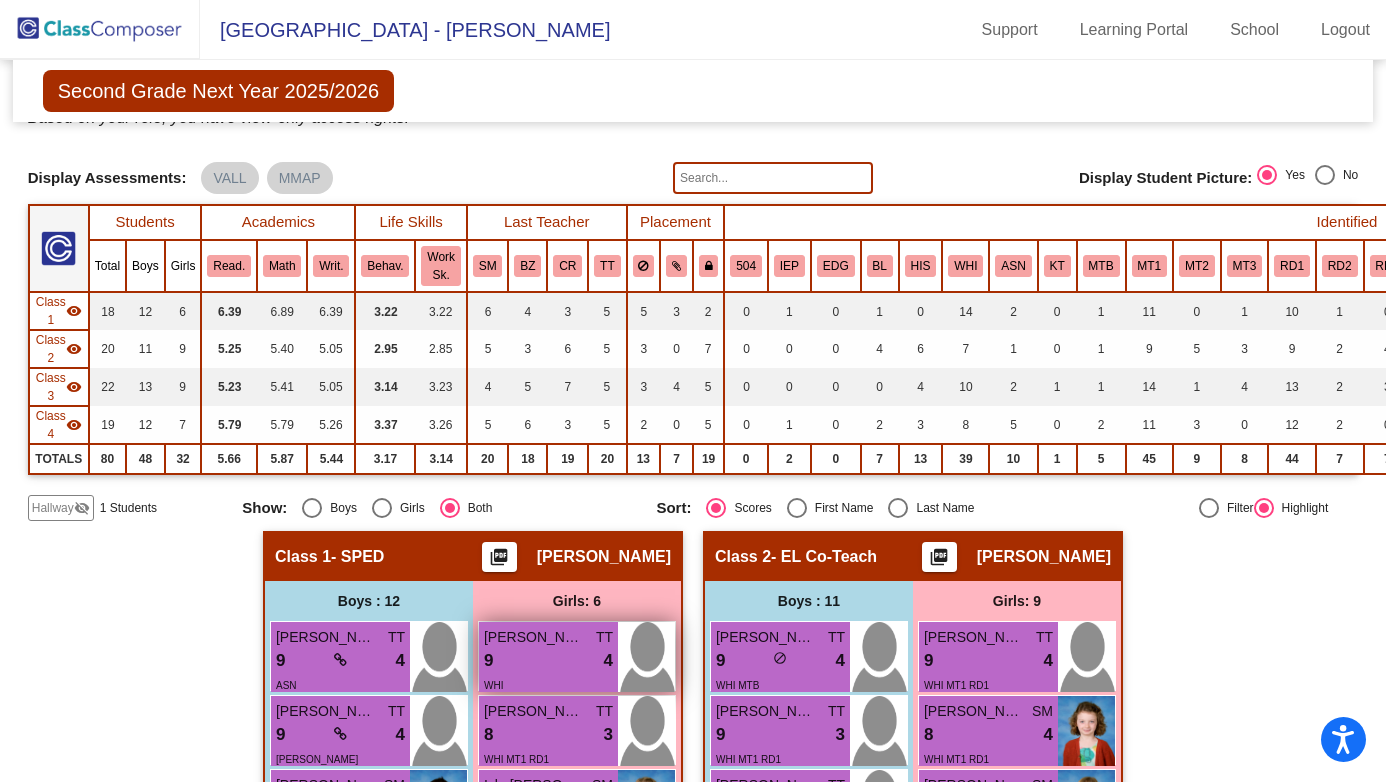 scroll, scrollTop: 0, scrollLeft: 0, axis: both 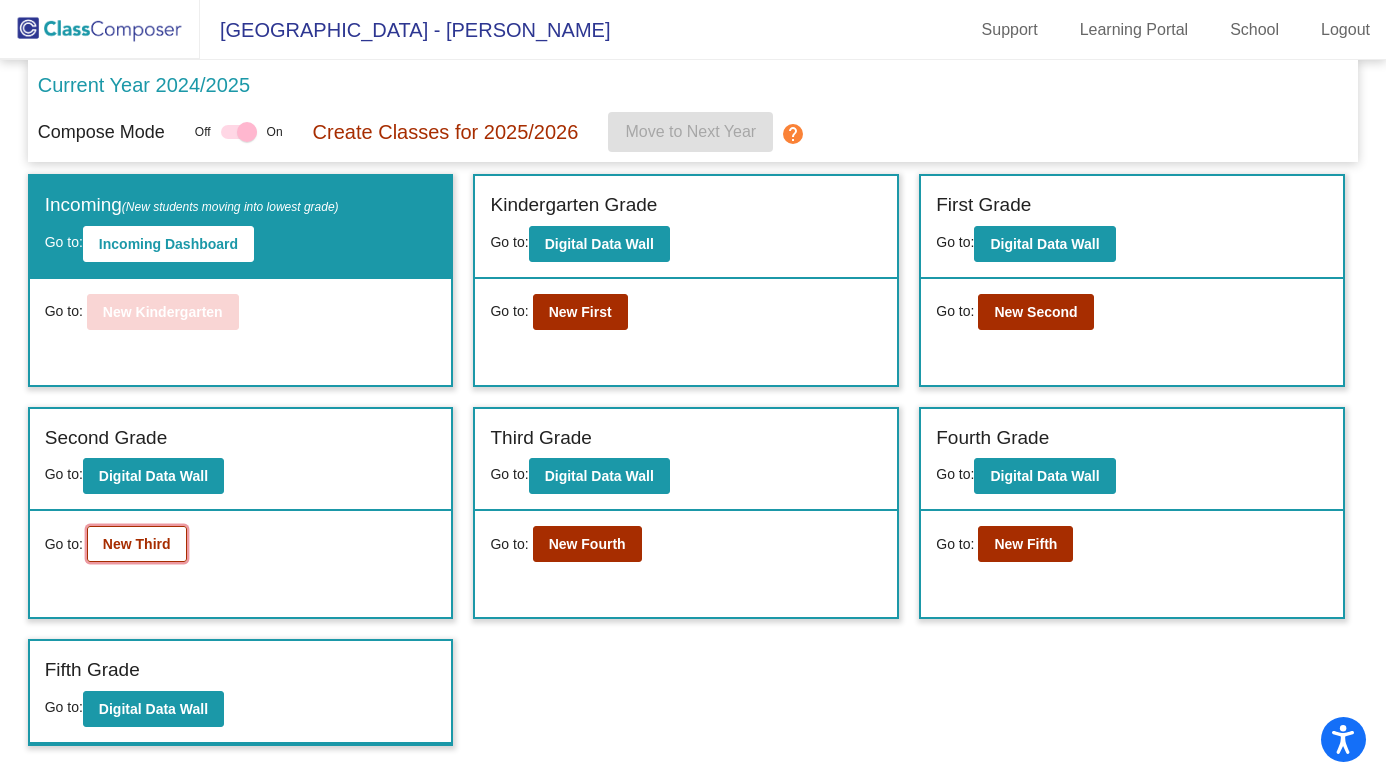 click on "New Third" 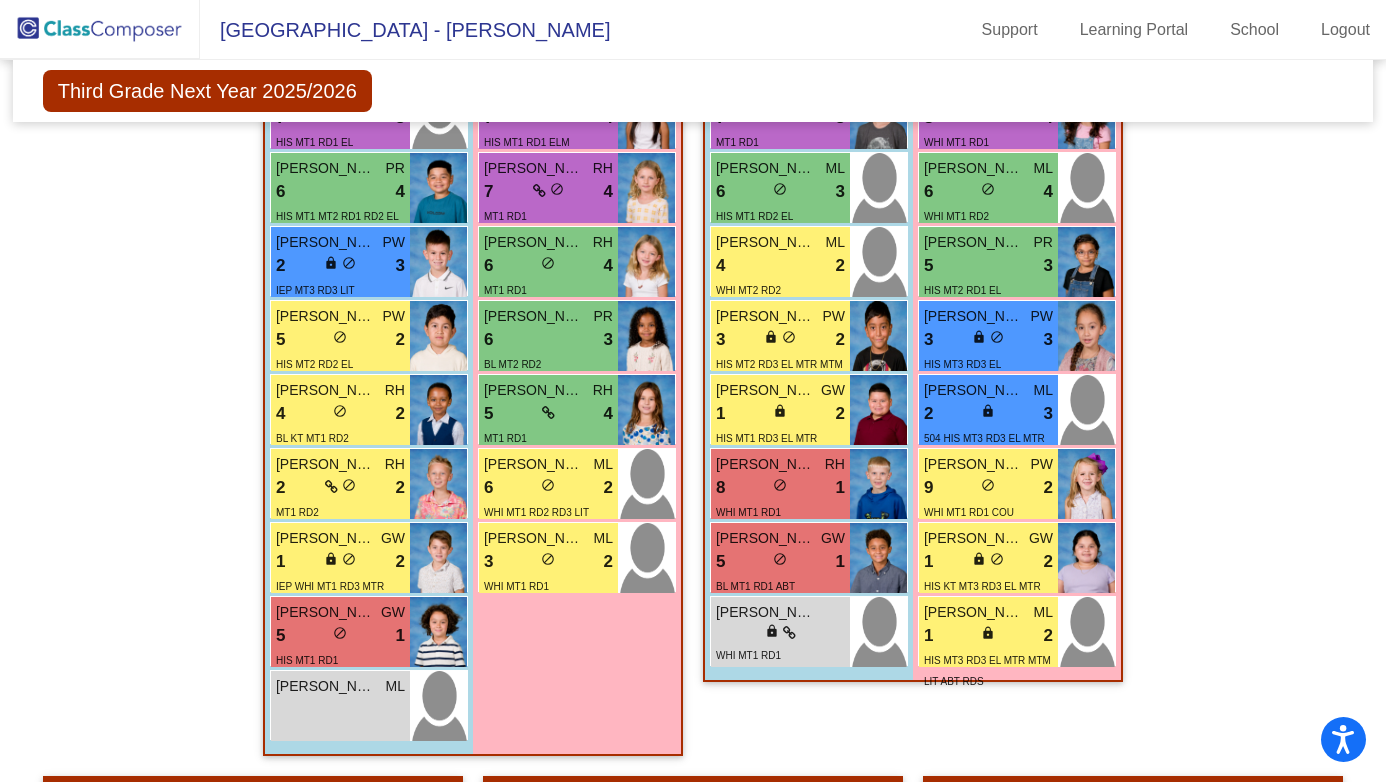 scroll, scrollTop: 758, scrollLeft: 0, axis: vertical 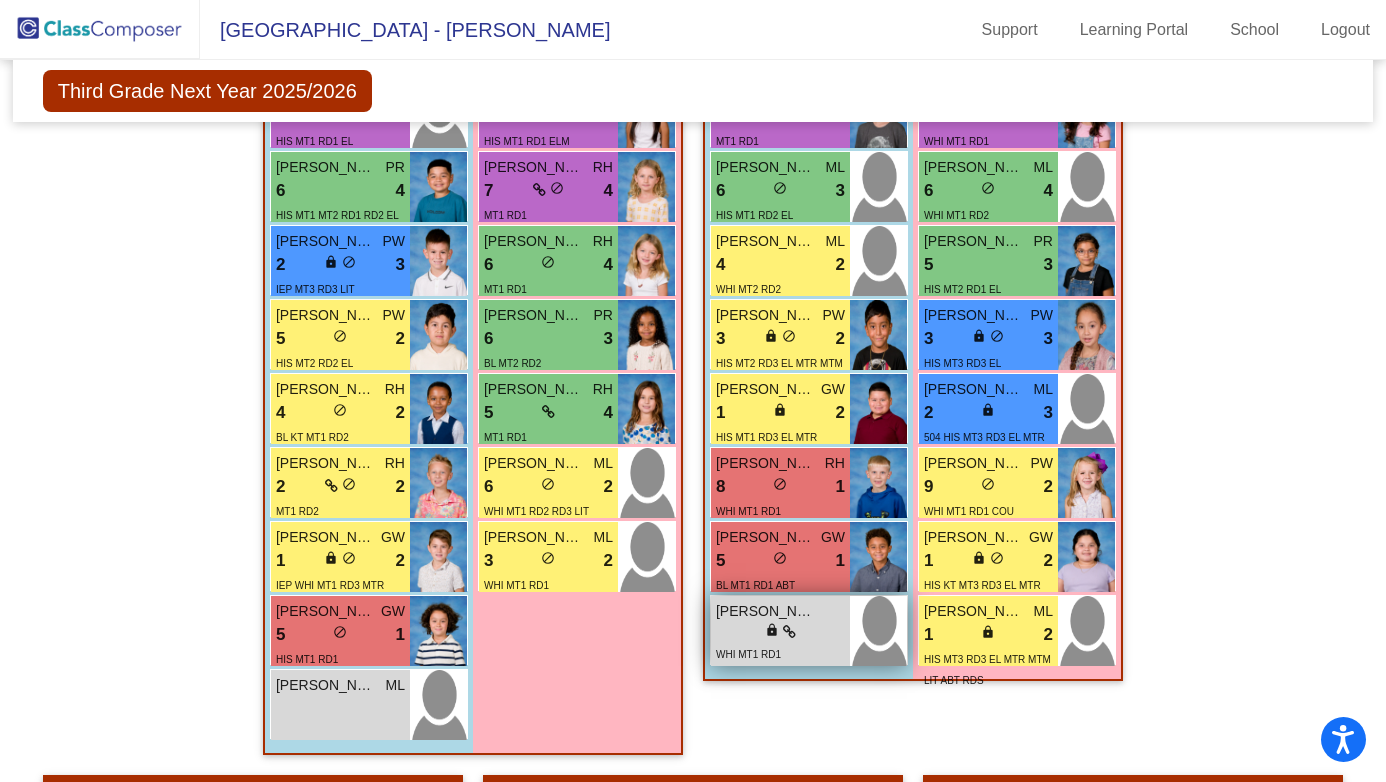 click on "lock do_not_disturb_alt" at bounding box center [780, 632] 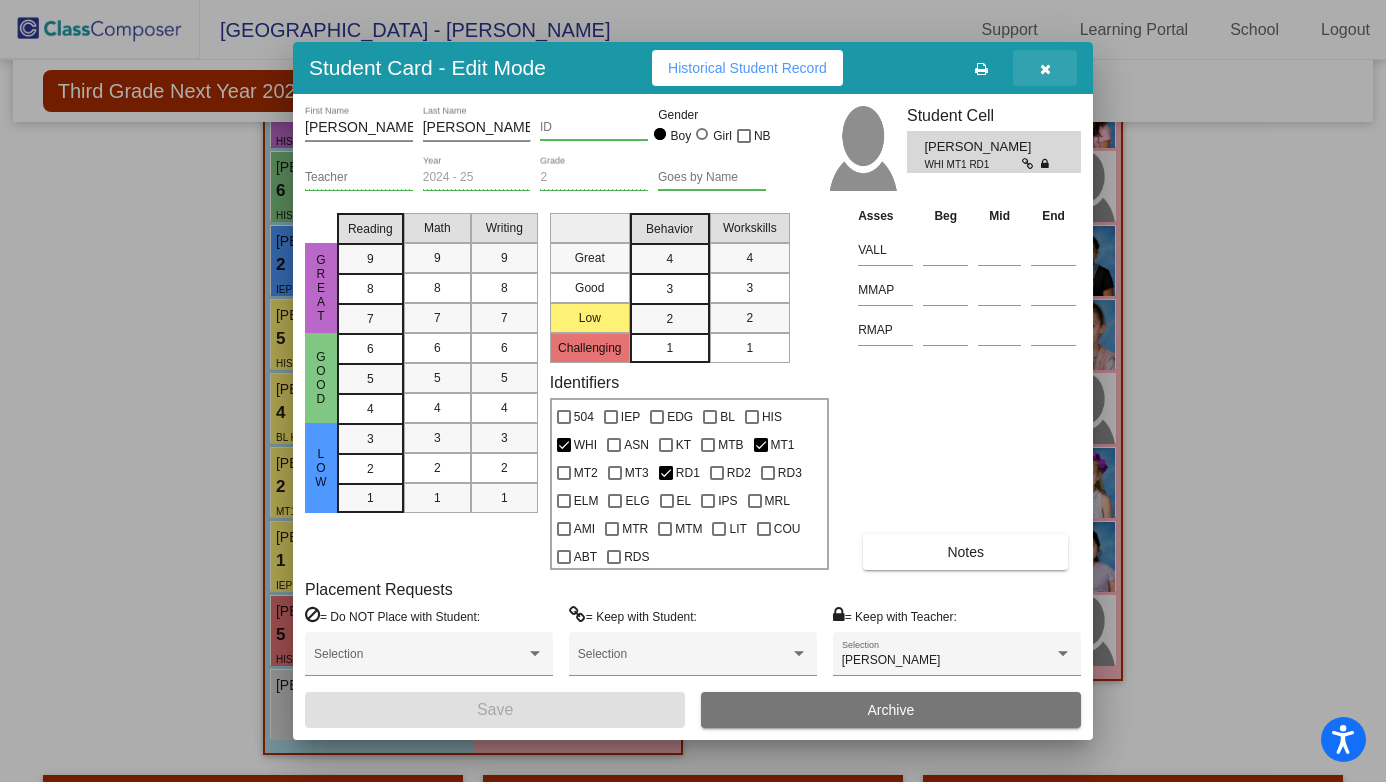 click at bounding box center [1045, 68] 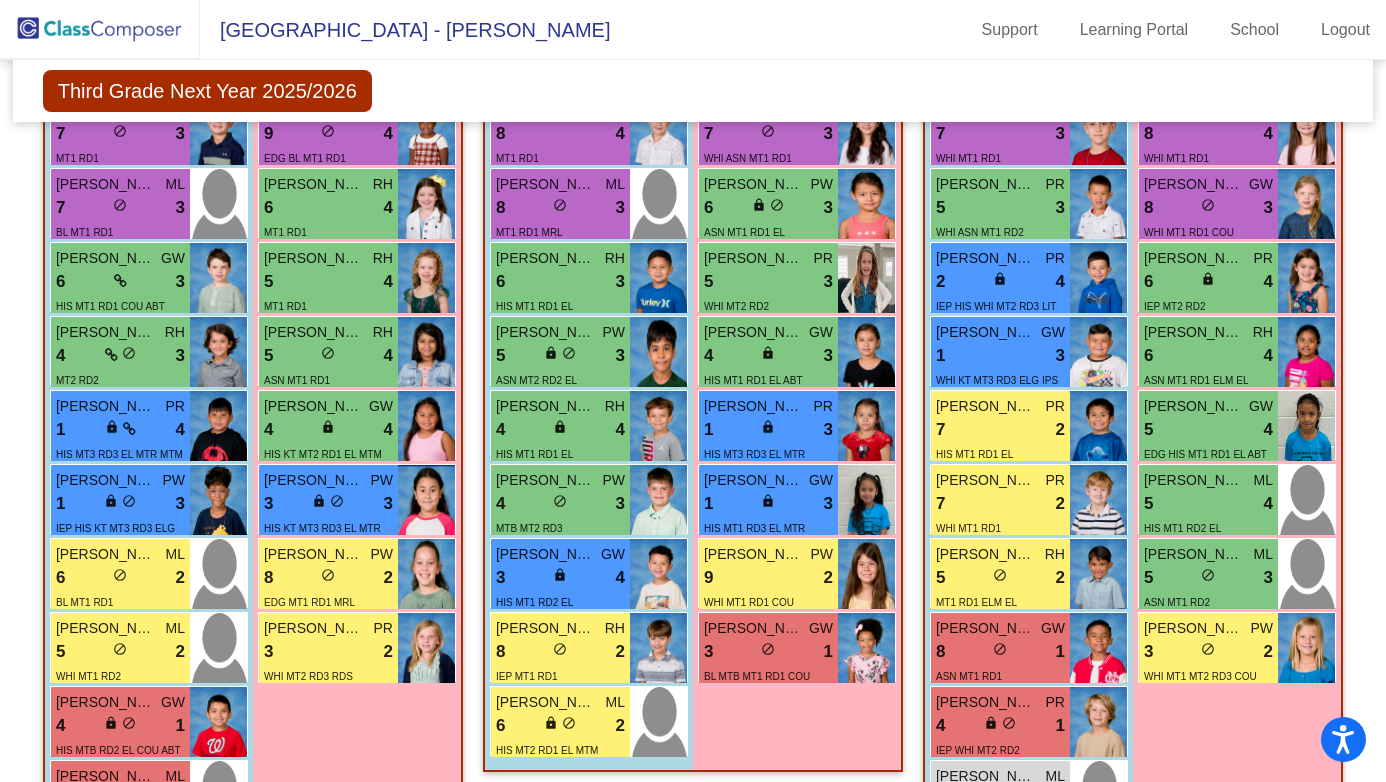 scroll, scrollTop: 1697, scrollLeft: 0, axis: vertical 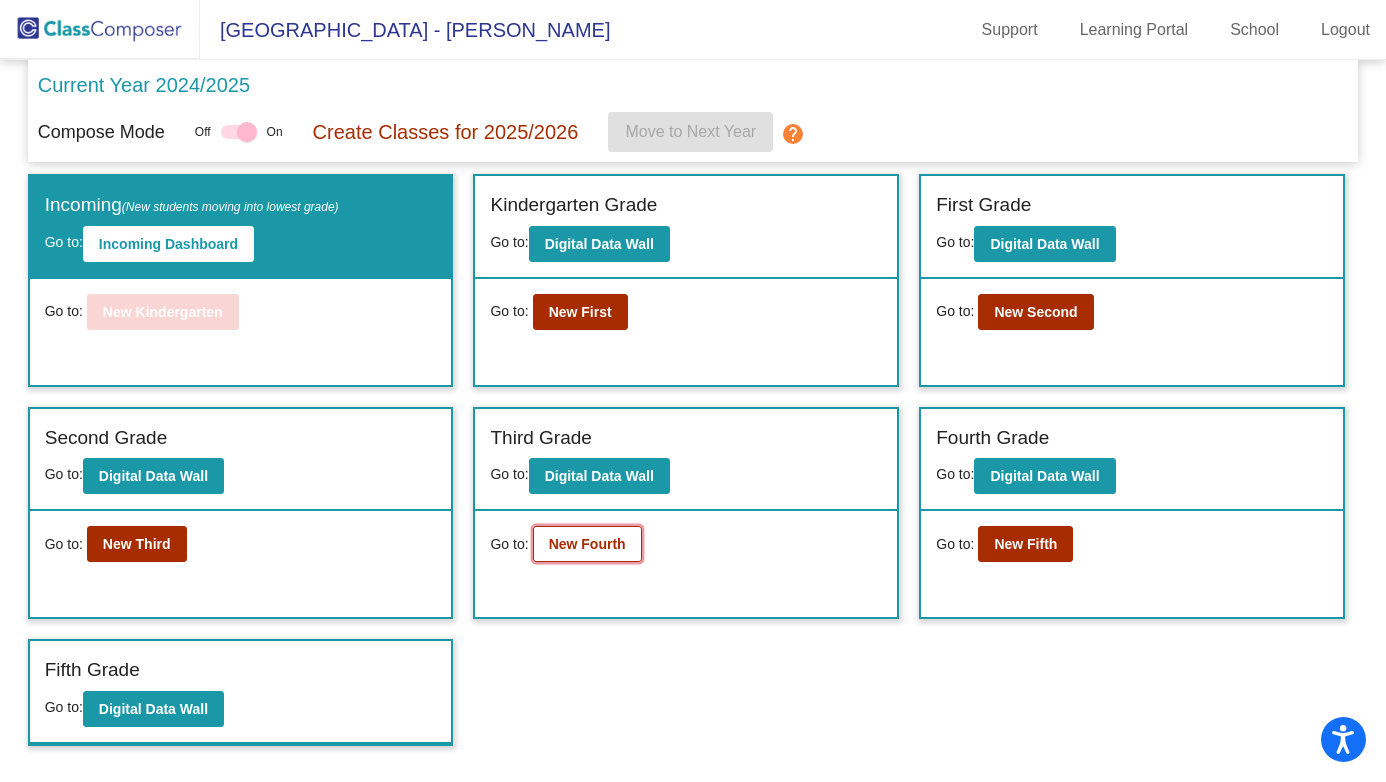 click on "New Fourth" 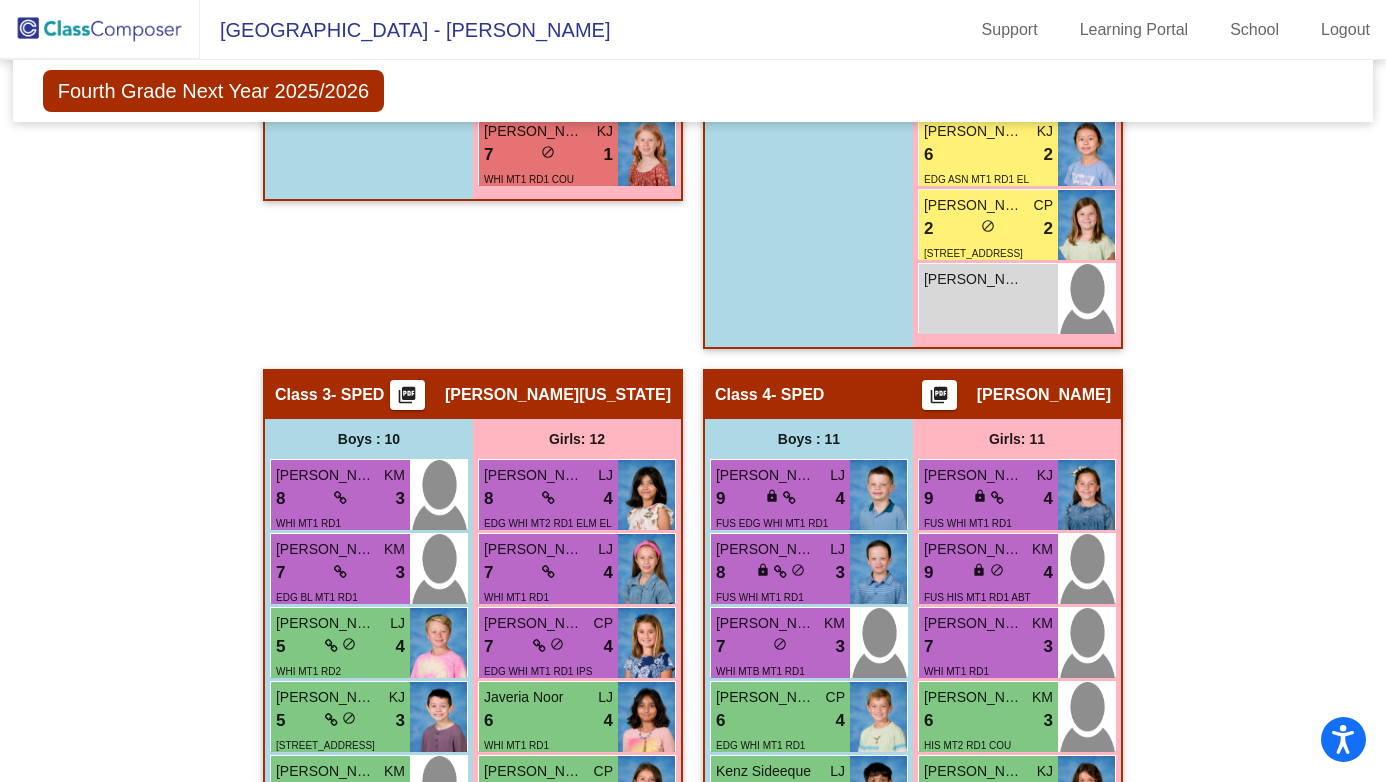 scroll, scrollTop: 1262, scrollLeft: 0, axis: vertical 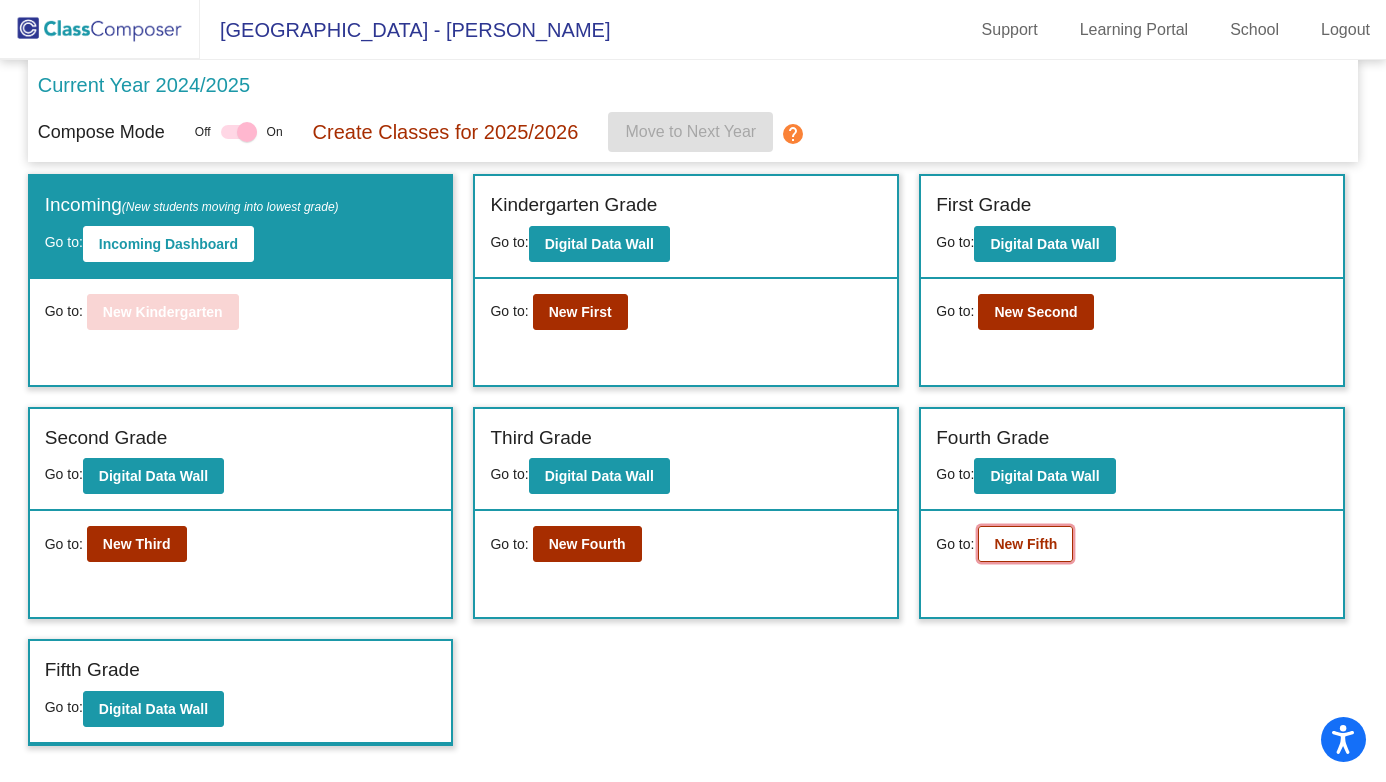 click on "New Fifth" 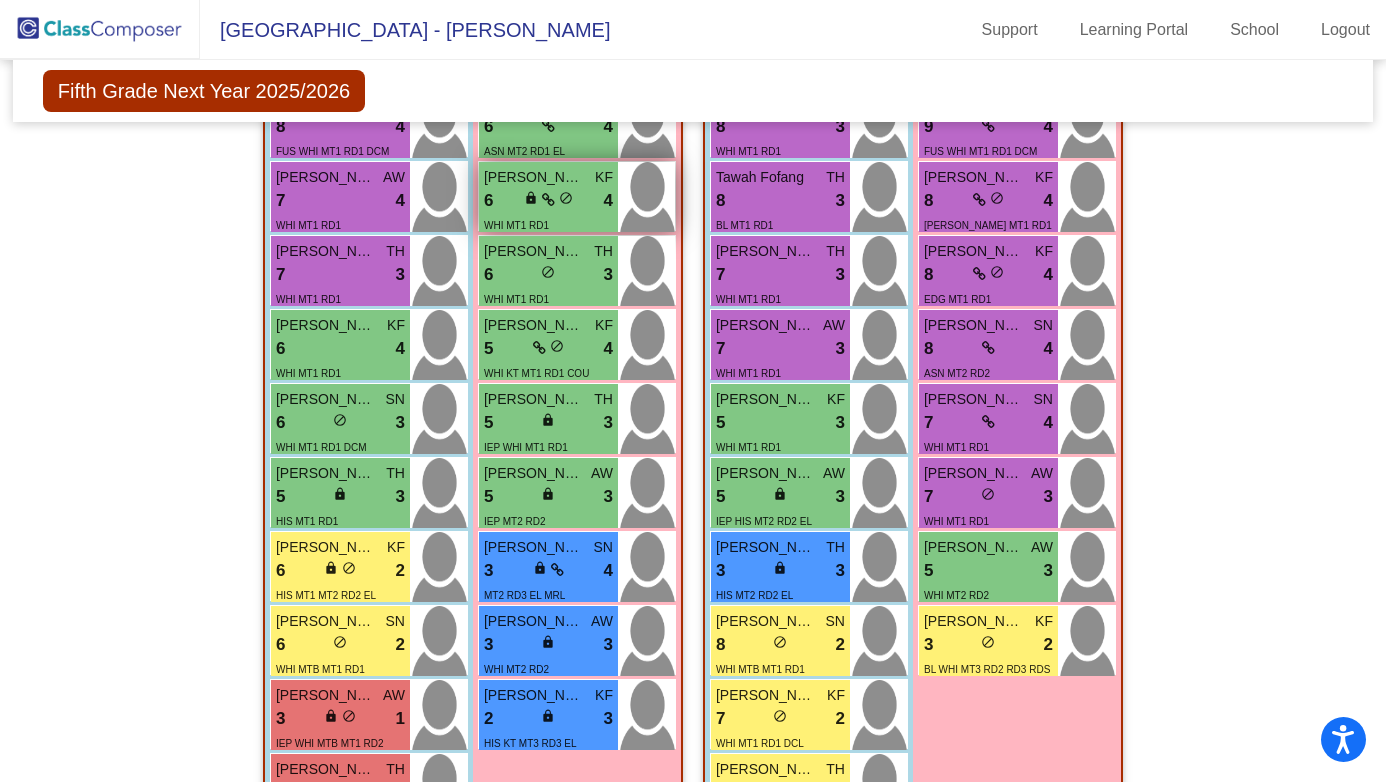 scroll, scrollTop: 1643, scrollLeft: 0, axis: vertical 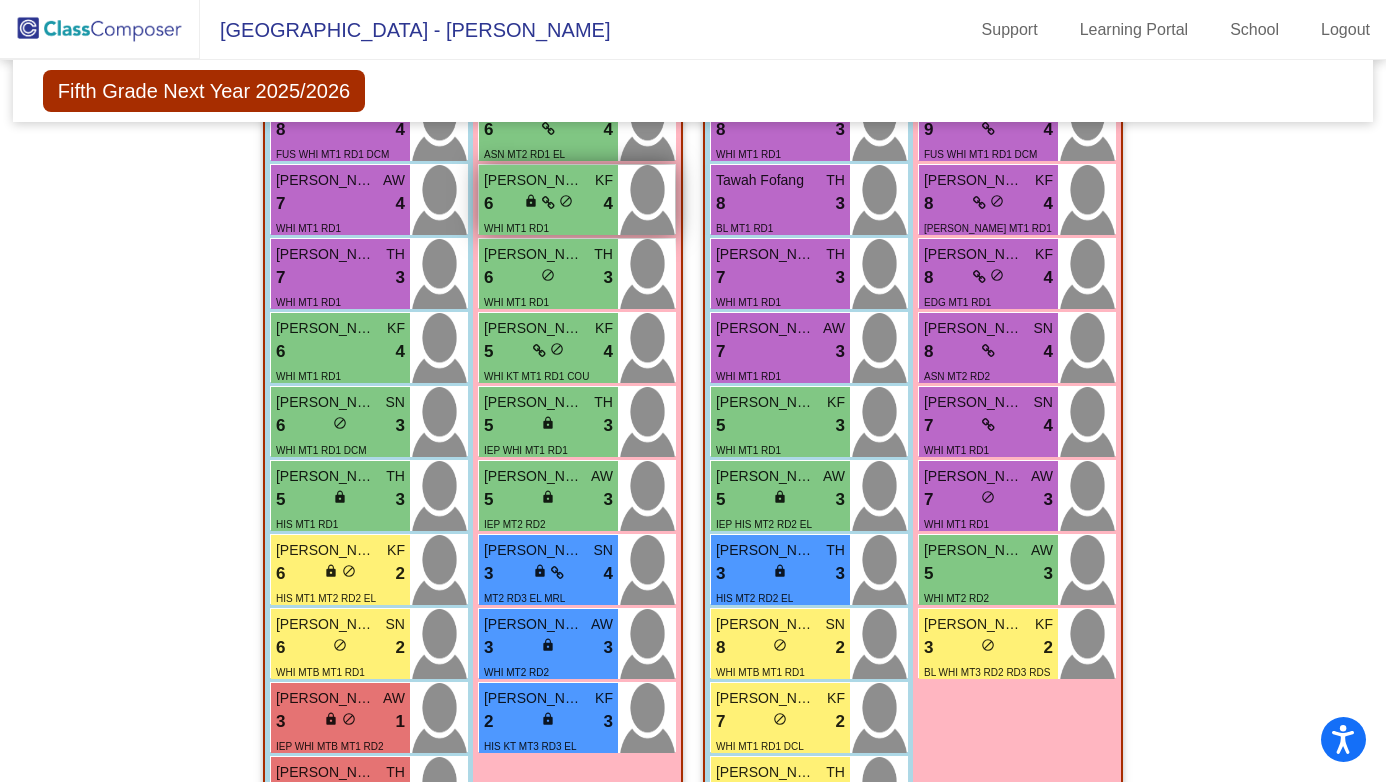 click on "do_not_disturb_alt" at bounding box center (566, 201) 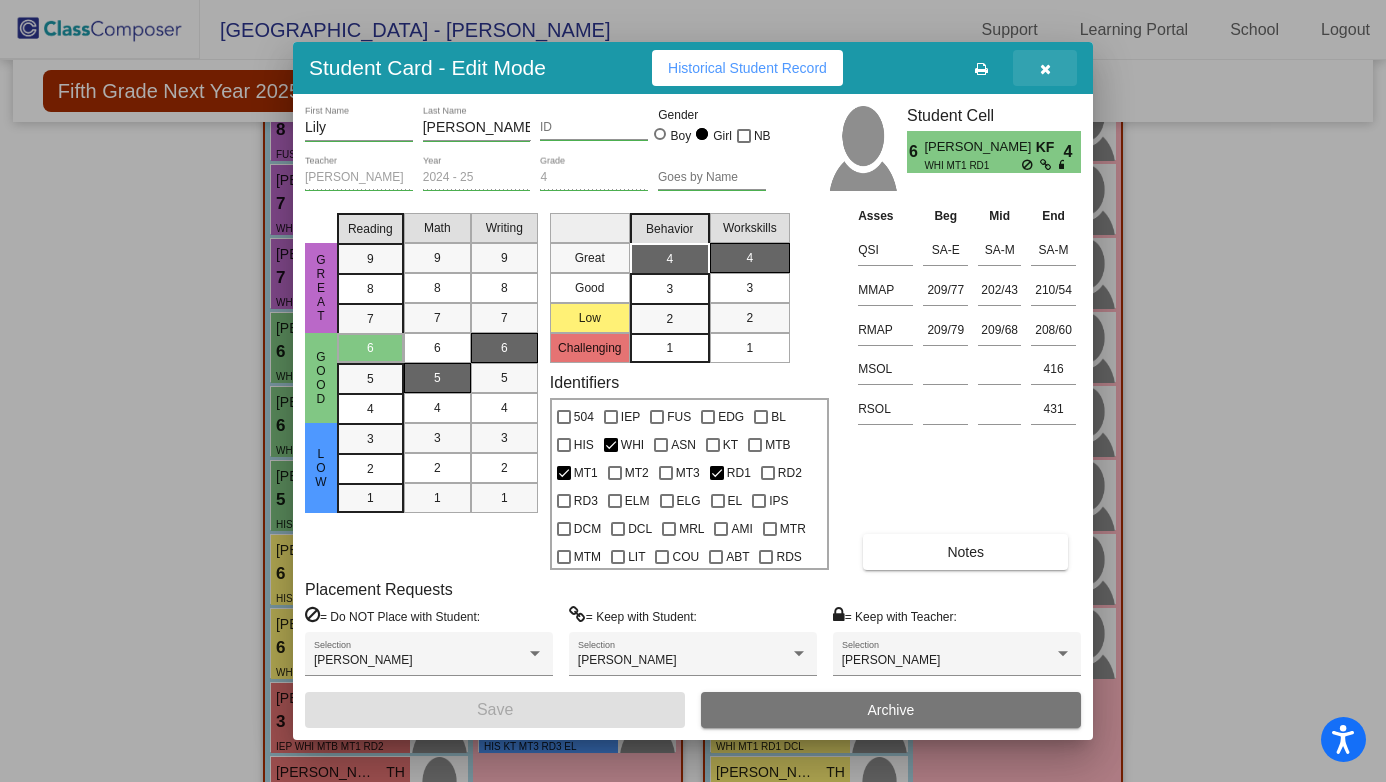 click at bounding box center (1045, 68) 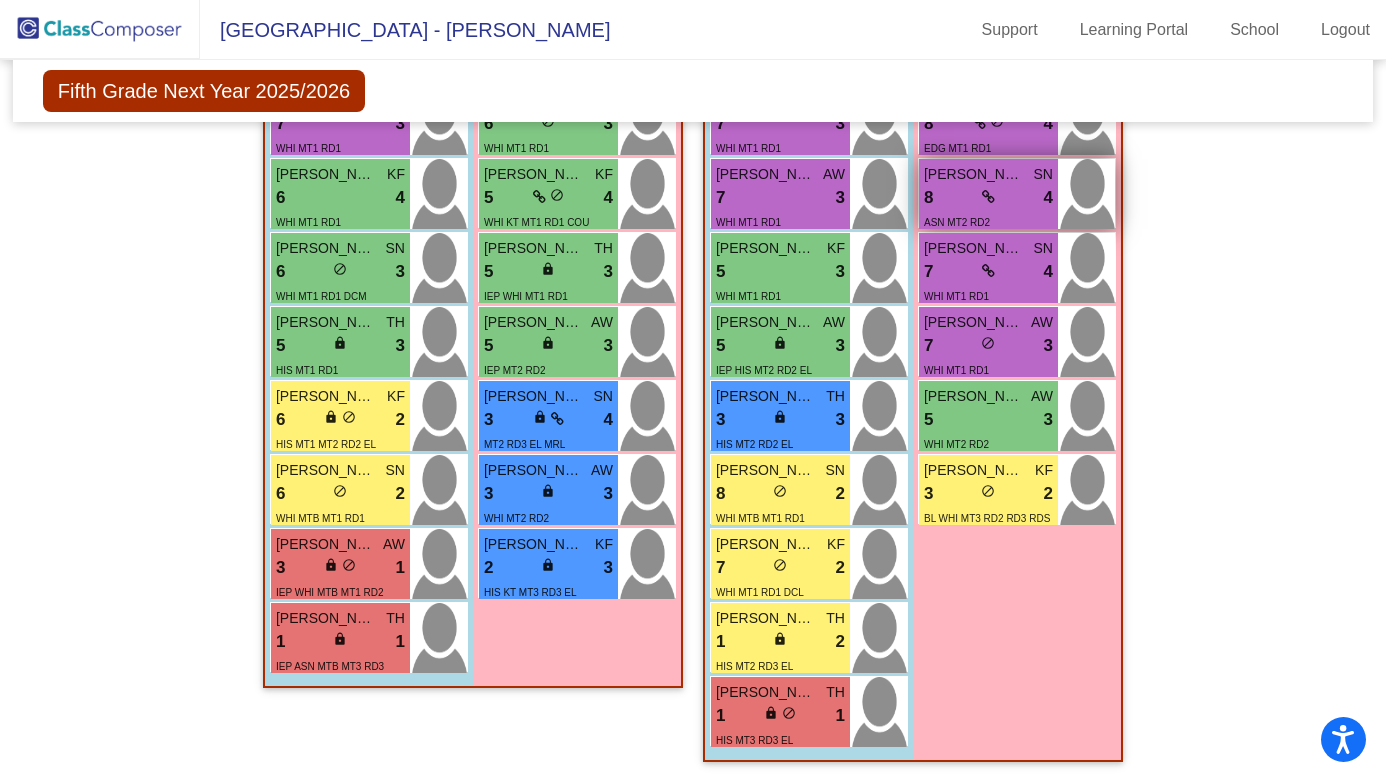 scroll, scrollTop: 1807, scrollLeft: 0, axis: vertical 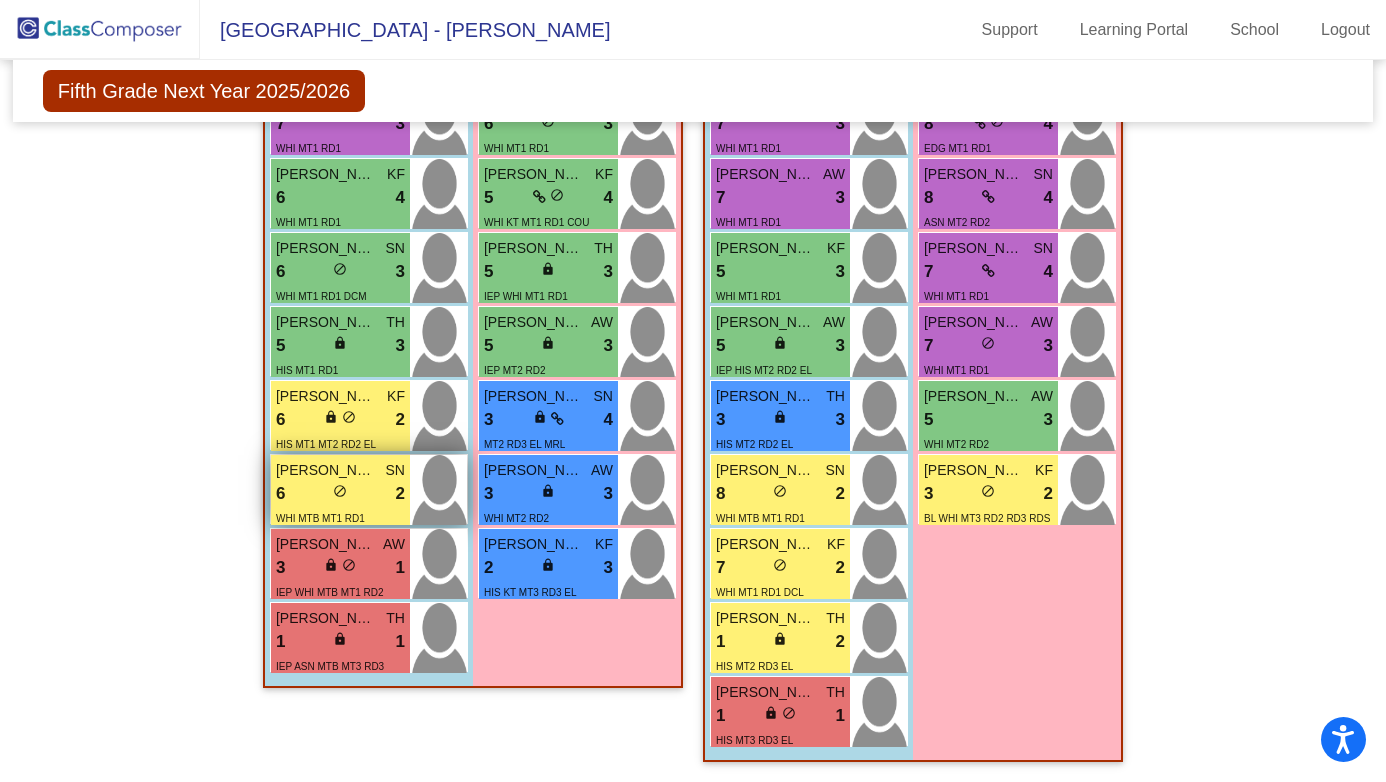 click on "6 lock do_not_disturb_alt 2" at bounding box center (340, 494) 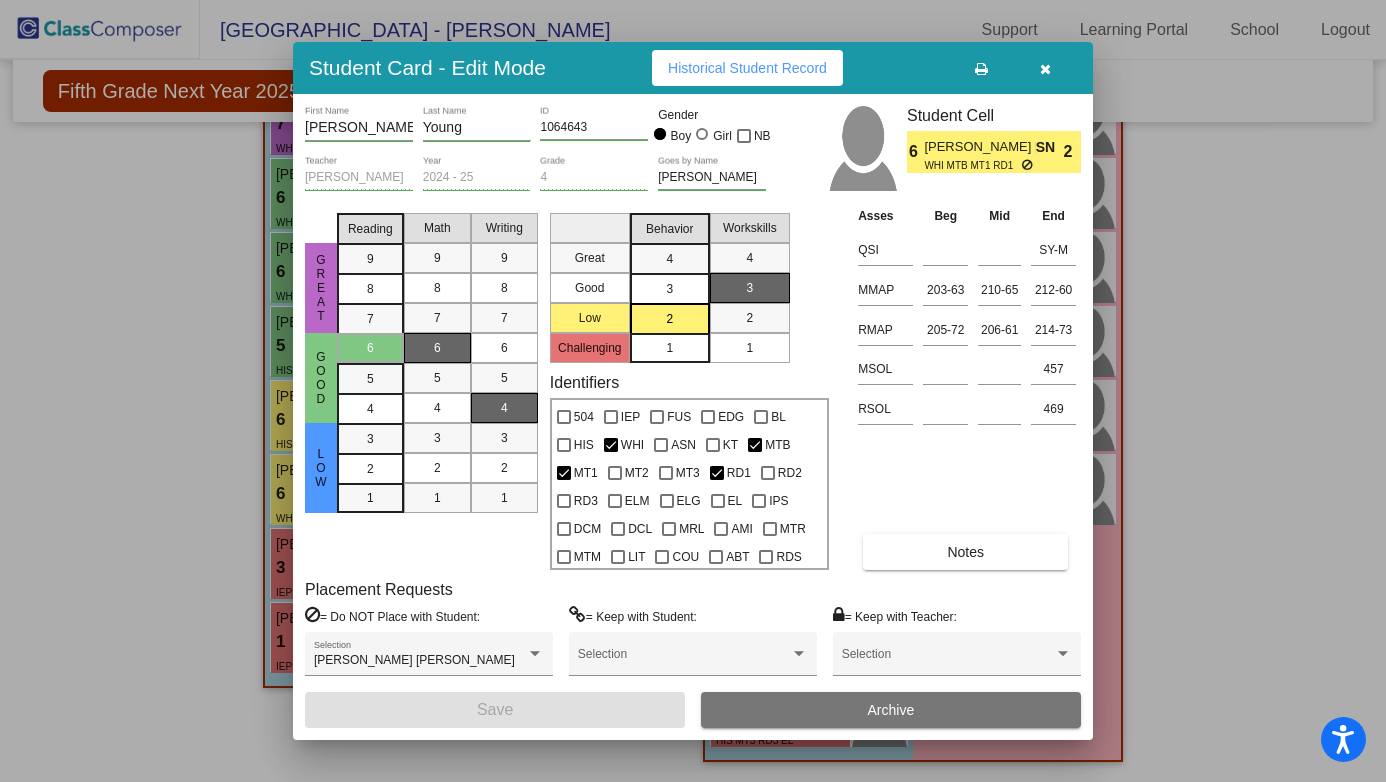 click at bounding box center (1045, 69) 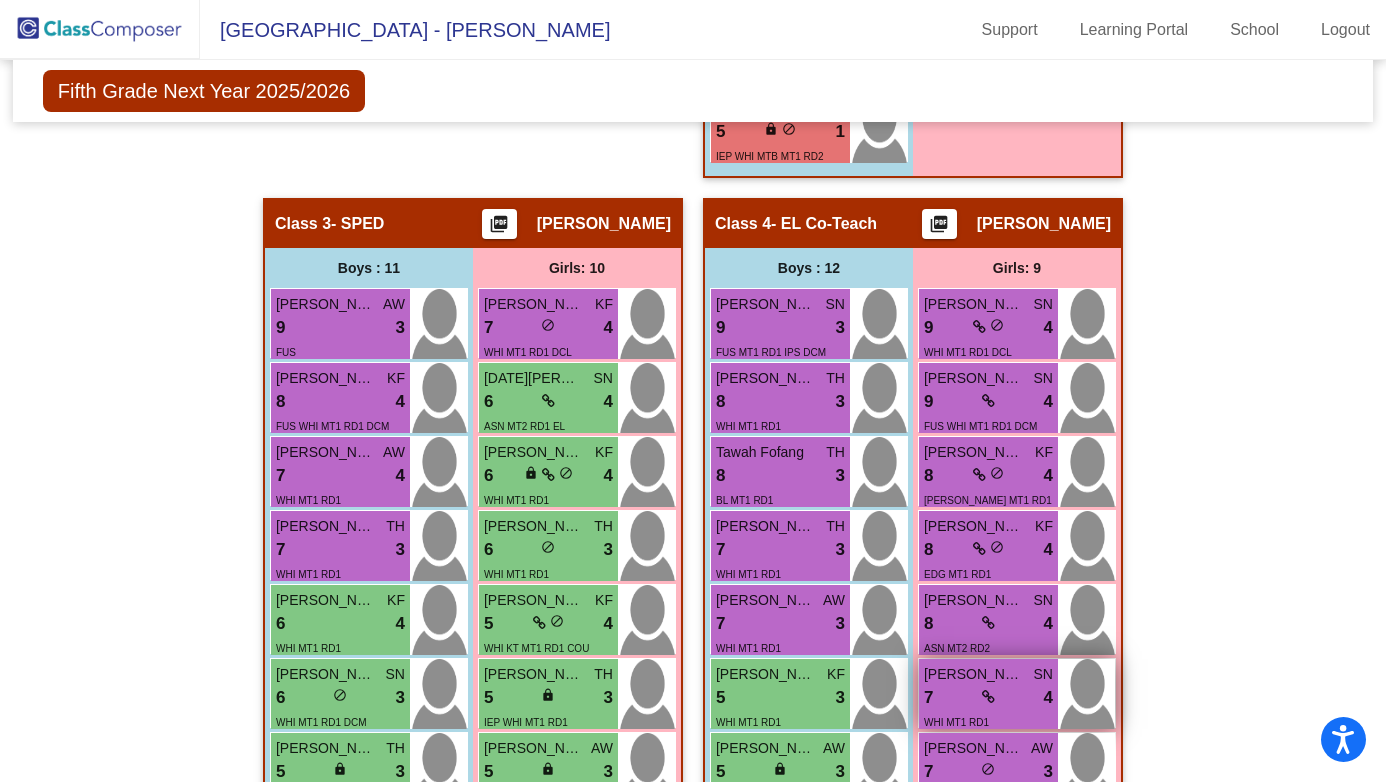 scroll, scrollTop: 1365, scrollLeft: 0, axis: vertical 